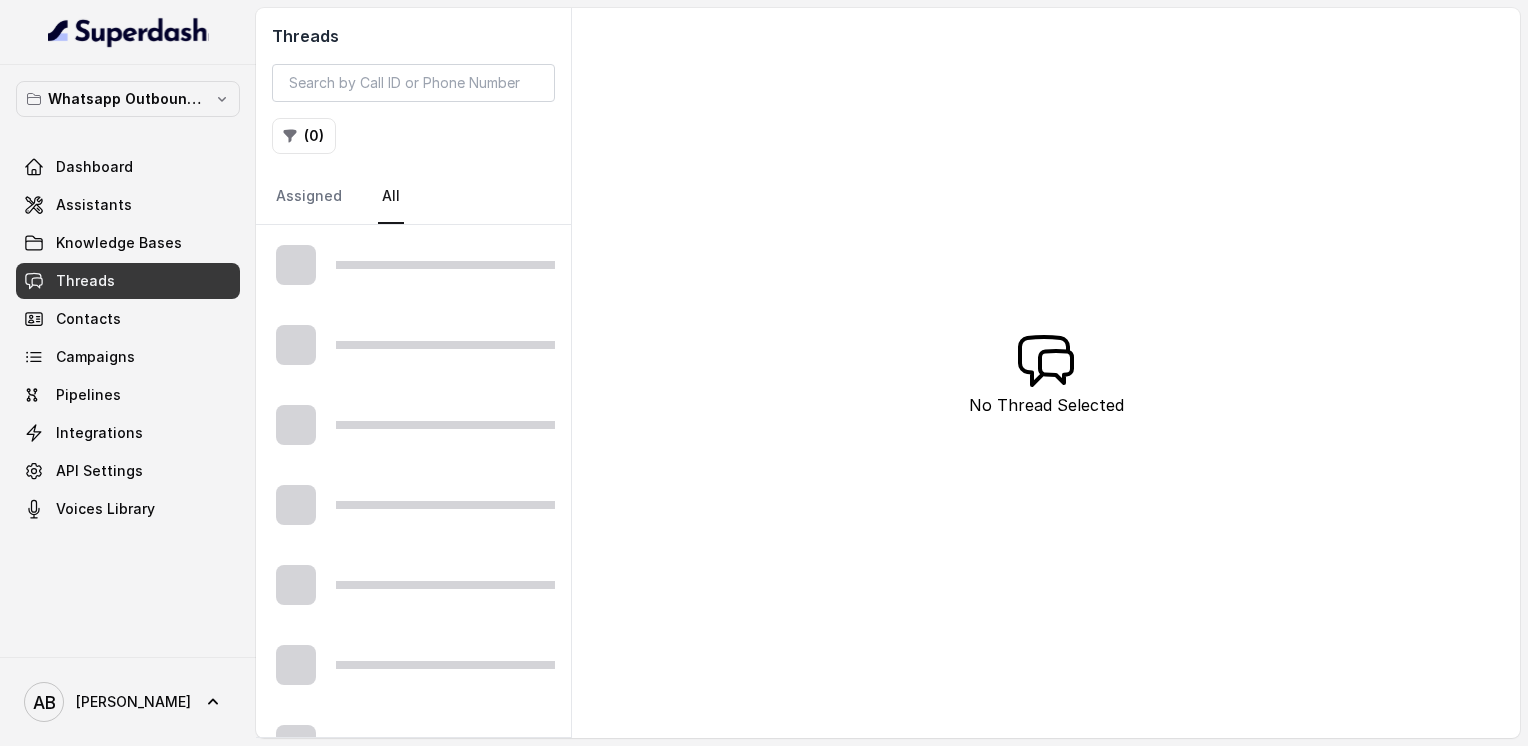 scroll, scrollTop: 0, scrollLeft: 0, axis: both 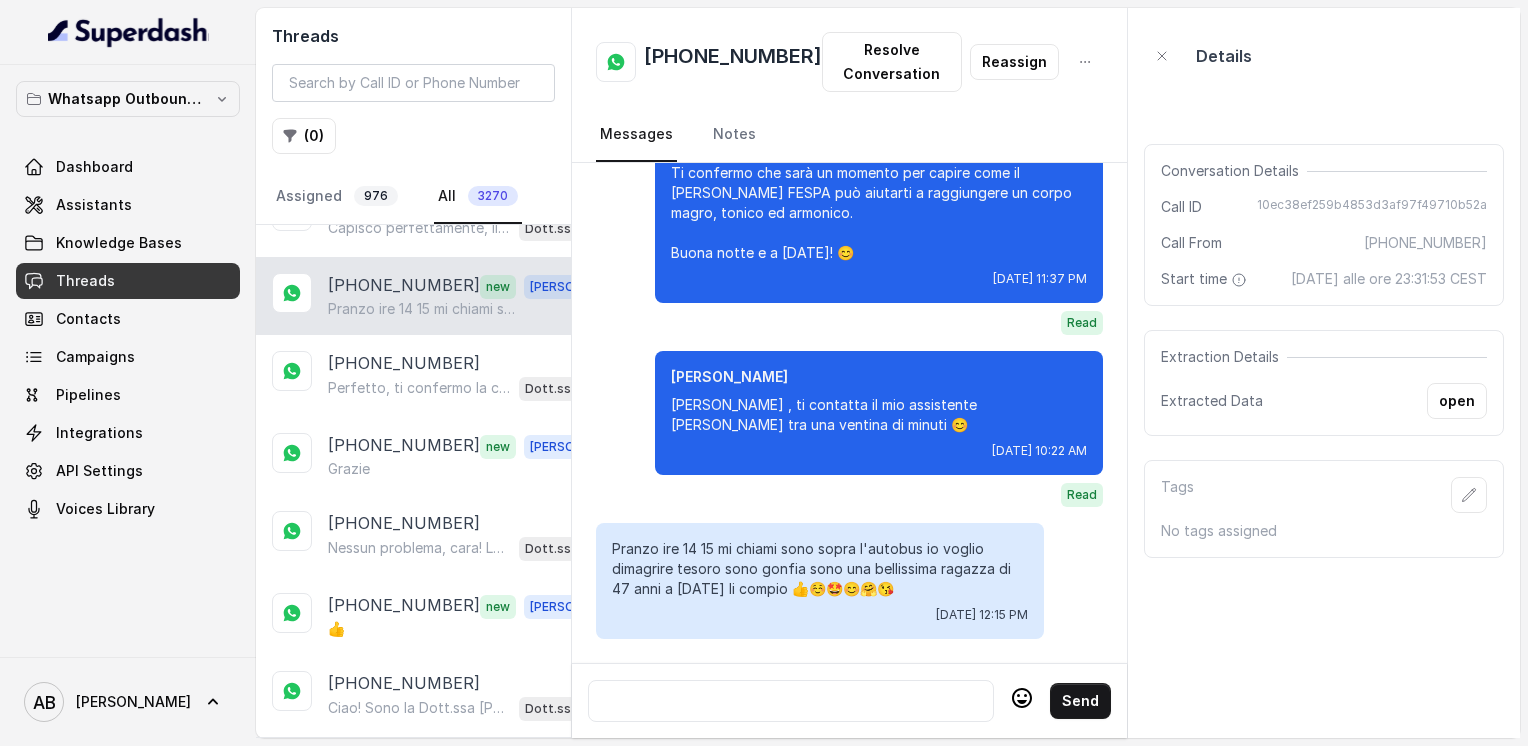 click at bounding box center (791, 701) 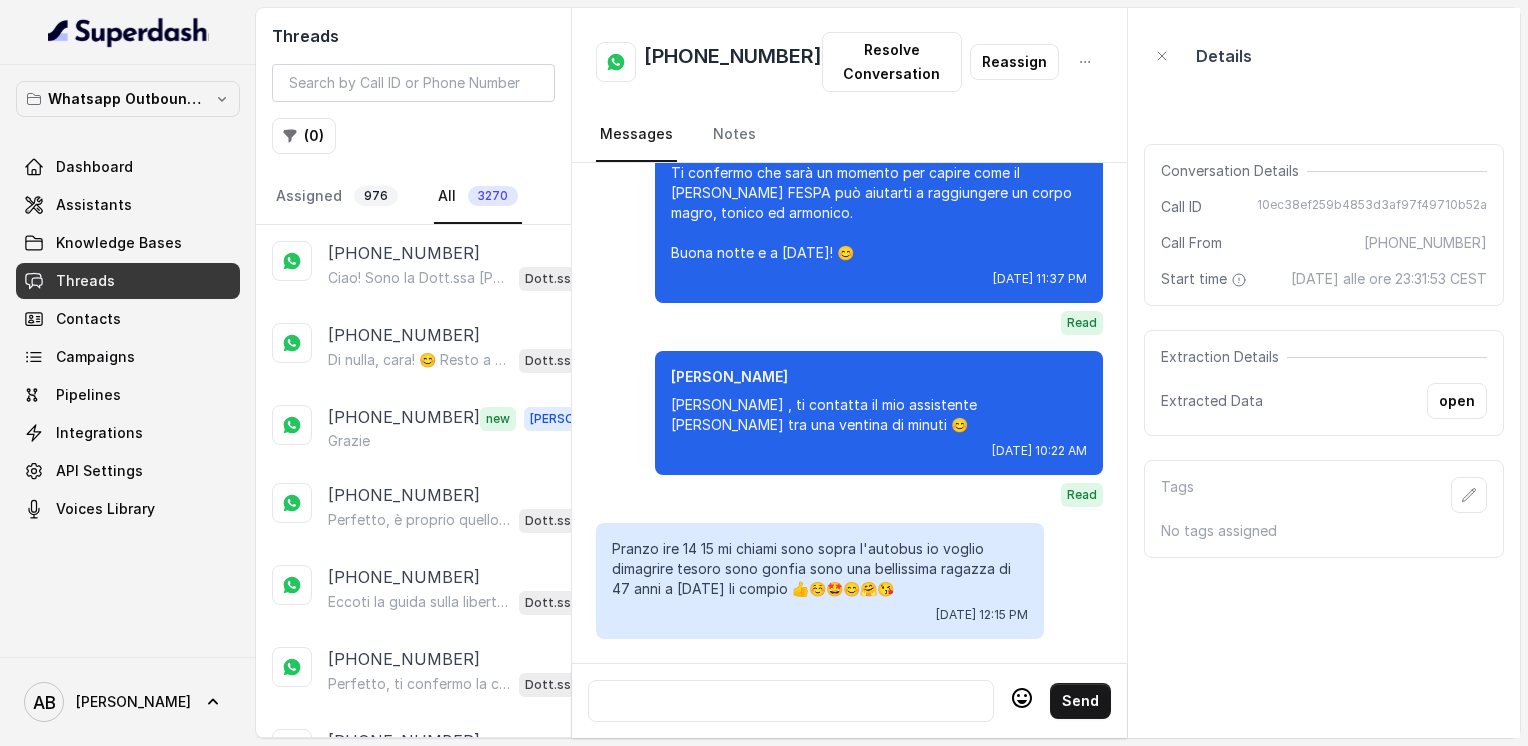 scroll, scrollTop: 0, scrollLeft: 0, axis: both 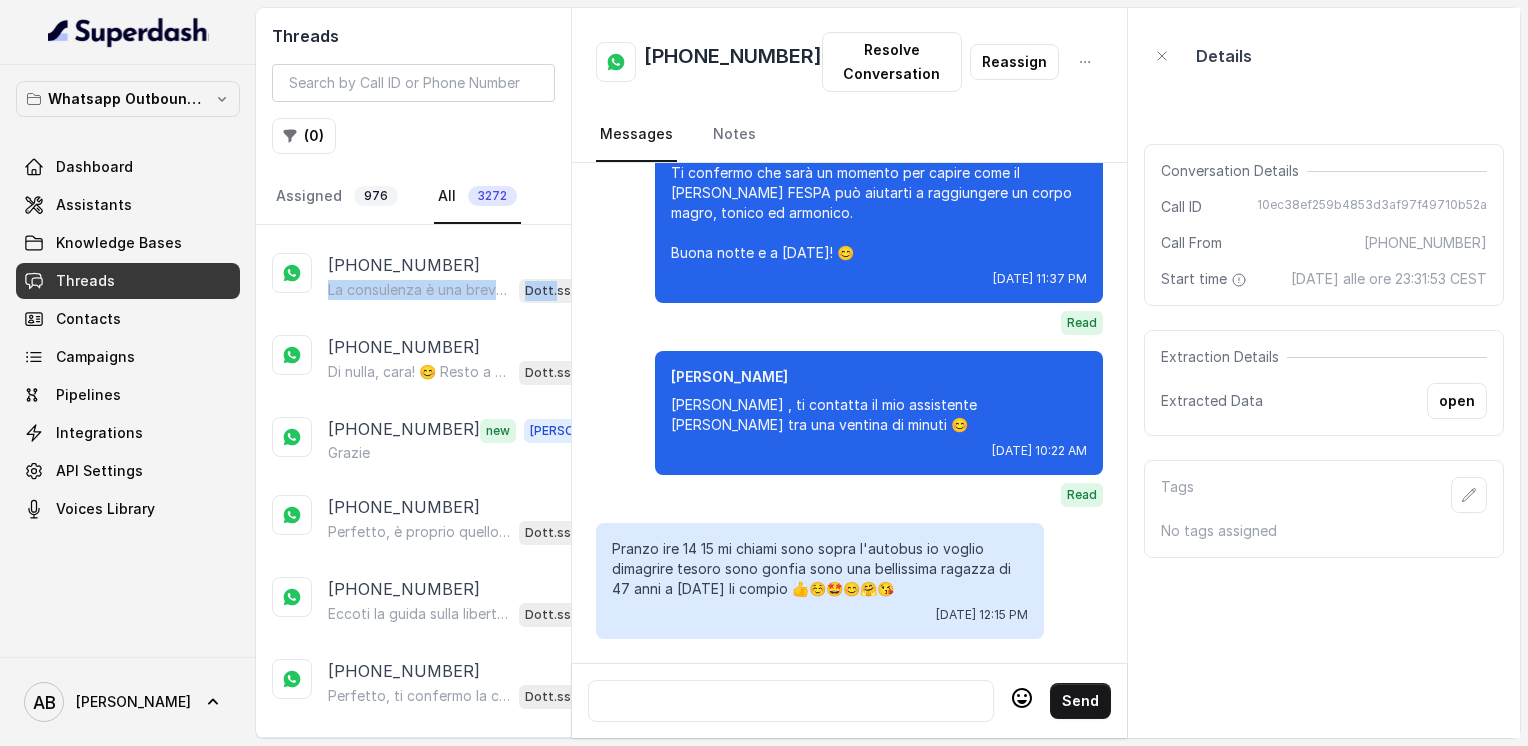 drag, startPoint x: 539, startPoint y: 275, endPoint x: 535, endPoint y: 218, distance: 57.14018 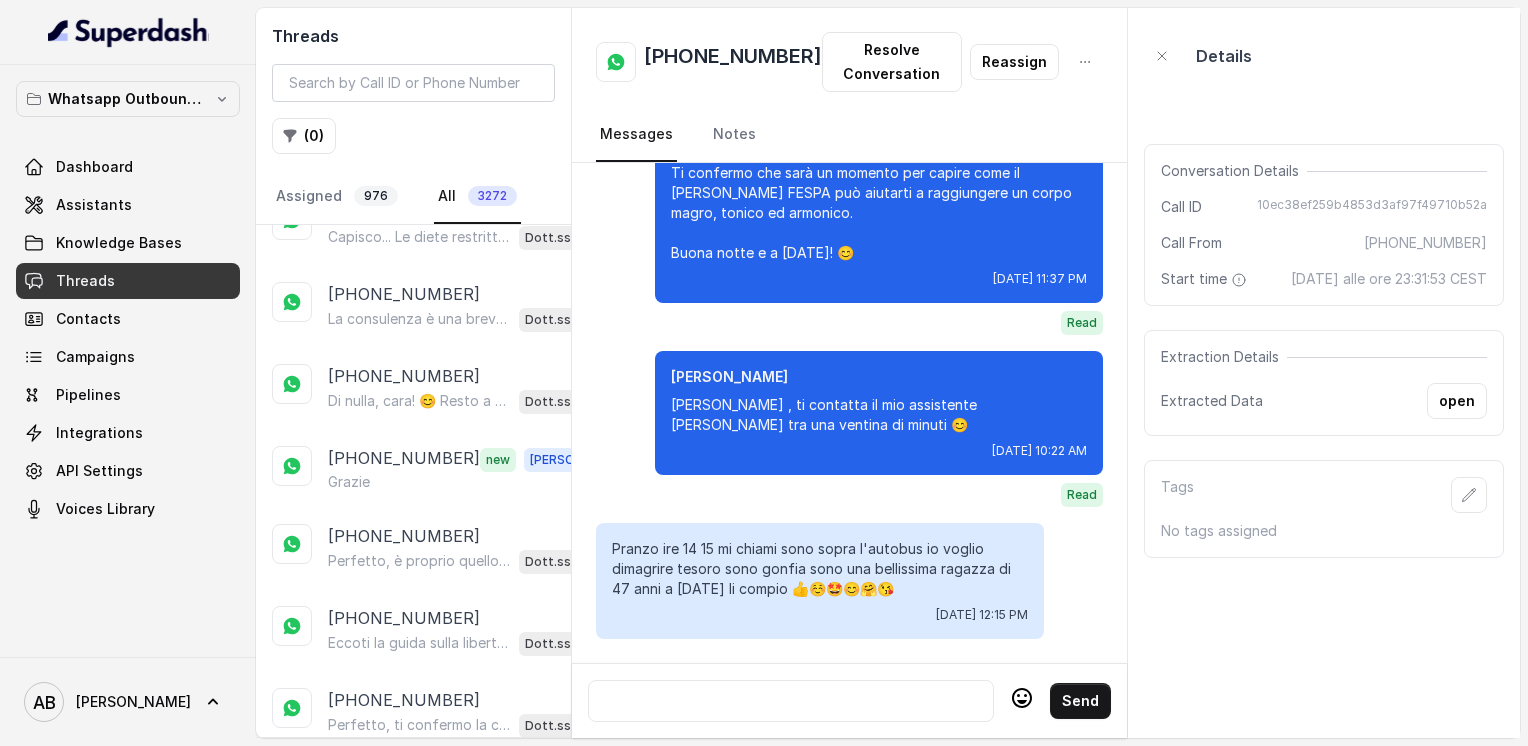 click on "Threads  ( 0 ) Assigned 976 All 3272 +393886551420   Il fatto che non lavoro da 3 mesi mi fa bruciare meno calorie, in più ci aggiungevo la camminata Dott.ssa Saccone Federica AI +393510252333   Capisco... Le diete restrittive spesso portano a risultati temporanei e tanta fatica.
Il Metodo FESPA punta proprio a eliminare lo stress delle privazioni, aiutandoti a velocizzare il metabolismo e raggiungere la libertà alimentare, per un corpo magro, tonico ed armonico.
Ti piacerebbe scoprire come funziona con una chiamata gratuita di 5 minuti? 😊 Dott.ssa Saccone Federica AI +393282923522   La consulenza è una breve chiamata gratuita di 5 minuti con uno dei nostri specialisti.
Ti spiegherà come funziona il Metodo FESPA, come possiamo personalizzarlo per te e come potrai raggiungere un corpo magro, tonico ed armonico, velocizzando il metabolismo senza rinunce.
Ti interessa fissare un appuntamento? 😊 Dott.ssa Saccone Federica AI +393381142337   Dott.ssa Saccone Federica AI +39057864300   new Alessandro" at bounding box center (414, 373) 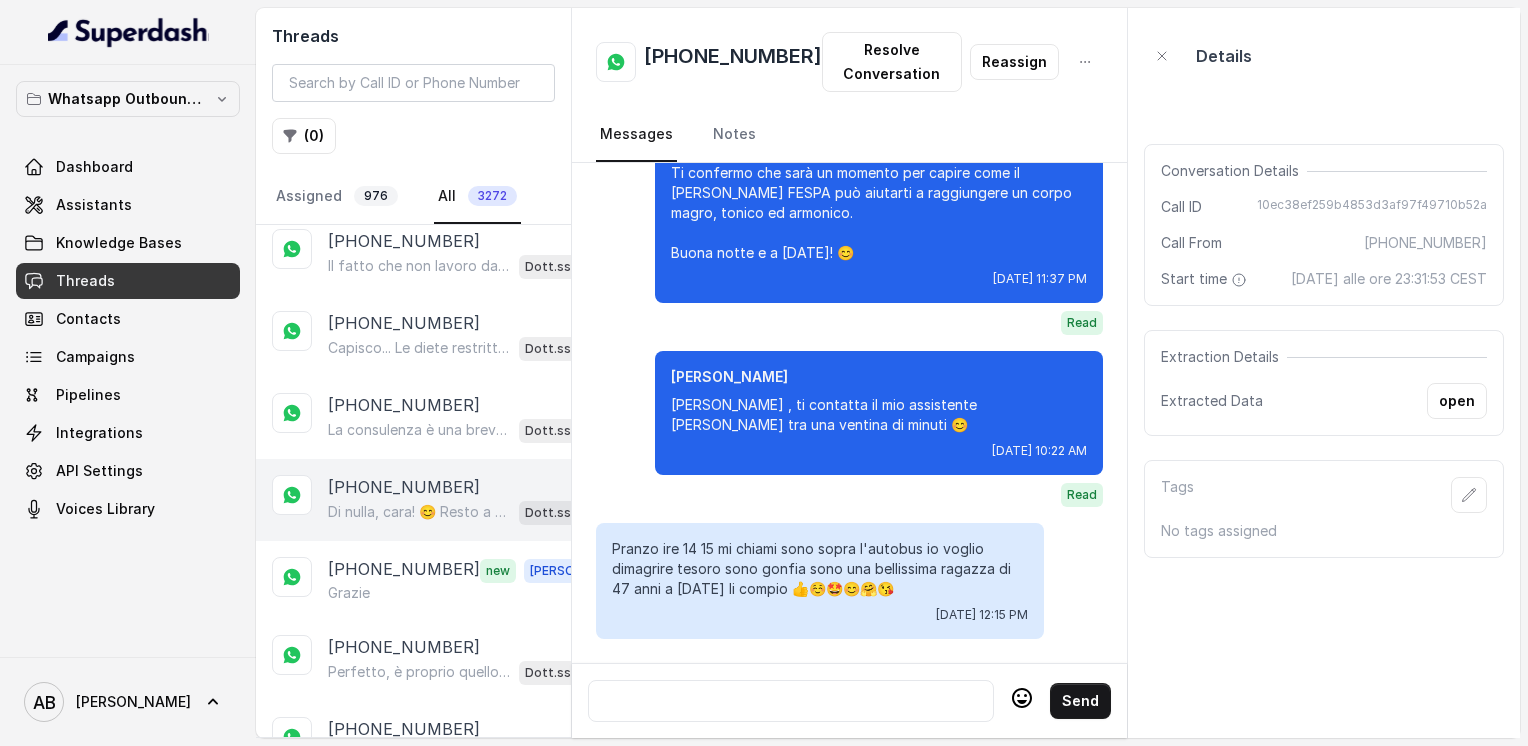 scroll, scrollTop: 0, scrollLeft: 0, axis: both 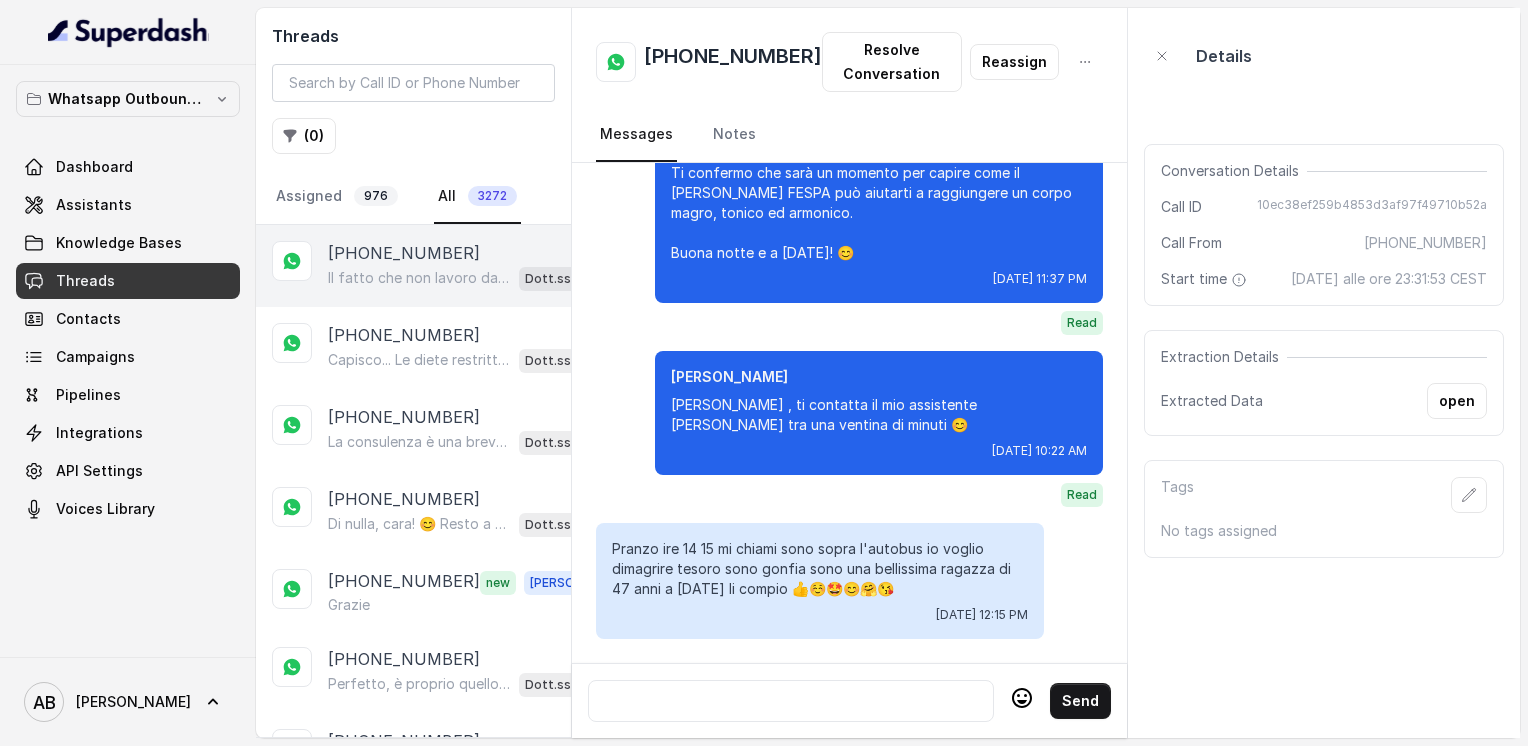 click on "Il fatto che non lavoro da 3 mesi mi fa bruciare meno calorie, in più ci aggiungevo la camminata" at bounding box center (419, 278) 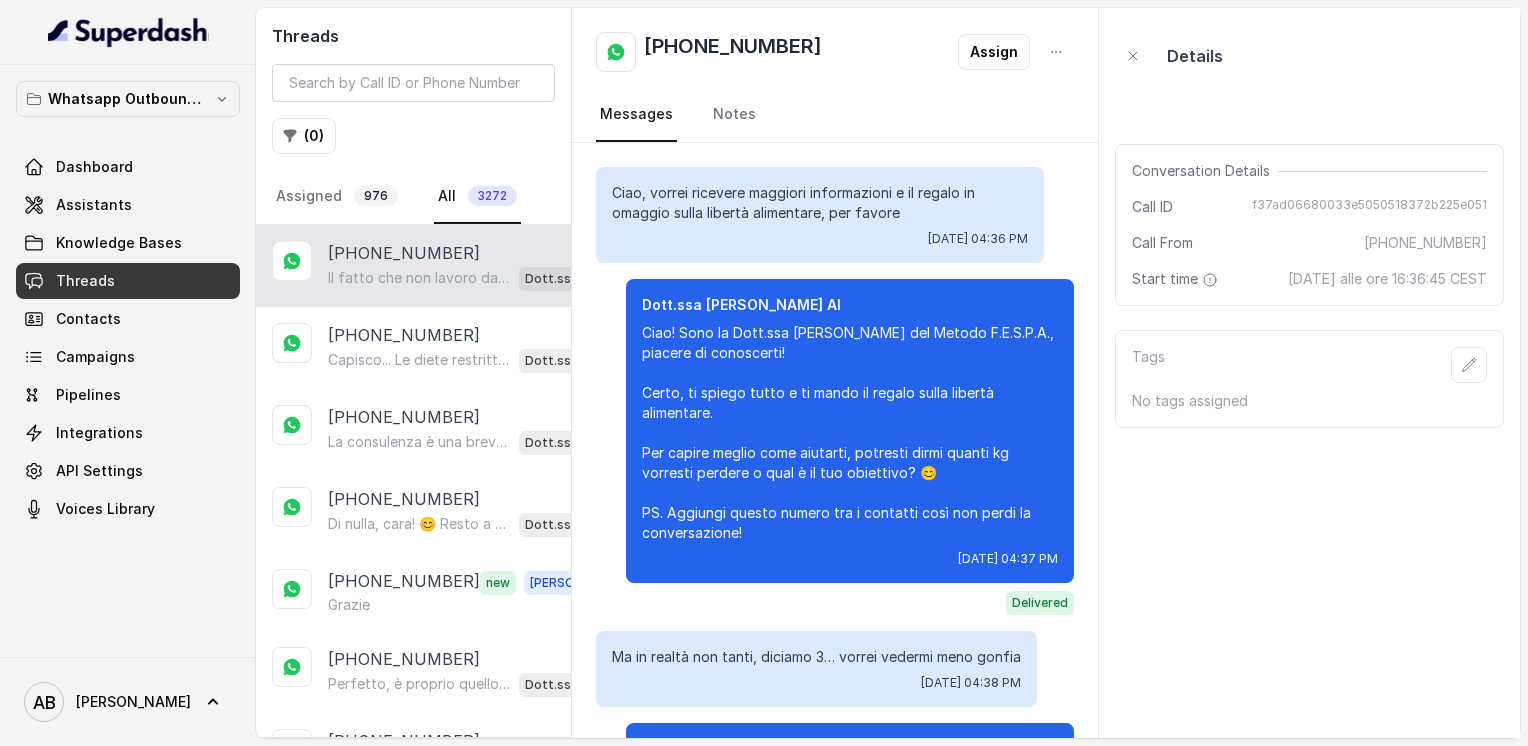 scroll, scrollTop: 316, scrollLeft: 0, axis: vertical 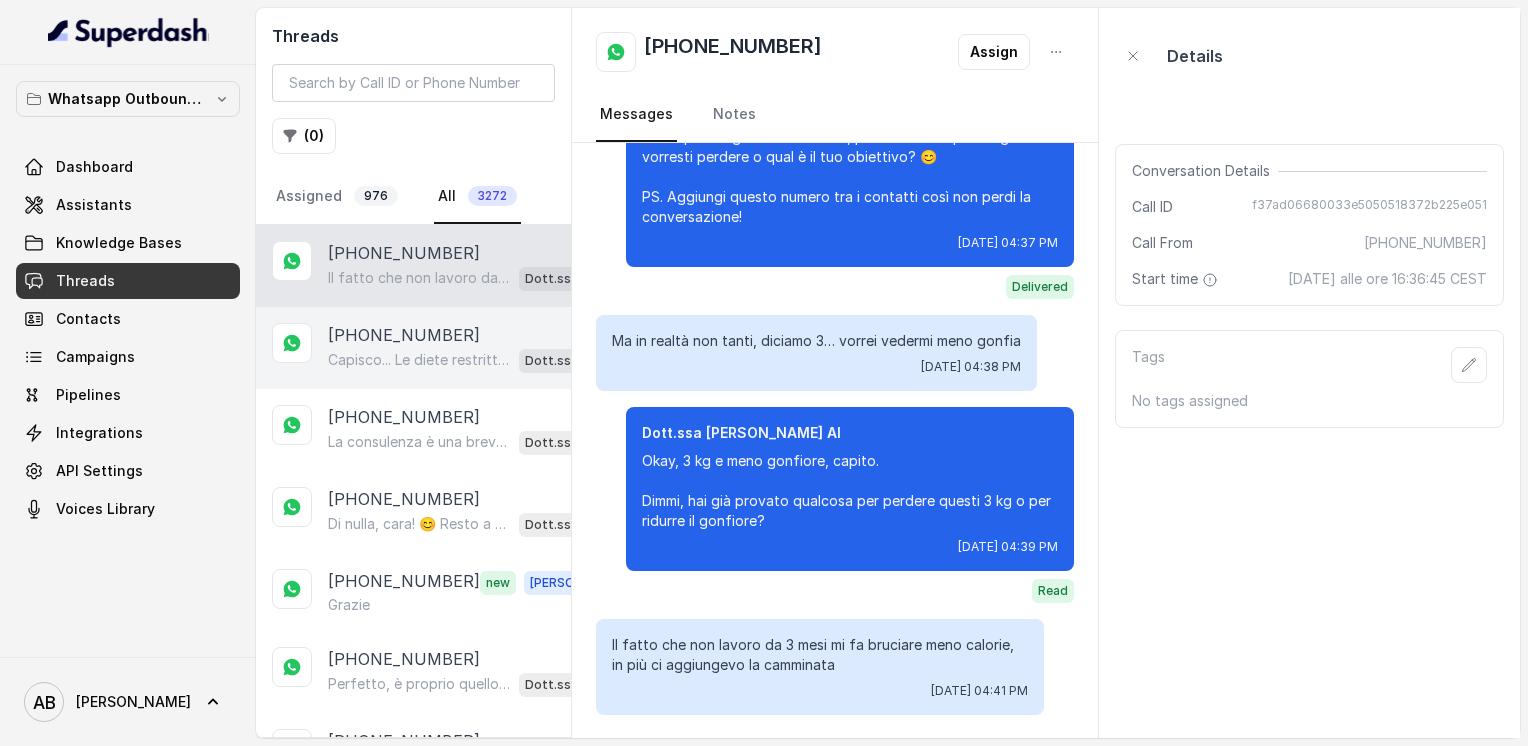 click on "Capisco... Le diete restrittive spesso portano a risultati temporanei e tanta fatica.
Il Metodo FESPA punta proprio a eliminare lo stress delle privazioni, aiutandoti a velocizzare il metabolismo e raggiungere la libertà alimentare, per un corpo magro, tonico ed armonico.
Ti piacerebbe scoprire come funziona con una chiamata gratuita di 5 minuti? 😊" at bounding box center [419, 360] 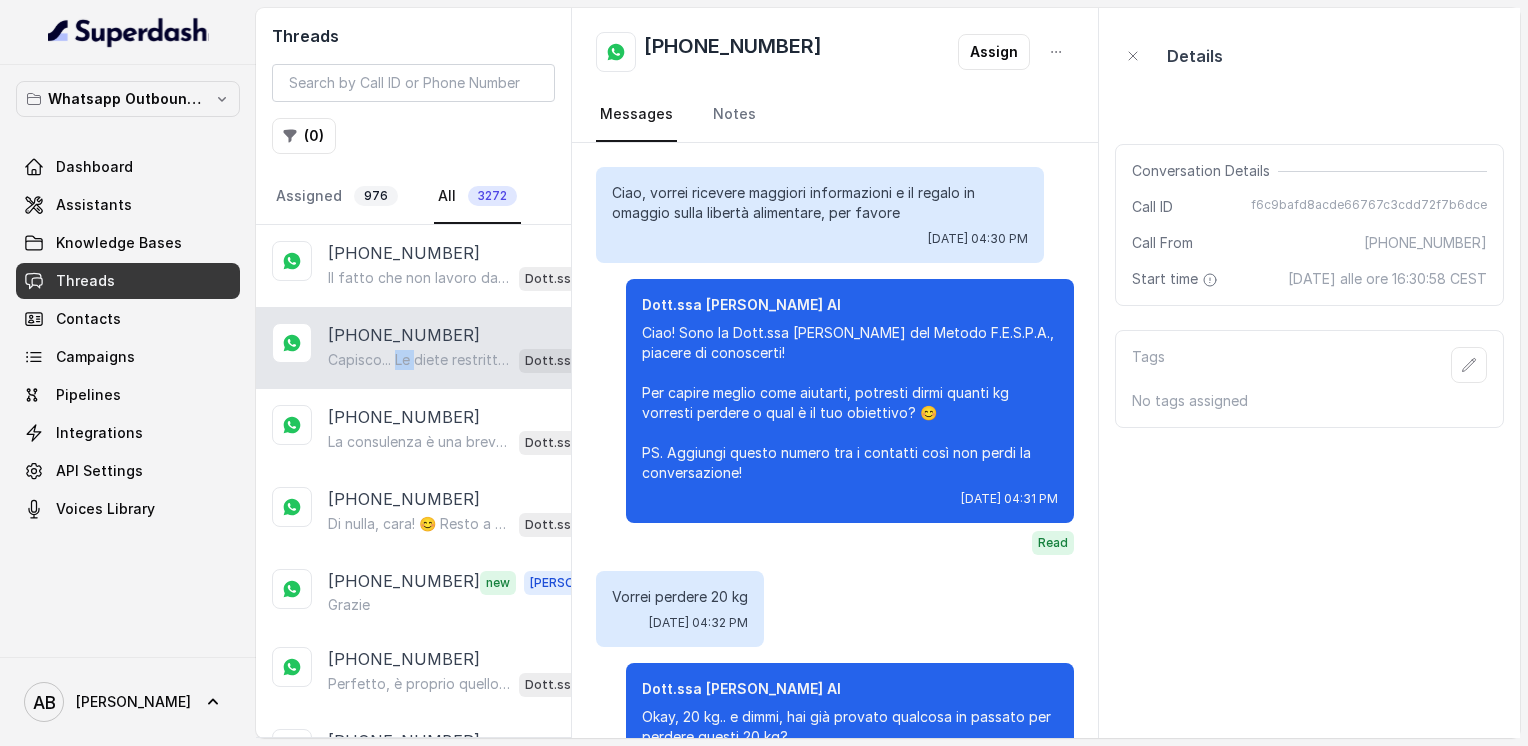 scroll, scrollTop: 792, scrollLeft: 0, axis: vertical 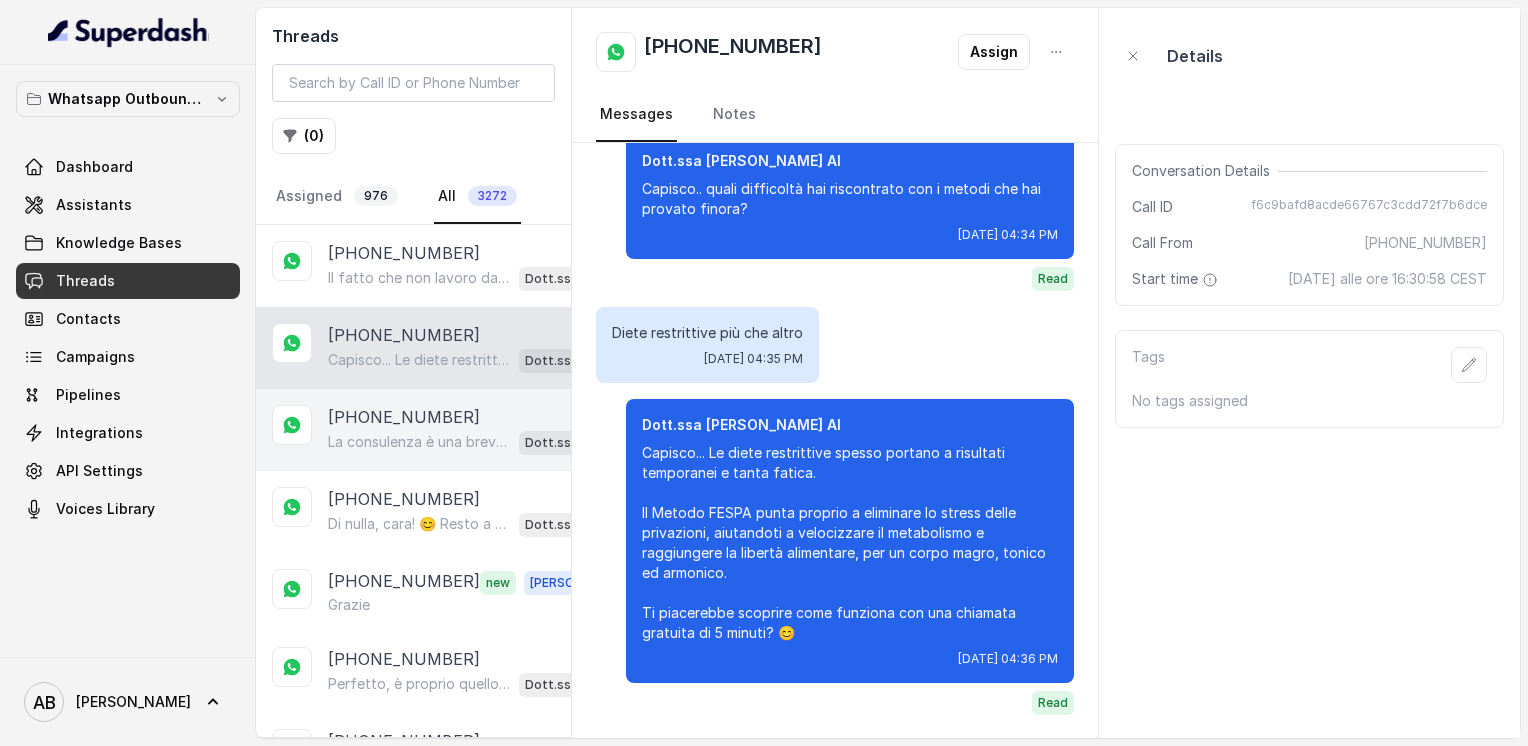 click on "[PHONE_NUMBER]" at bounding box center (404, 417) 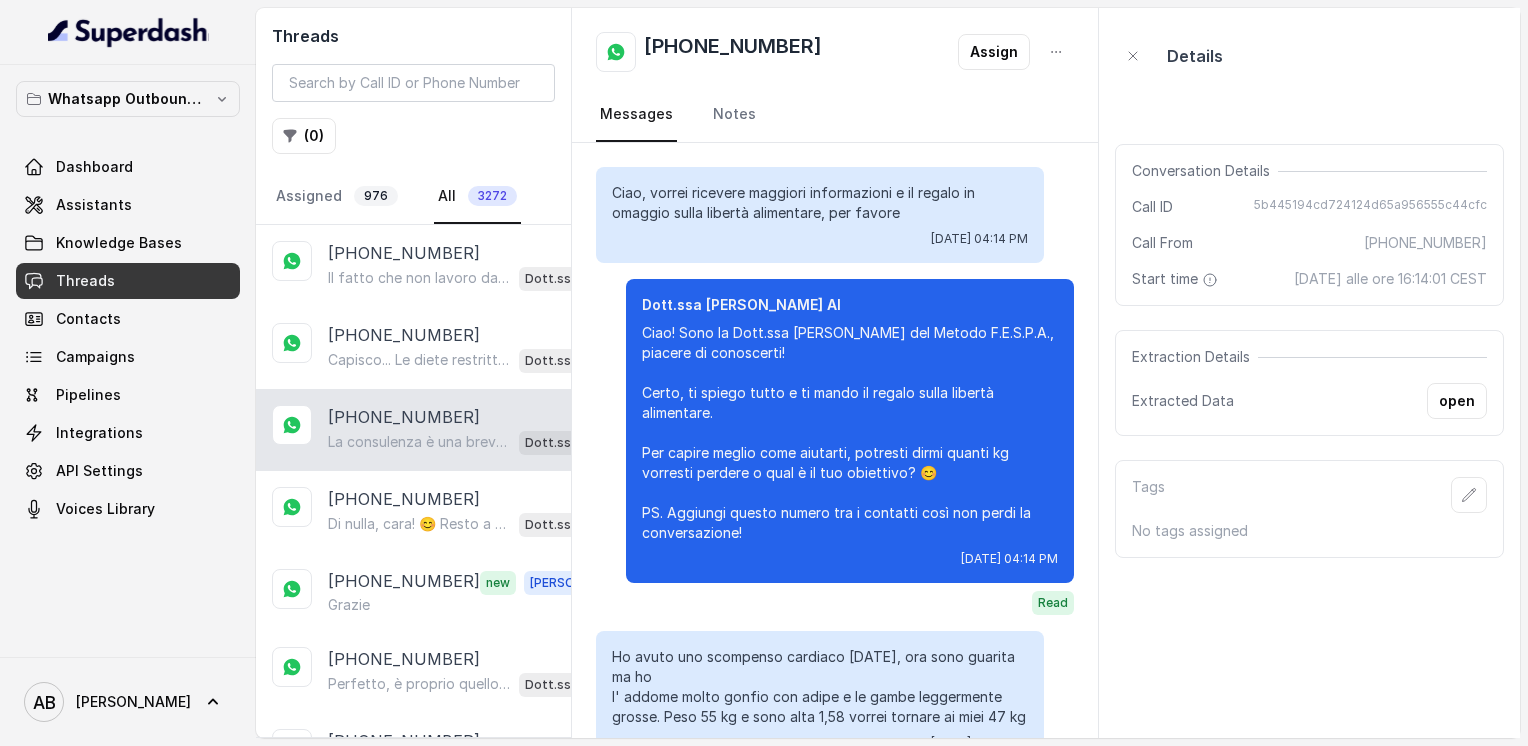 scroll, scrollTop: 1812, scrollLeft: 0, axis: vertical 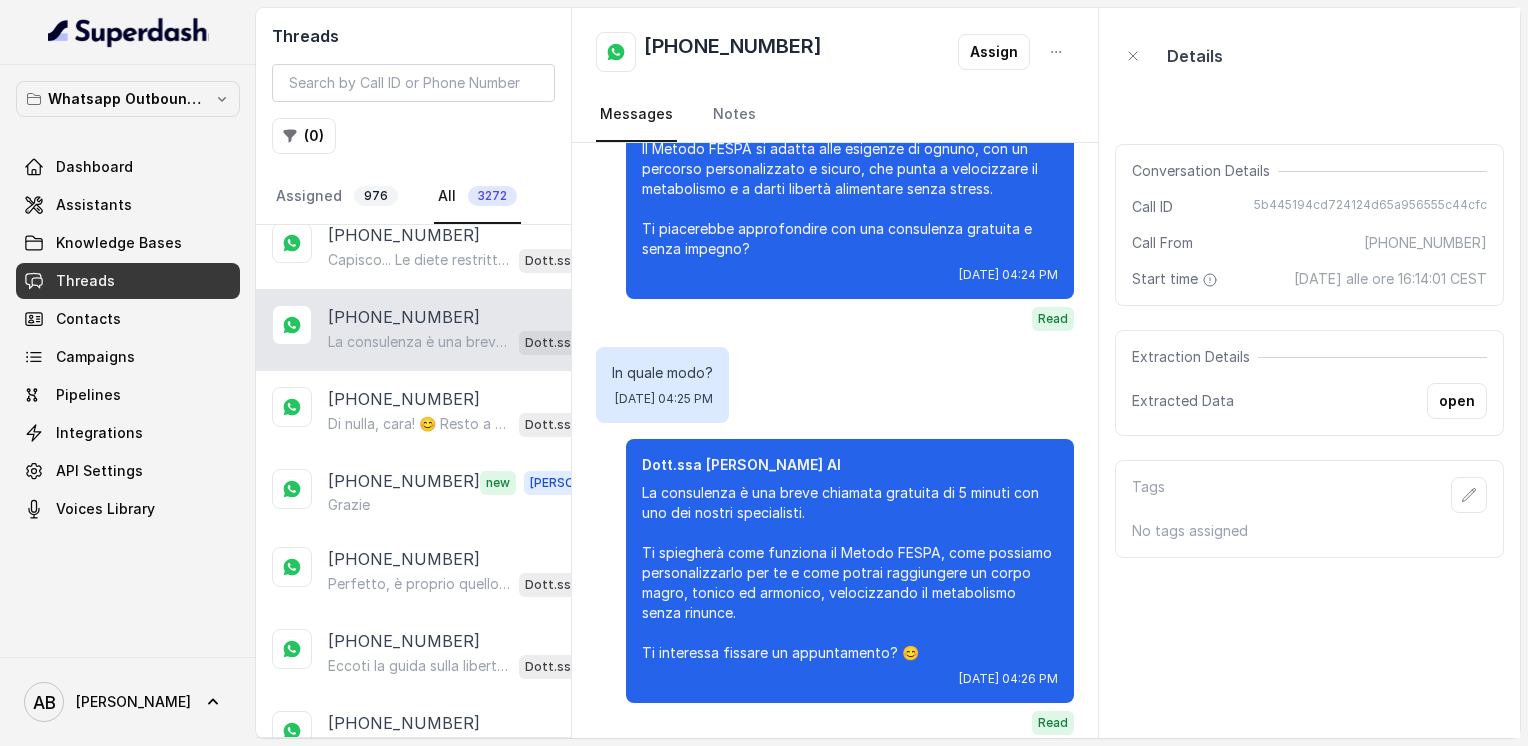 click on "Di nulla, cara! 😊
Resto a disposizione se vorrai.
A presto!" at bounding box center [419, 424] 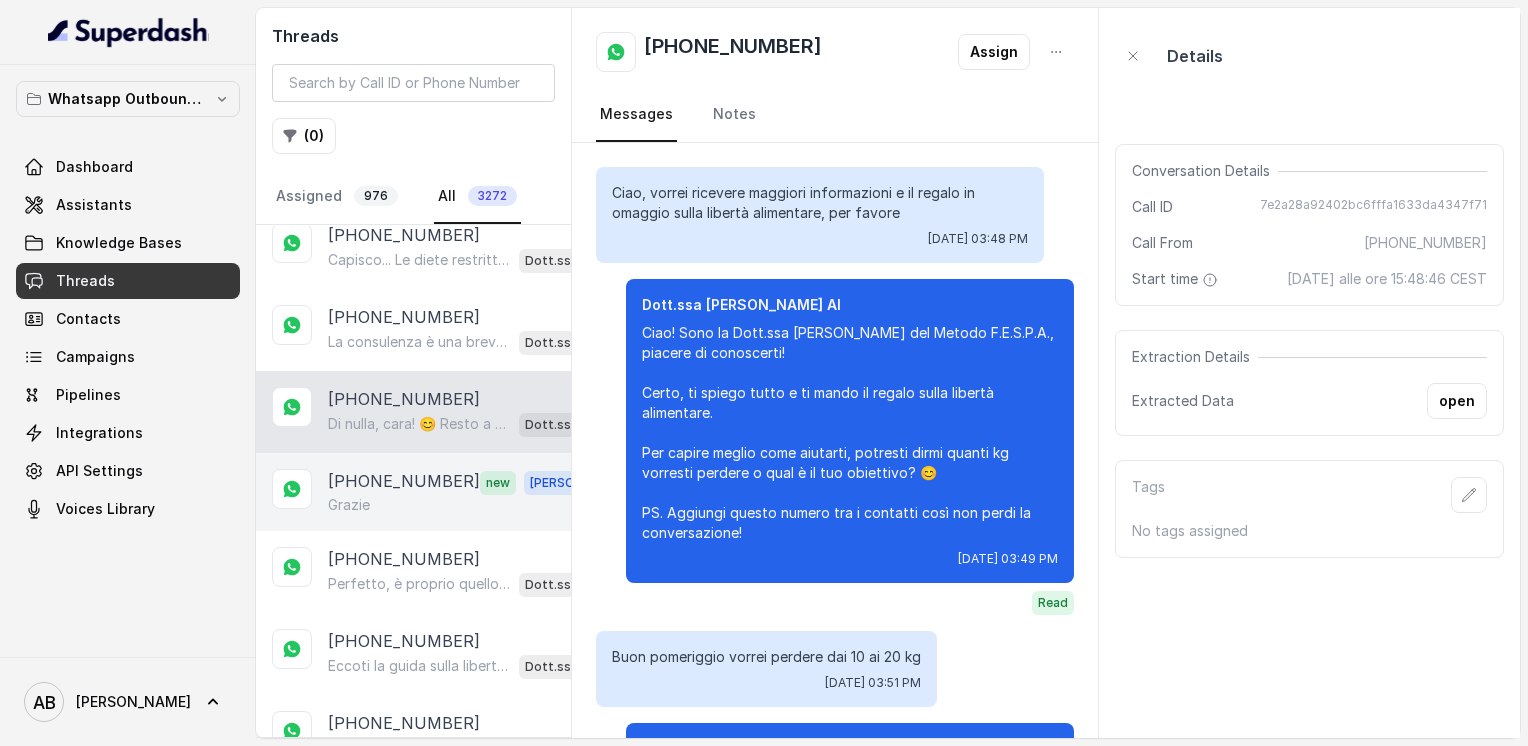 scroll, scrollTop: 2084, scrollLeft: 0, axis: vertical 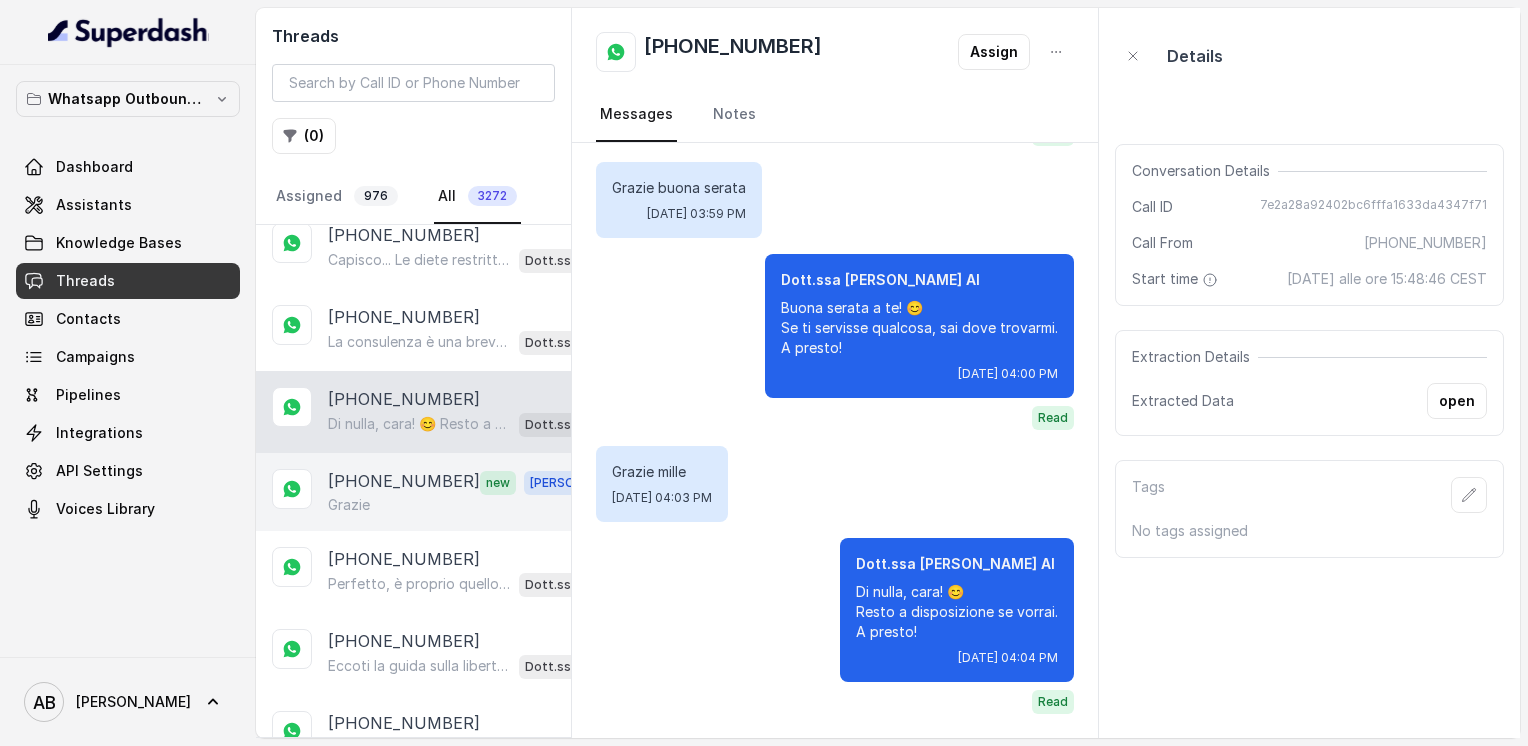 click on "+39057864300   new Alessandro Grazie" at bounding box center [413, 492] 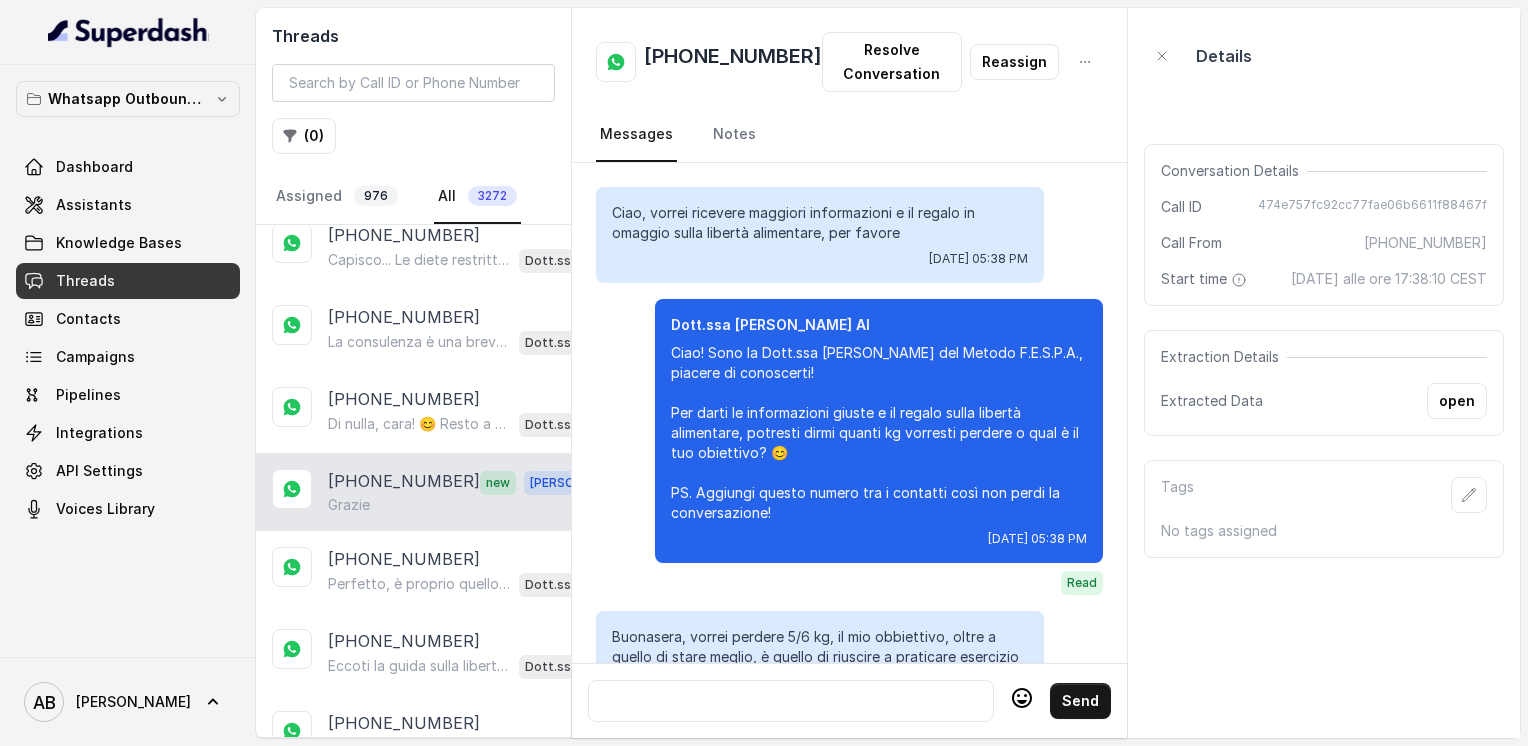 scroll, scrollTop: 2864, scrollLeft: 0, axis: vertical 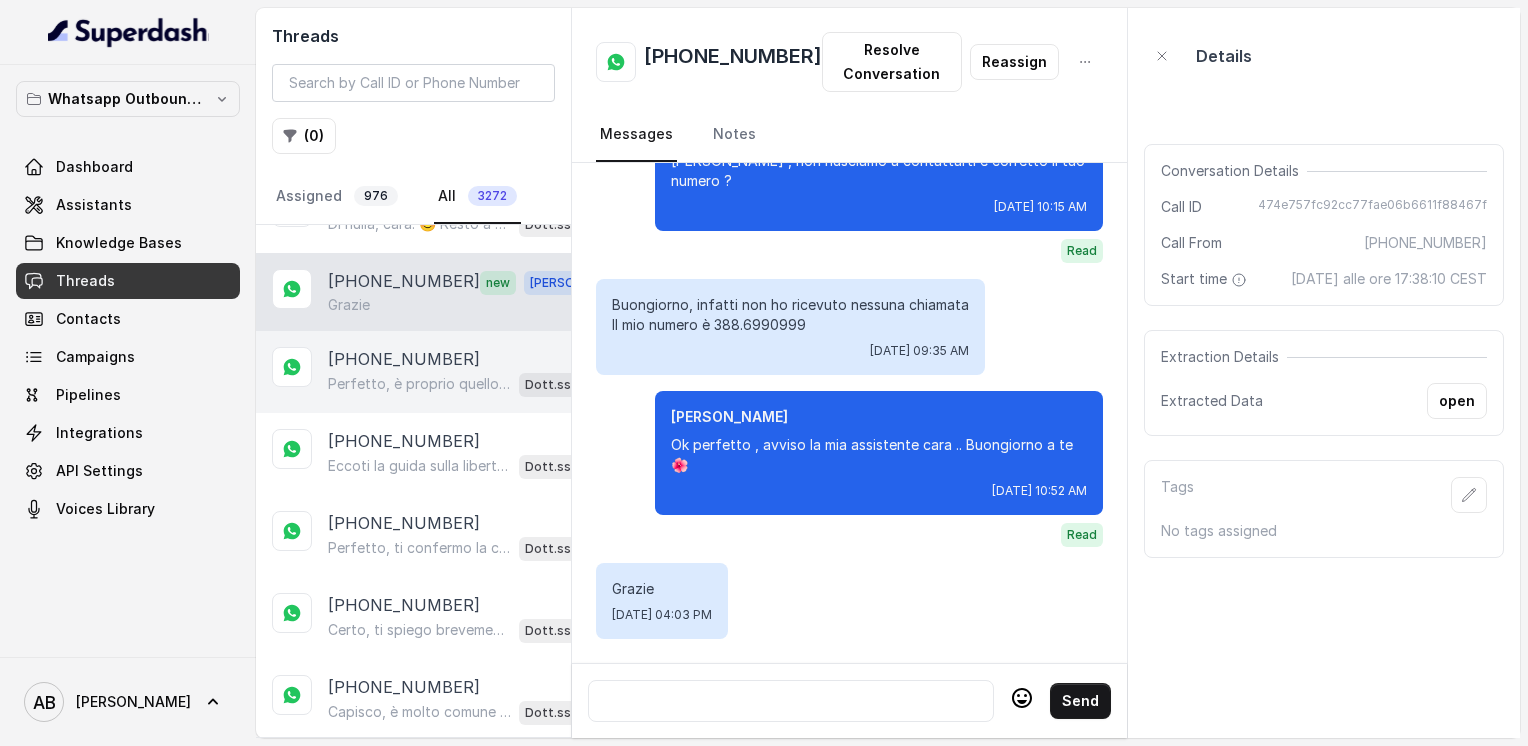 click on "+393408183482   Perfetto, è proprio quello su cui lavoriamo nel Metodo FESPA: imparare a mangiare bene per perdere peso senza stress e senza rinunce.
Il nostro obiettivo è farti raggiungere la libertà alimentare, velocizzare il metabolismo e ottenere un corpo magro, tonico ed armonico.
Ti andrebbe di fare una breve chiamata gratuita di 5 minuti con uno dei nostri specialisti per capire come funziona? Dott.ssa Saccone Federica AI" at bounding box center [413, 372] 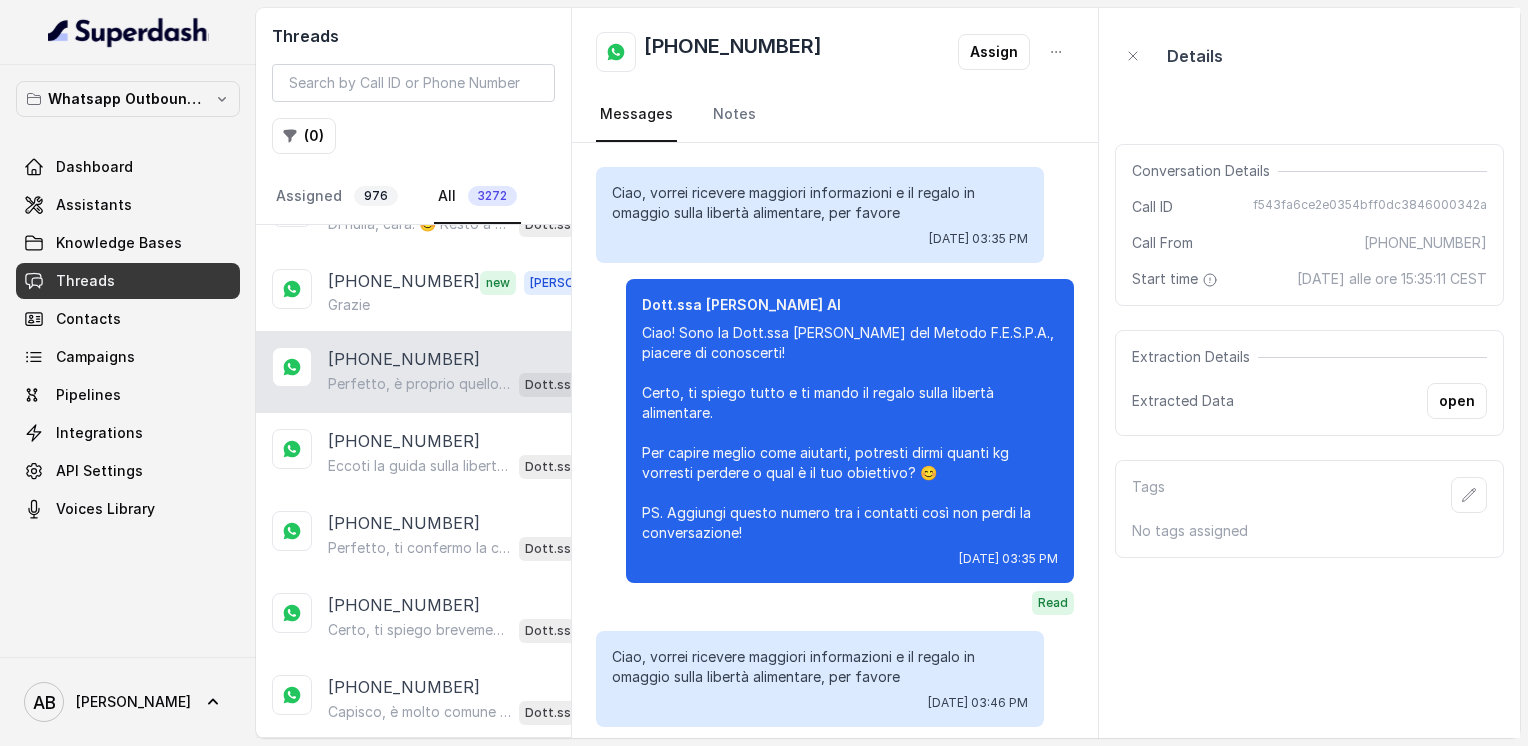 scroll, scrollTop: 1540, scrollLeft: 0, axis: vertical 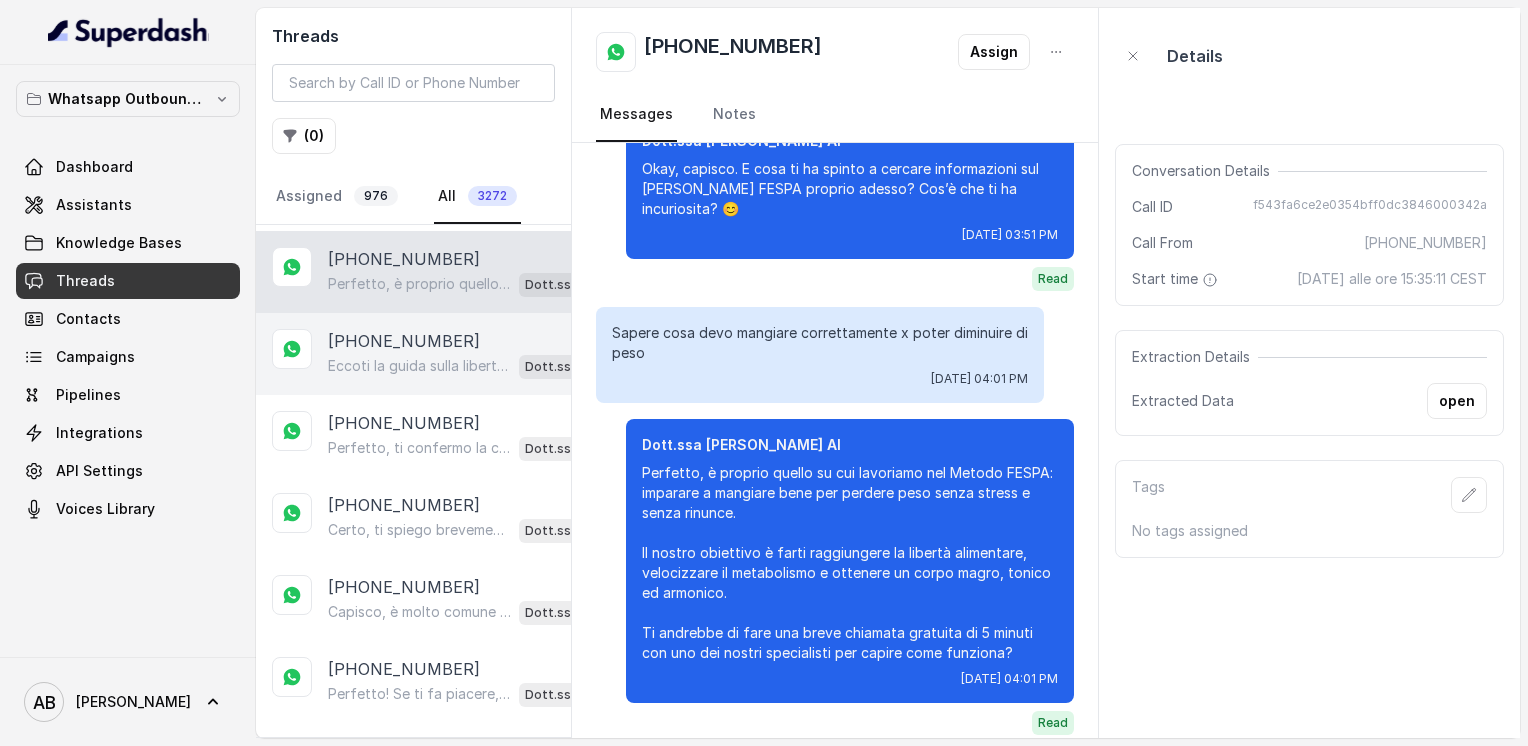 click on "Eccoti la guida sulla libertà alimentare da leggere con calma:
[URL][DOMAIN_NAME]
Quando vuoi, scrivimi pure per fissare la consulenza gratuita di 5 minuti con uno dei nostri specialisti.
Resto a disposizione! 😊" at bounding box center (419, 366) 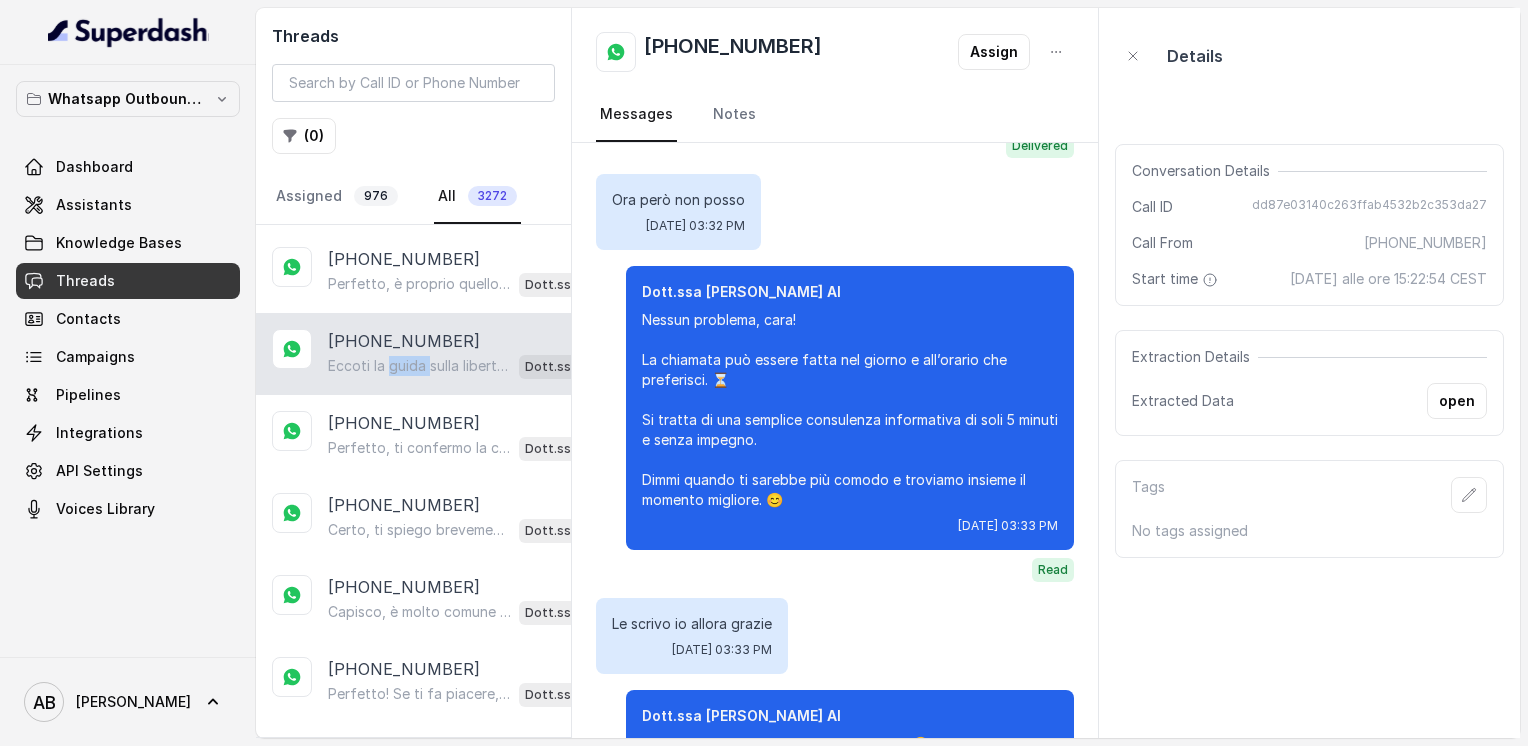 scroll, scrollTop: 1408, scrollLeft: 0, axis: vertical 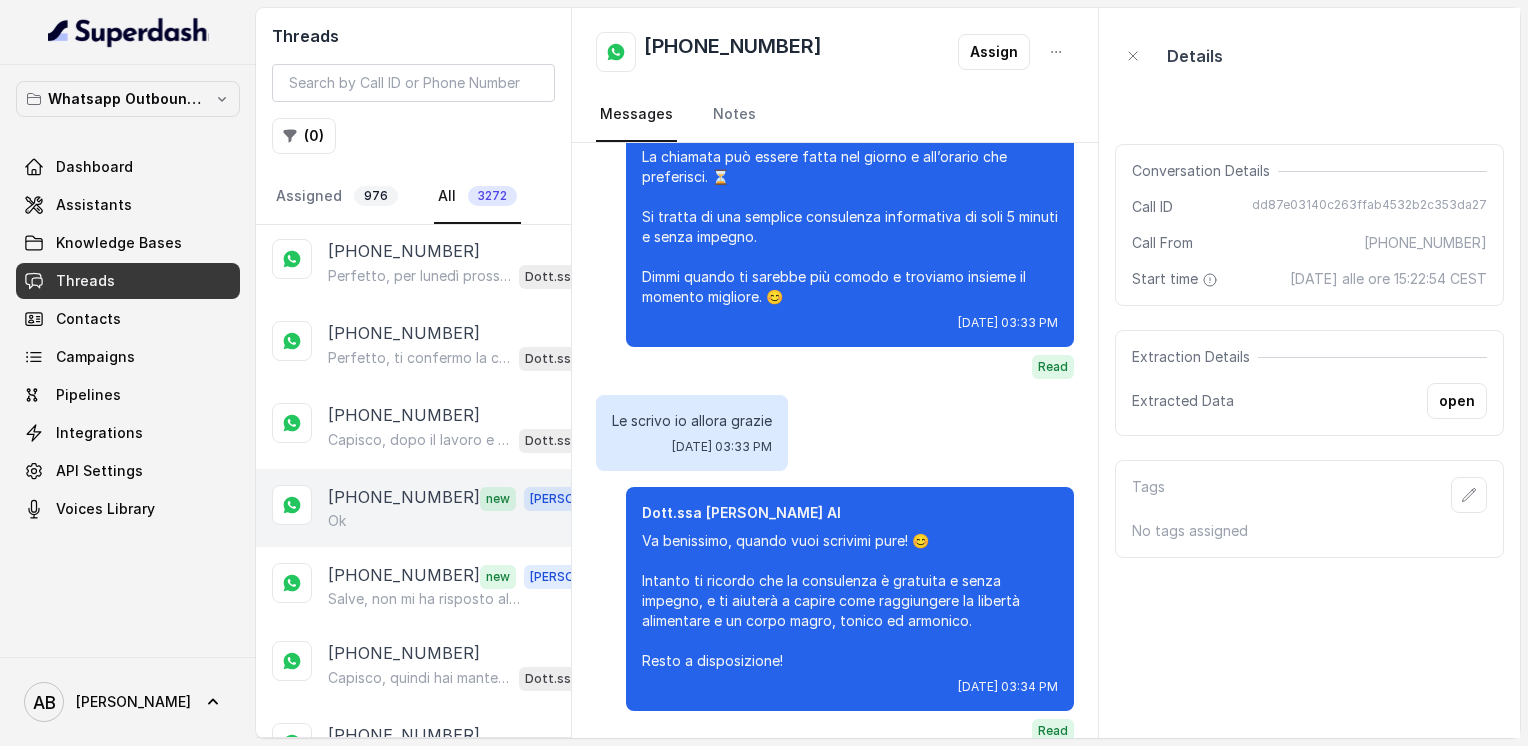 click on "[PHONE_NUMBER]" at bounding box center [404, 498] 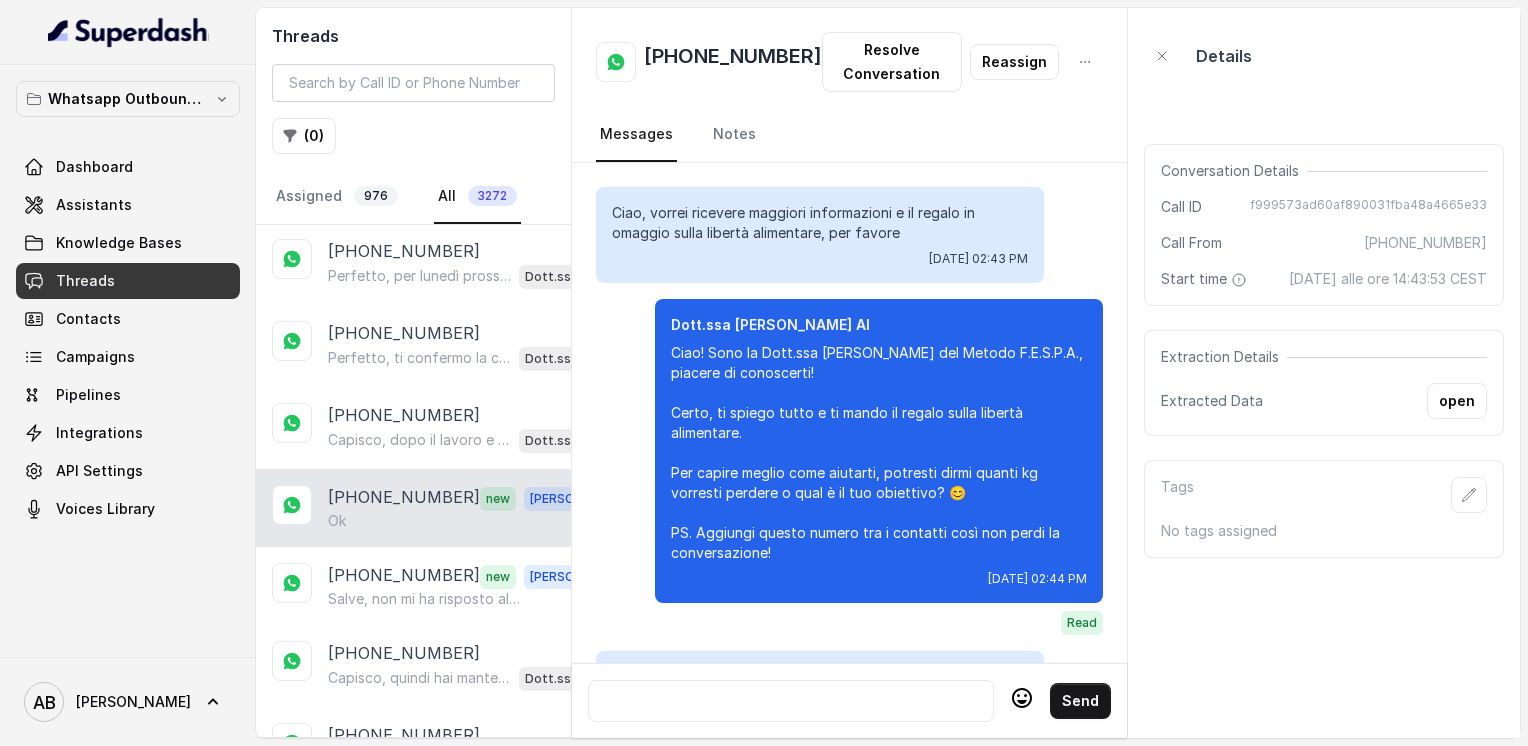 scroll, scrollTop: 1920, scrollLeft: 0, axis: vertical 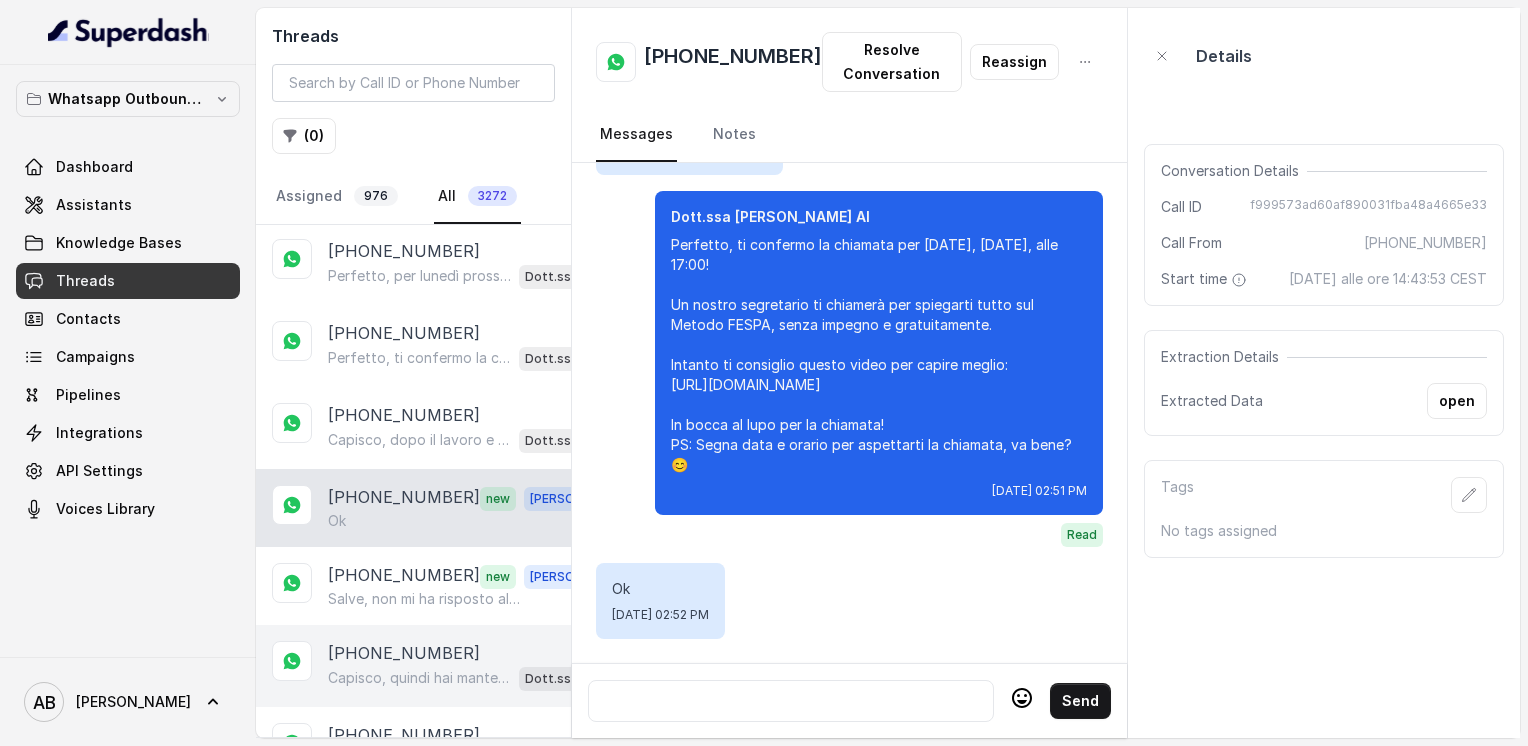 click on "[PHONE_NUMBER]" at bounding box center [404, 653] 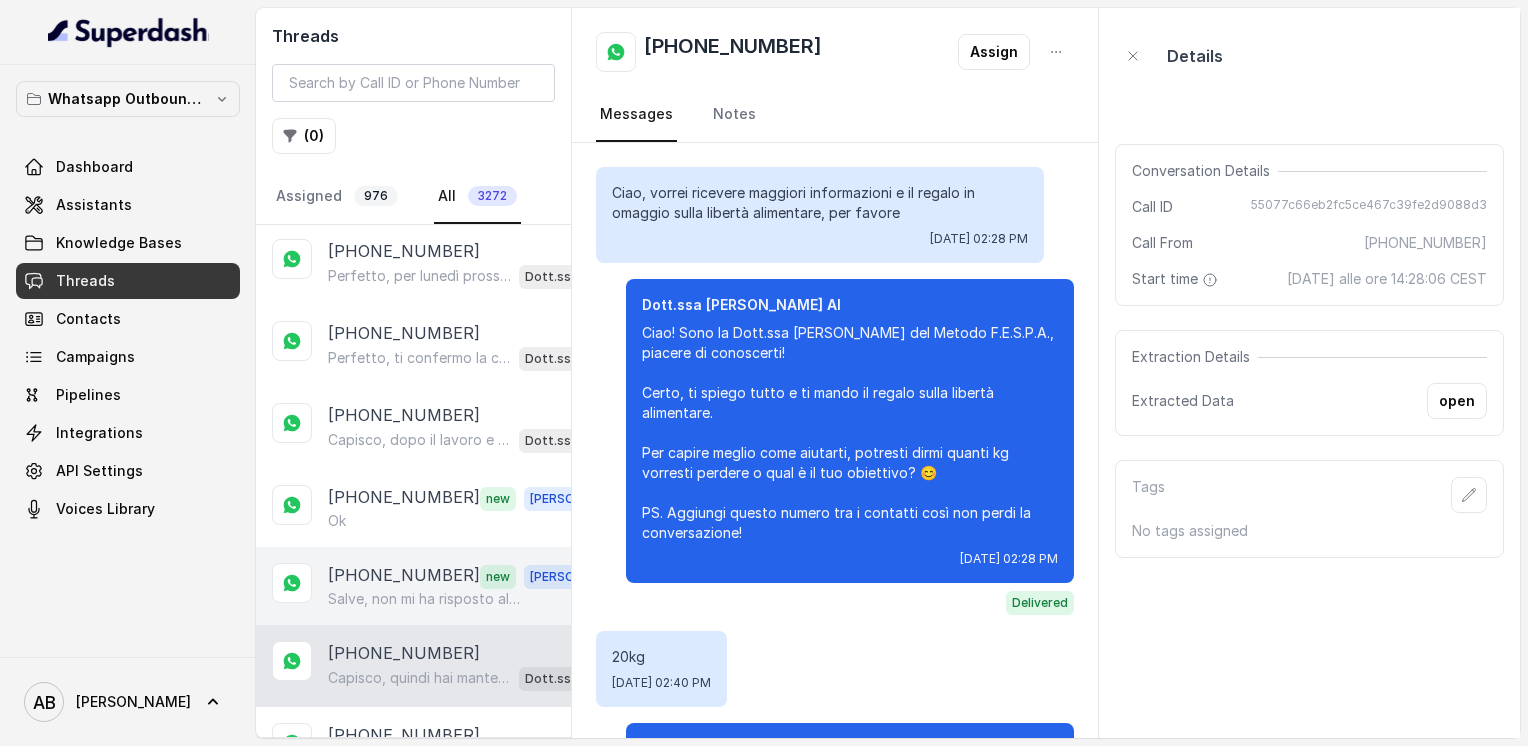 scroll, scrollTop: 1044, scrollLeft: 0, axis: vertical 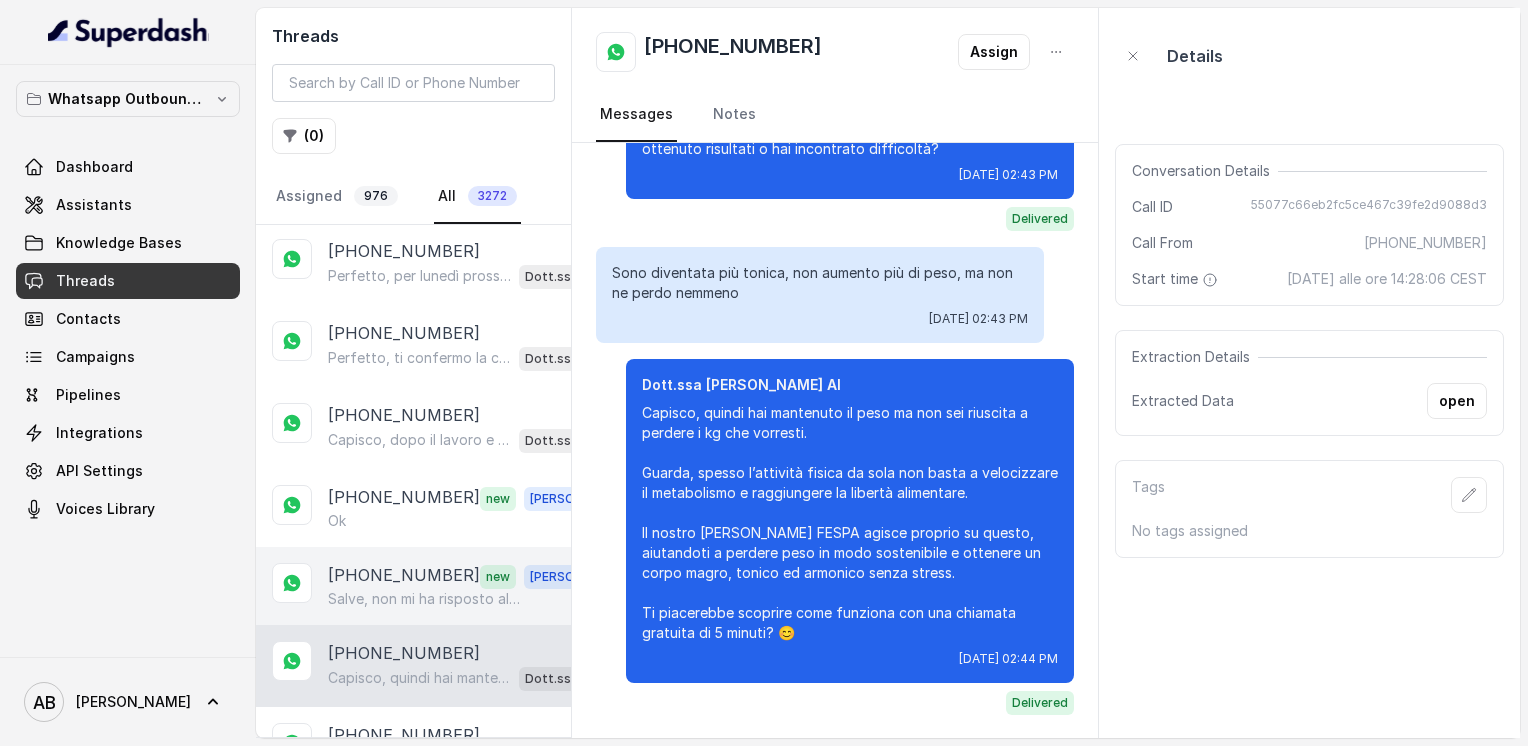 click on "+393393929253   new Alessandro Salve, non mi ha risposto alla mia domanda precedente" at bounding box center [413, 586] 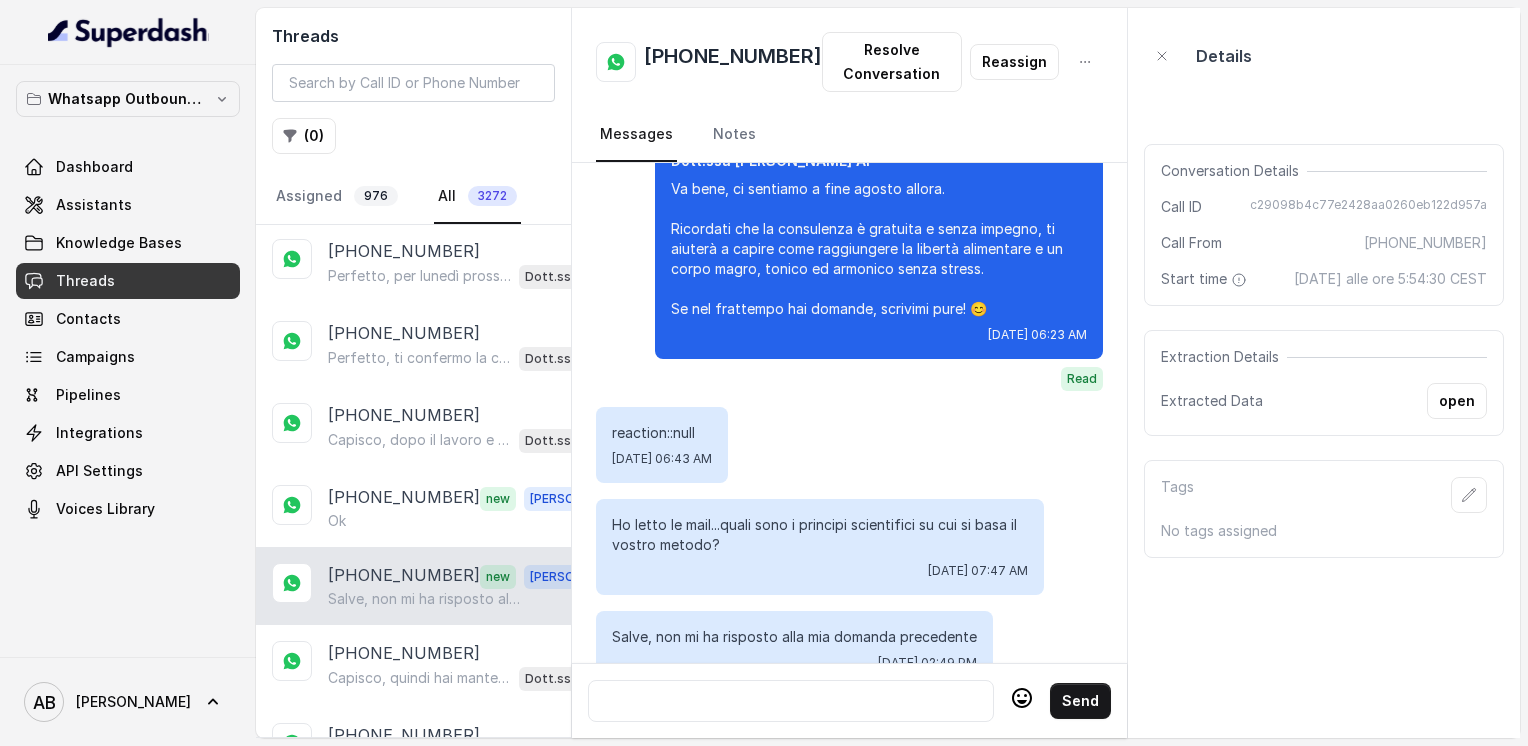 scroll, scrollTop: 3256, scrollLeft: 0, axis: vertical 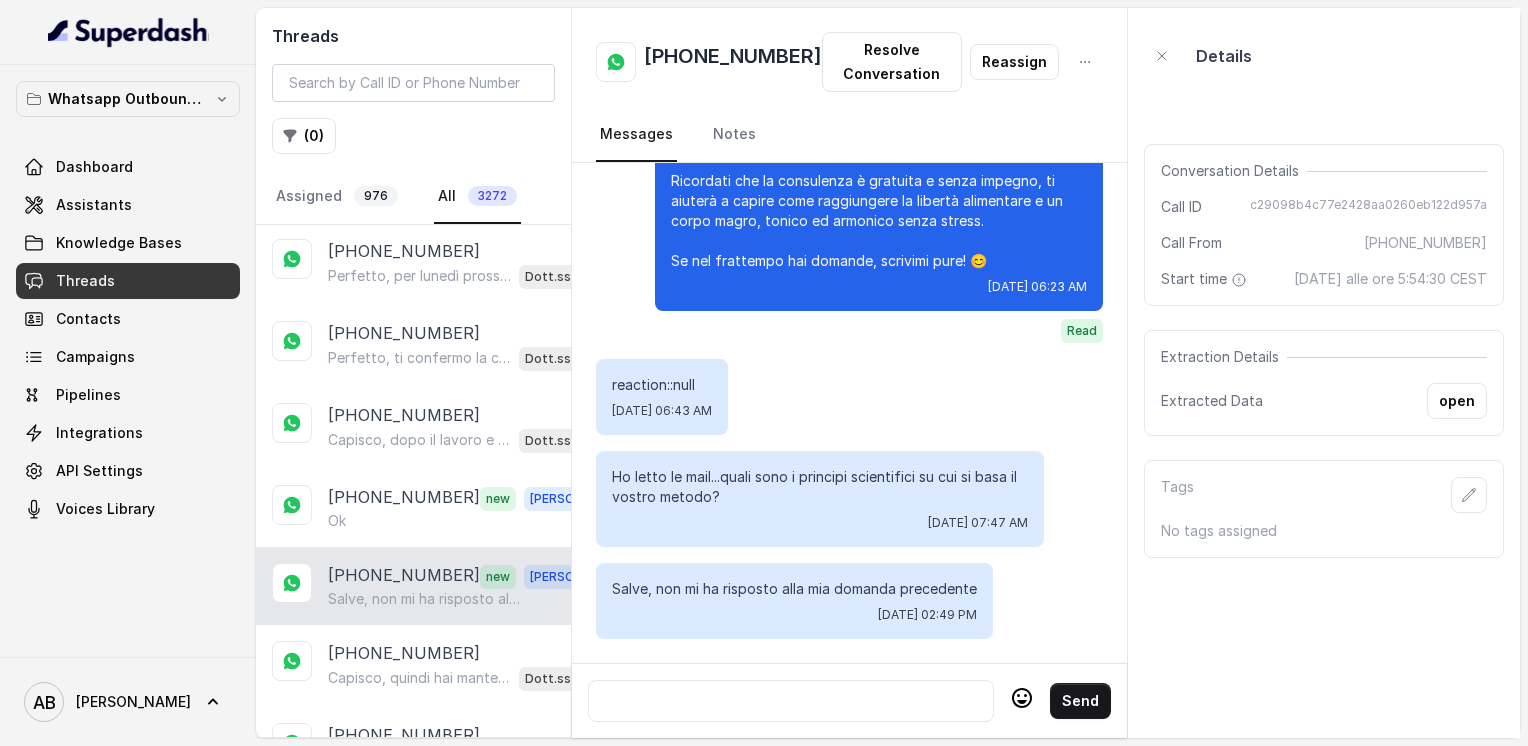 click at bounding box center [791, 701] 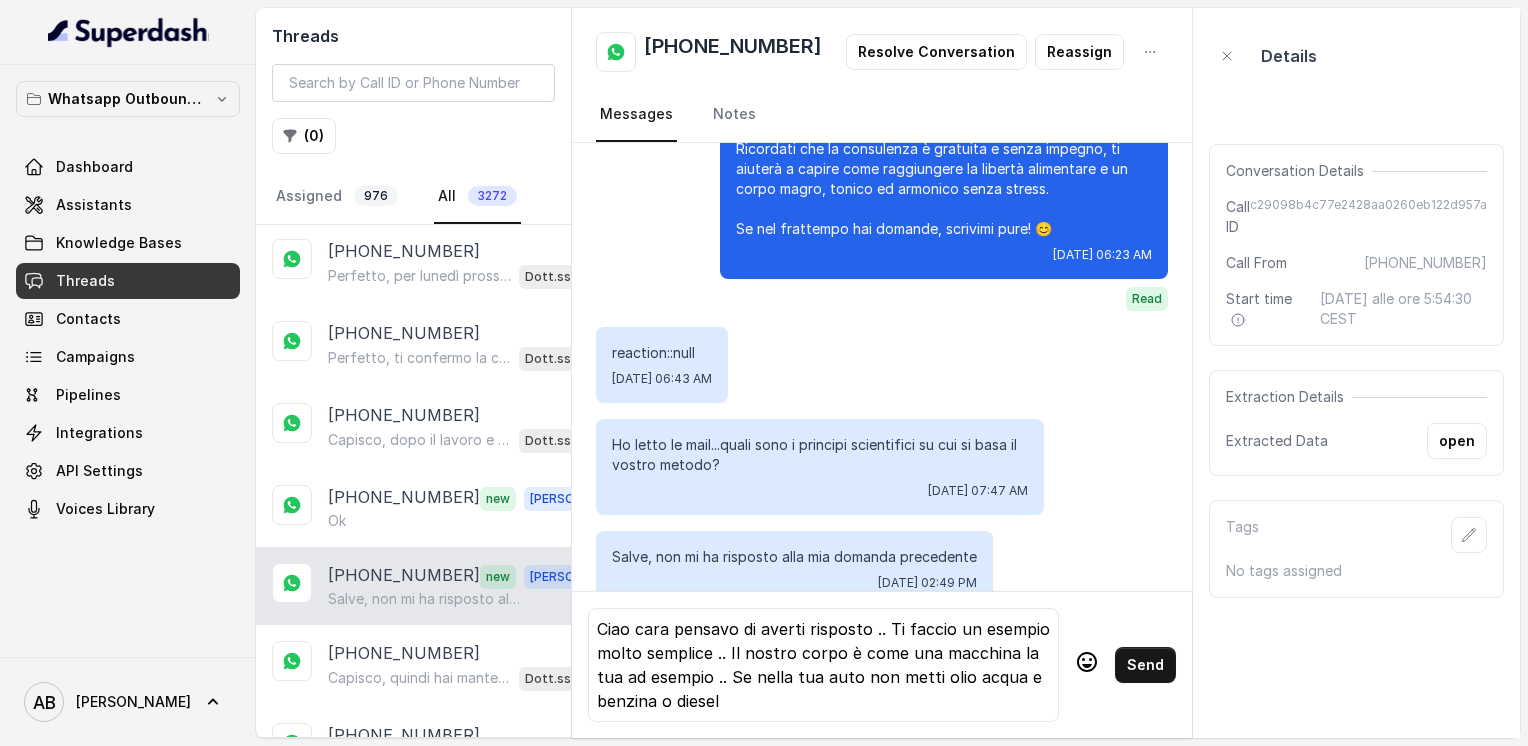 click on "Ciao cara pensavo di averti risposto .. Ti faccio un esempio molto semplice .. Il nostro corpo è come una macchina la tua ad esempio .. Se nella tua auto non metti olio acqua e benzina o diesel" at bounding box center [823, 665] 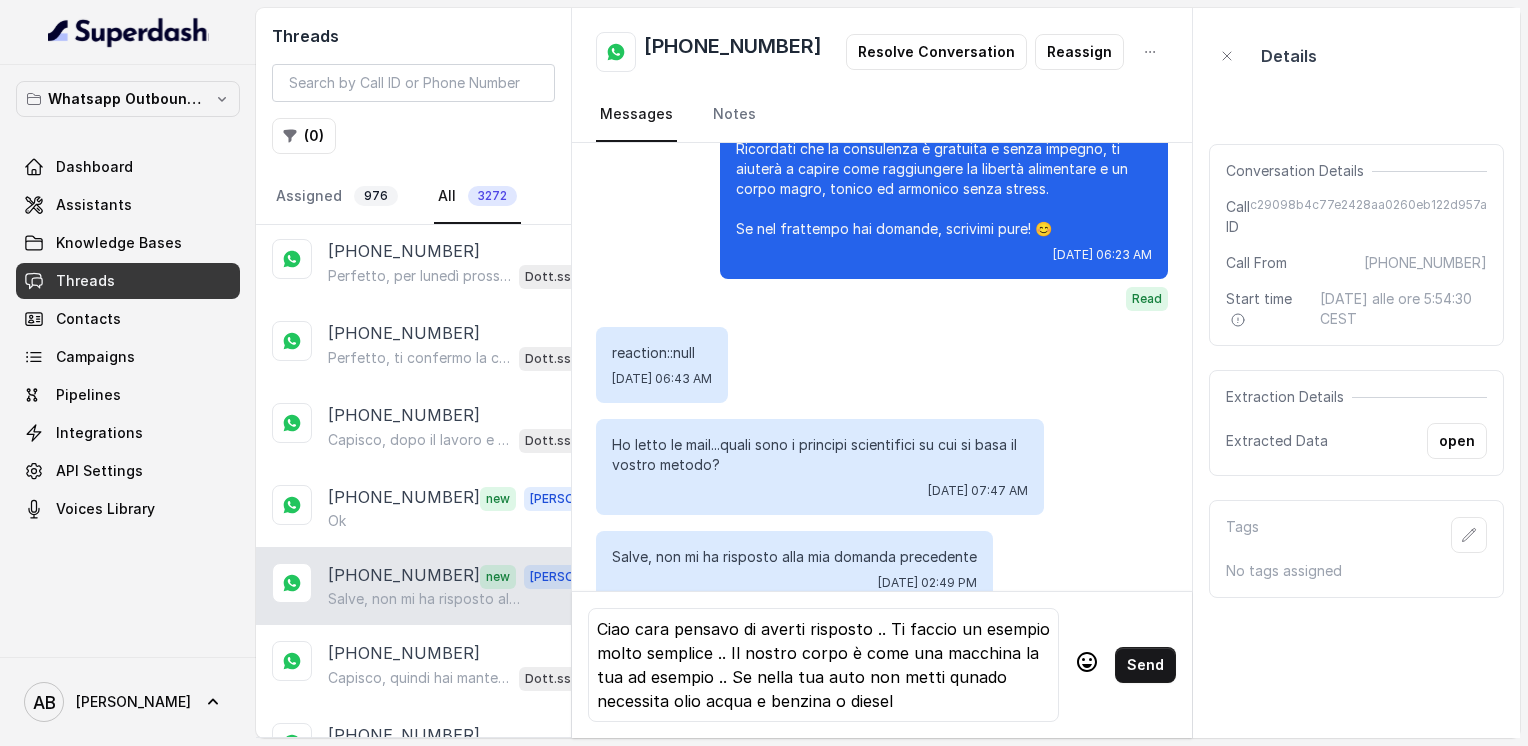 click on "Ciao cara pensavo di averti risposto .. Ti faccio un esempio molto semplice .. Il nostro corpo è come una macchina la tua ad esempio .. Se nella tua auto non metti qunado necessita olio acqua e benzina o diesel" at bounding box center (823, 665) 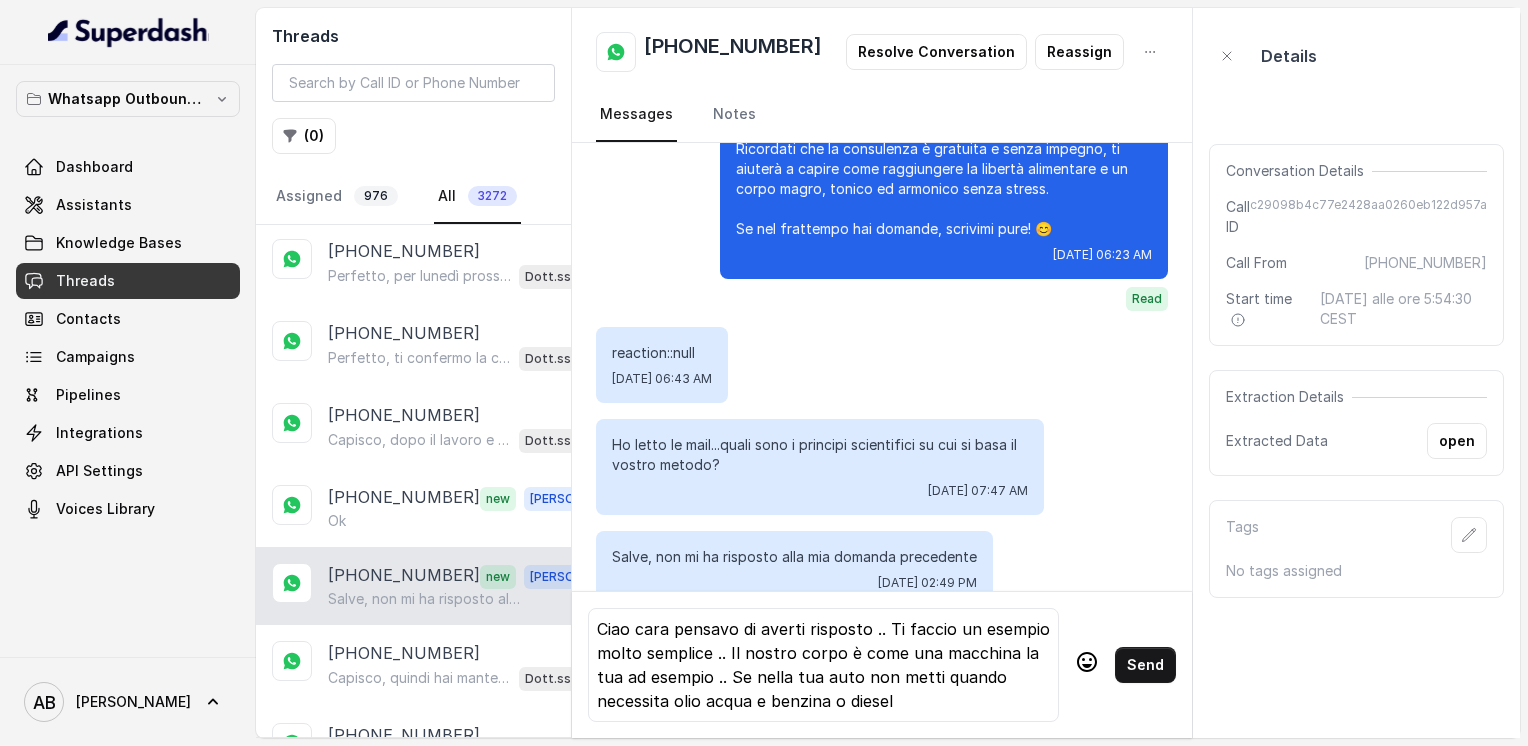 click on "Ciao cara pensavo di averti risposto .. Ti faccio un esempio molto semplice .. Il nostro corpo è come una macchina la tua ad esempio .. Se nella tua auto non metti quando necessita olio acqua e benzina o diesel" at bounding box center (823, 665) 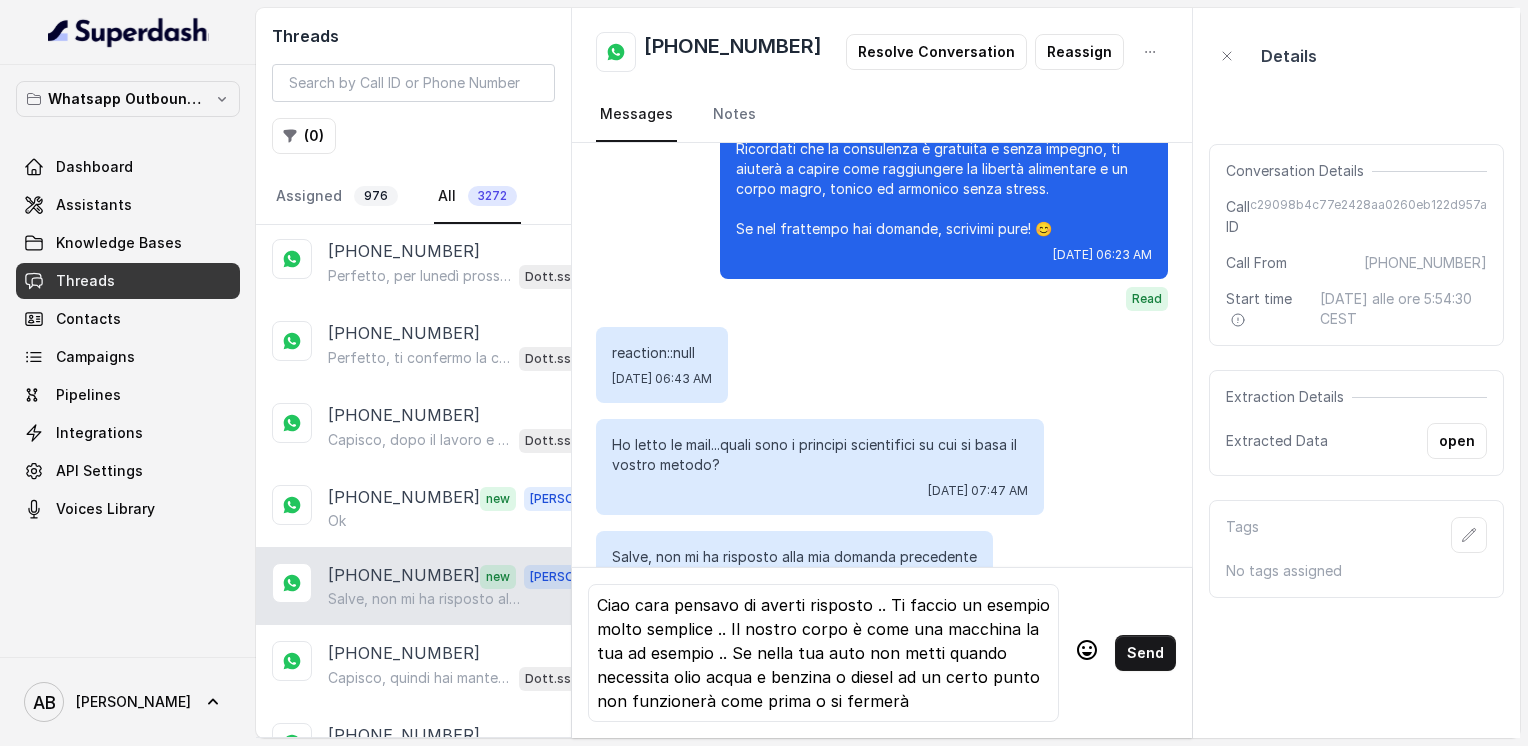 scroll, scrollTop: 0, scrollLeft: 0, axis: both 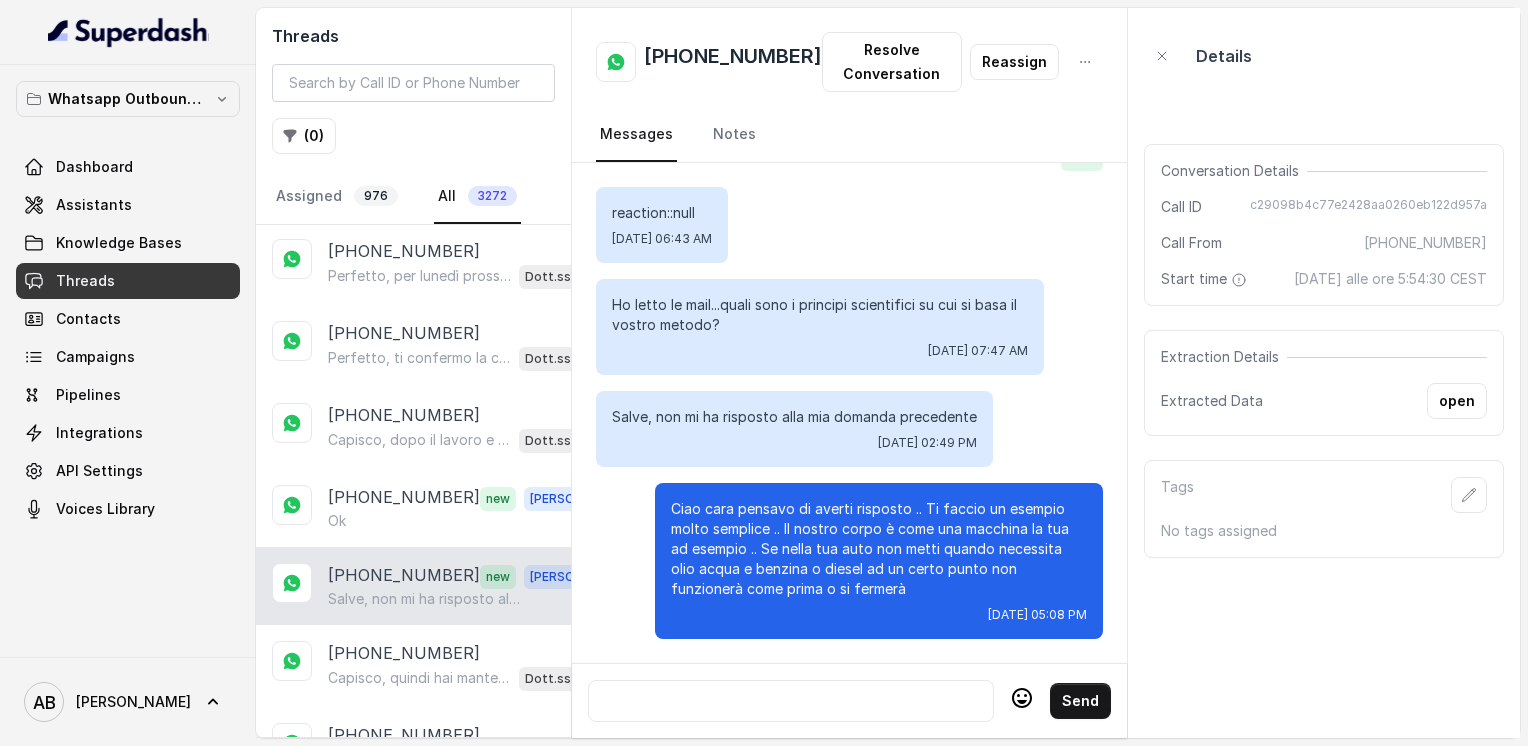 click at bounding box center (791, 701) 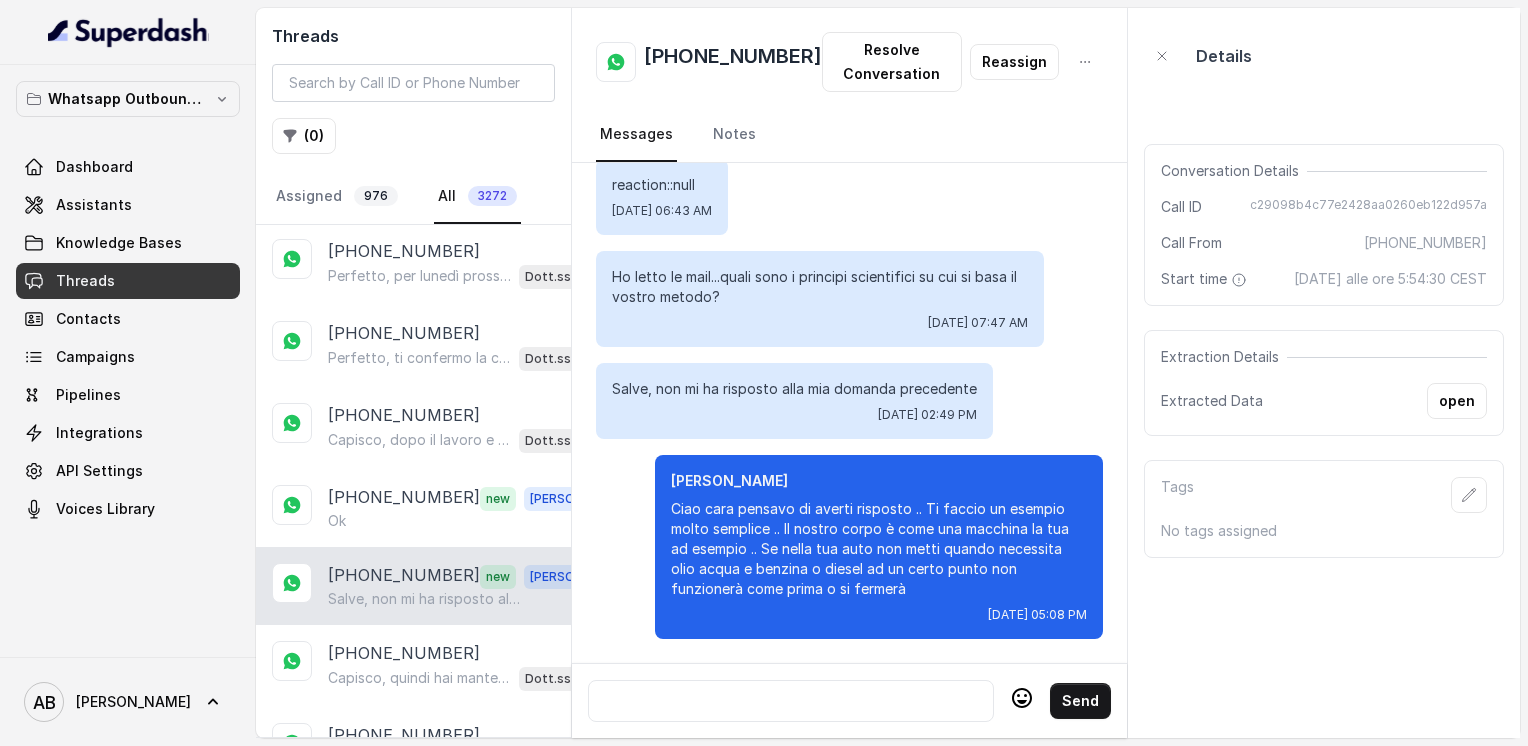 scroll, scrollTop: 3456, scrollLeft: 0, axis: vertical 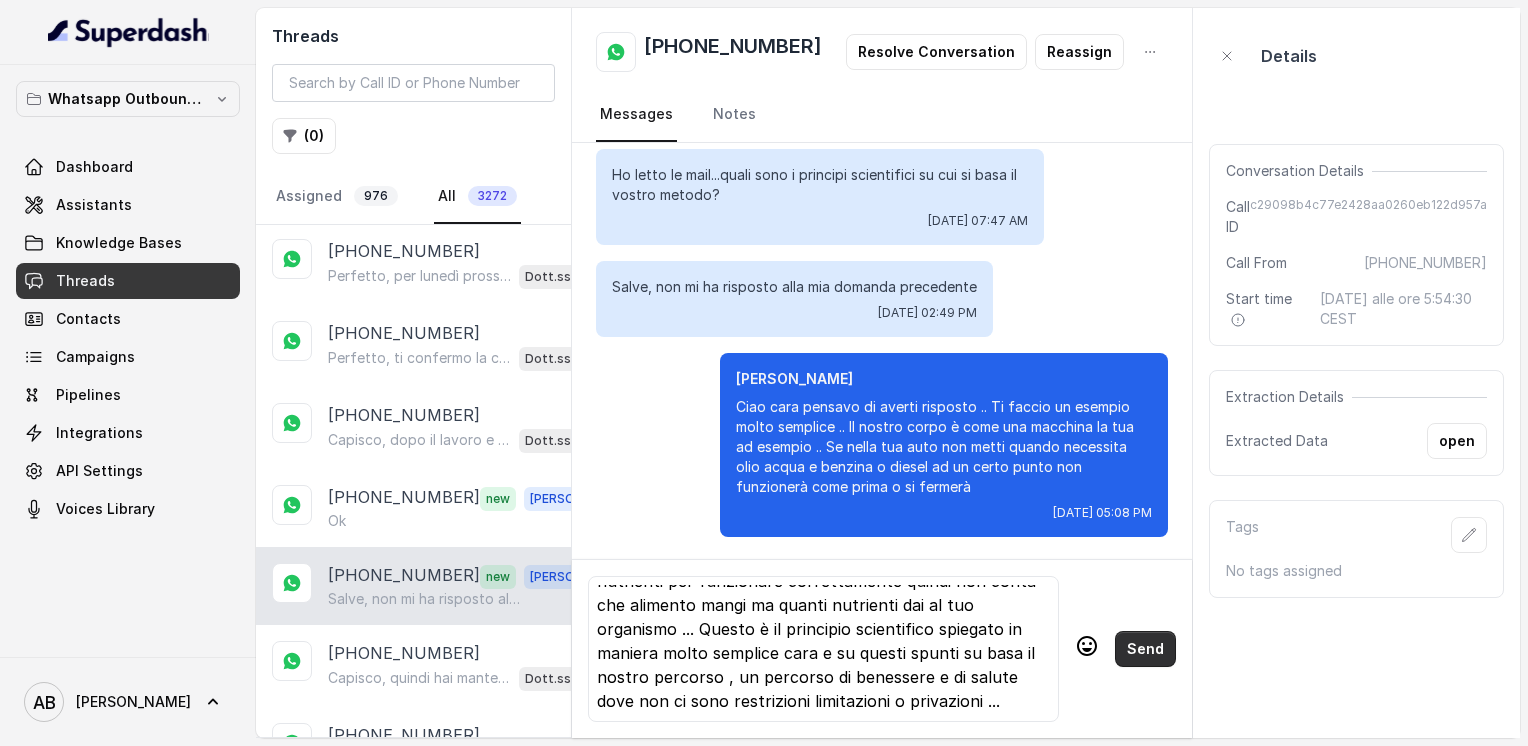 click on "Send" at bounding box center (1145, 649) 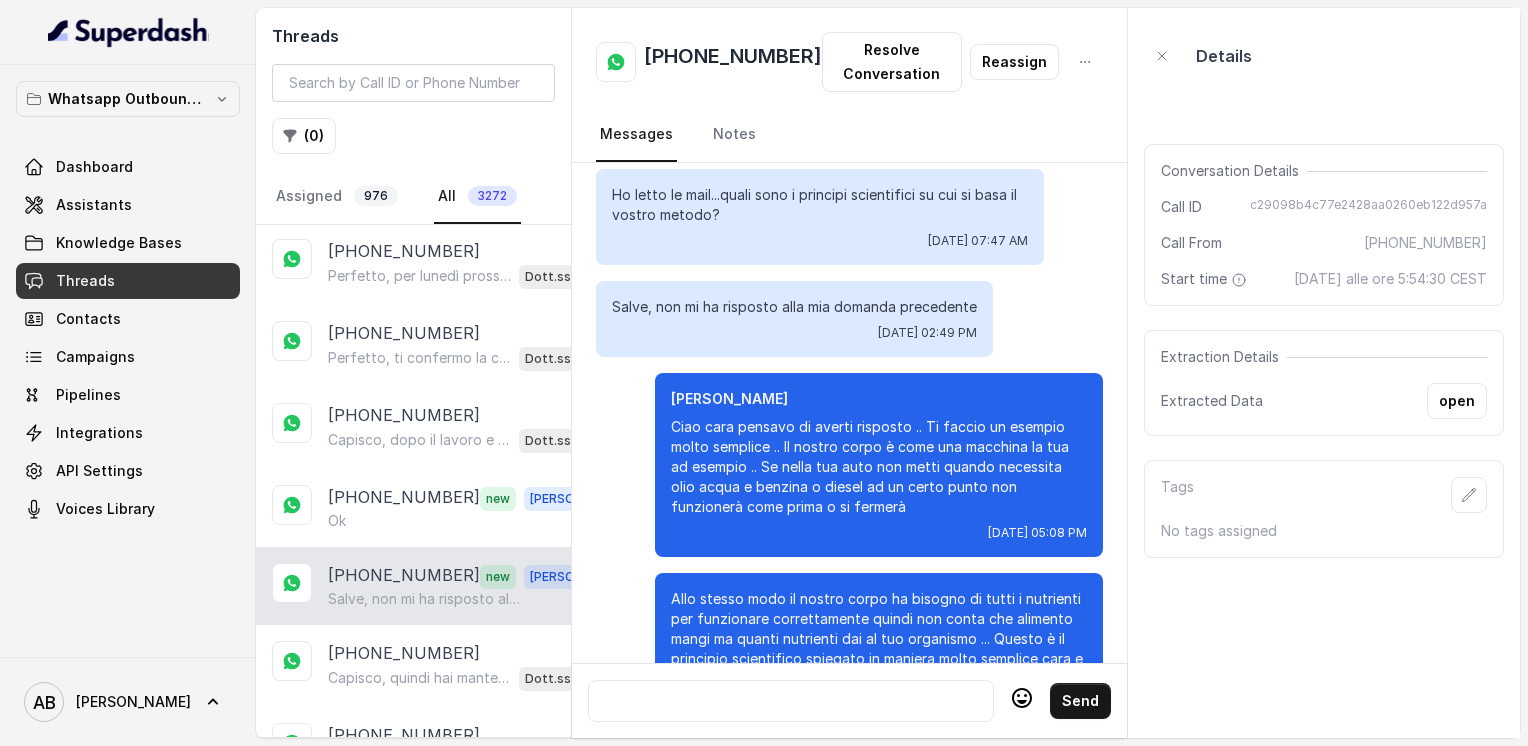 scroll, scrollTop: 0, scrollLeft: 0, axis: both 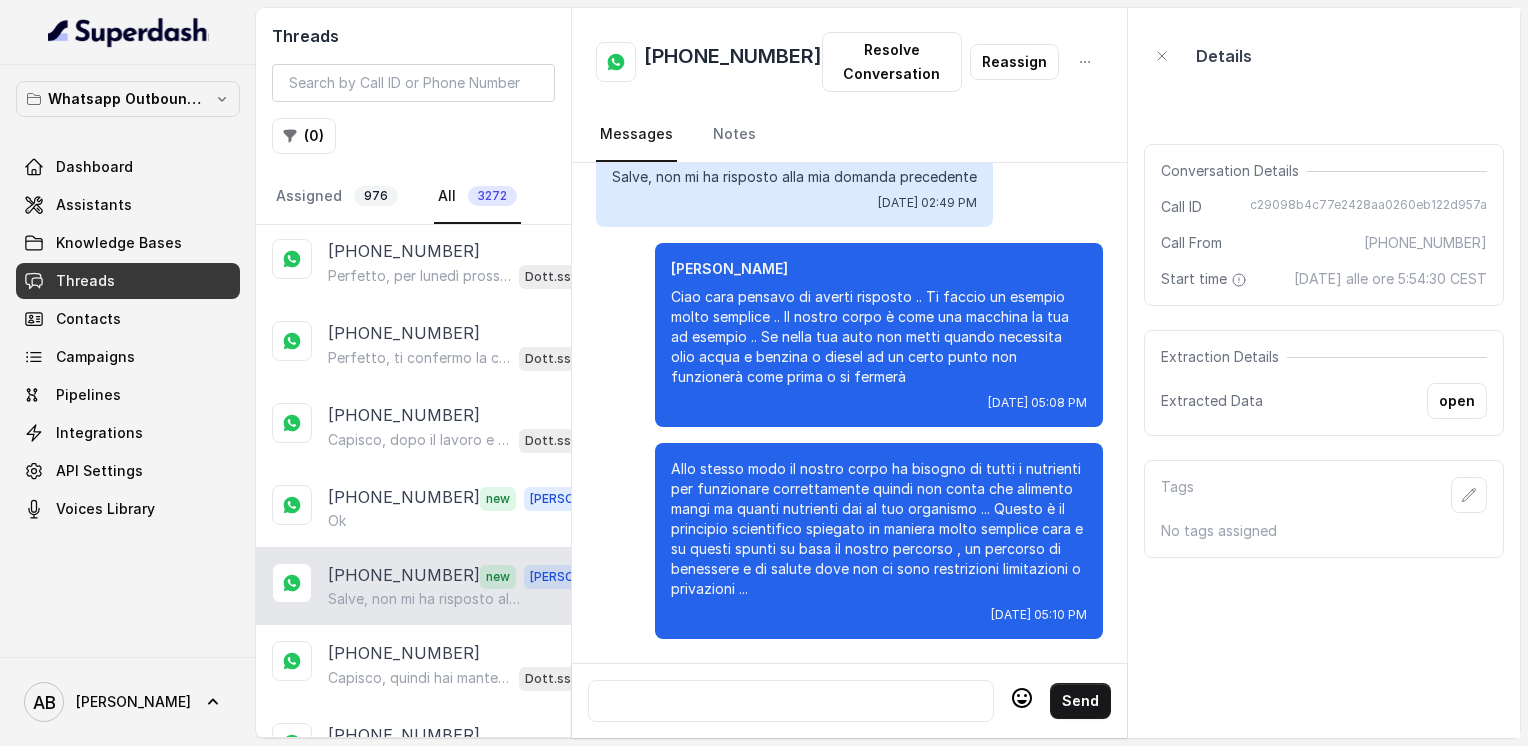 click at bounding box center (791, 701) 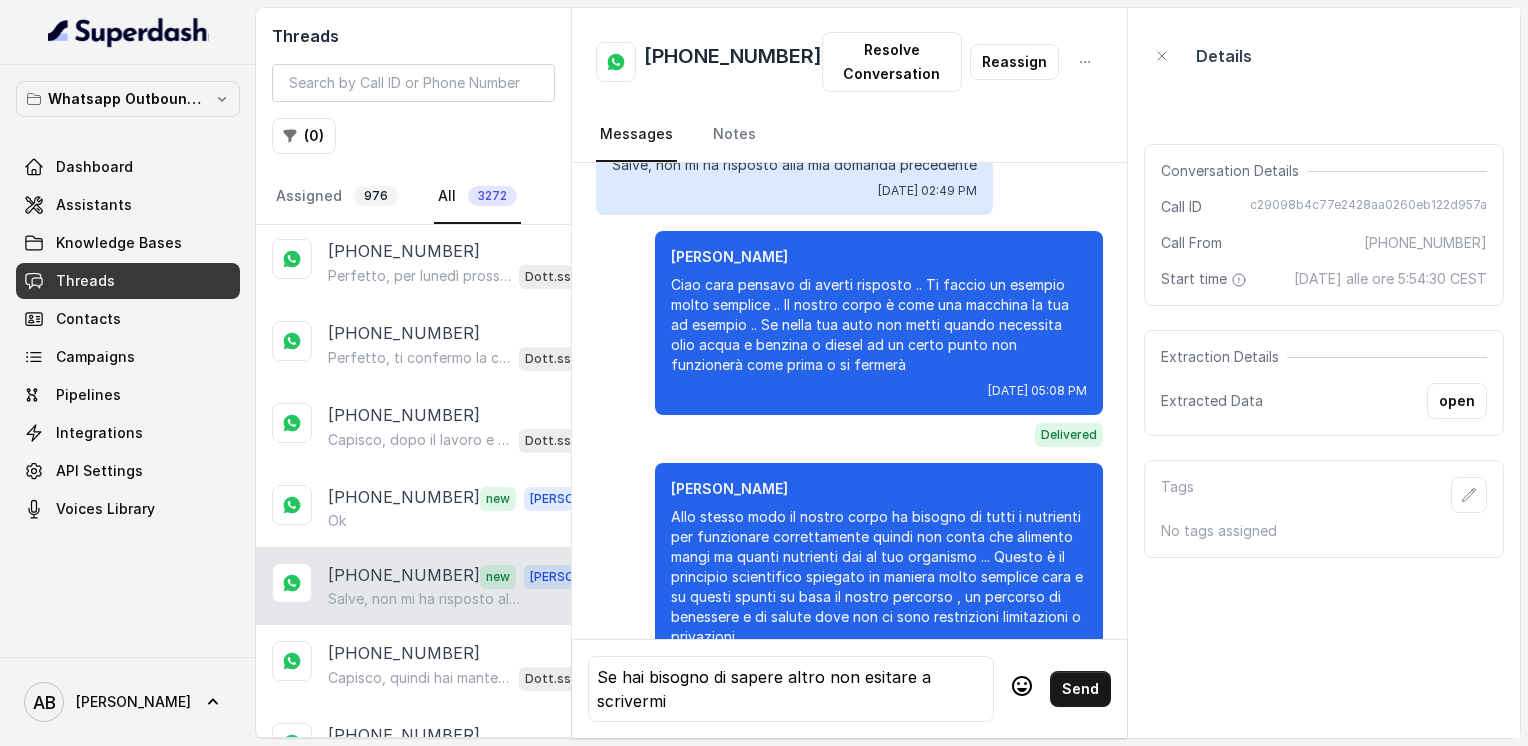 click 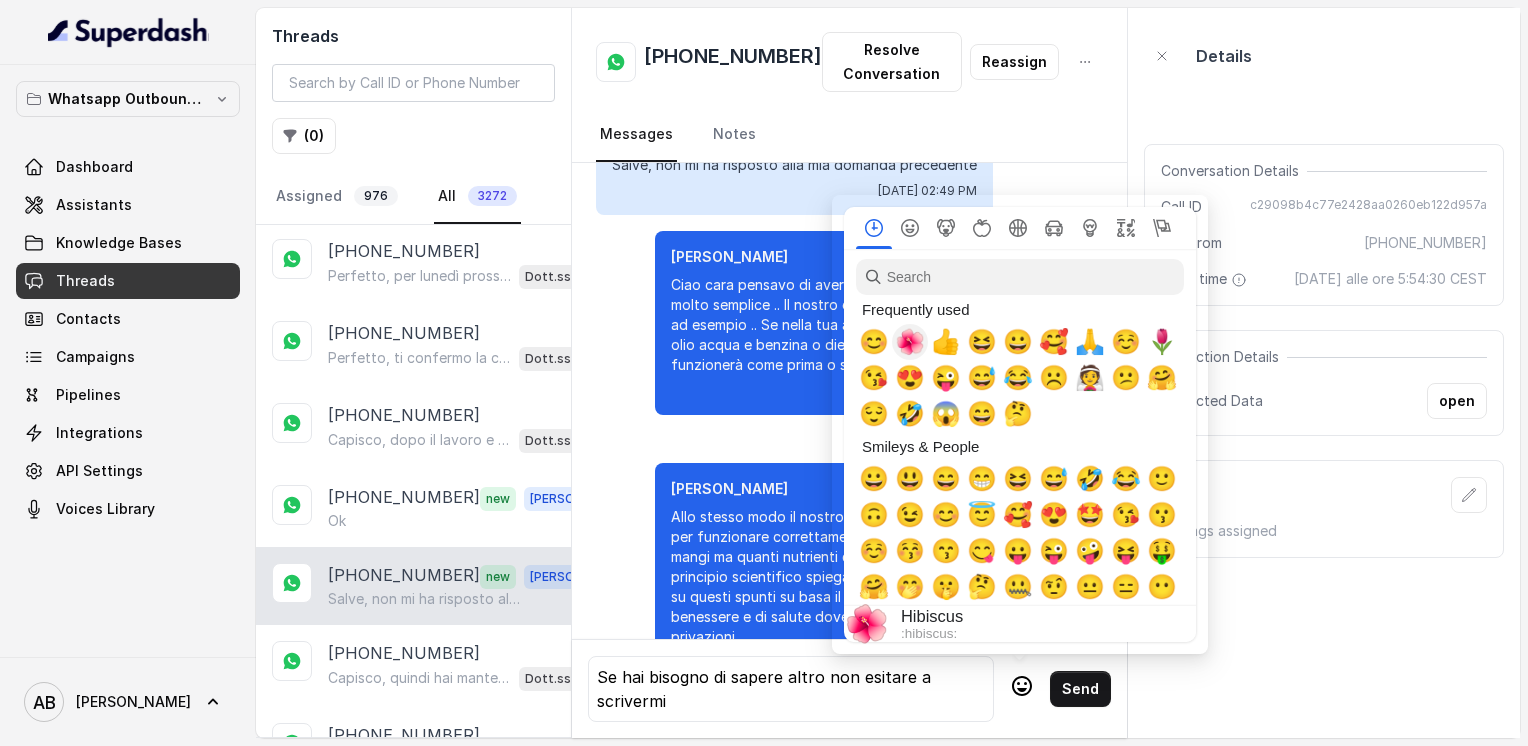 click on "🌺" at bounding box center (910, 342) 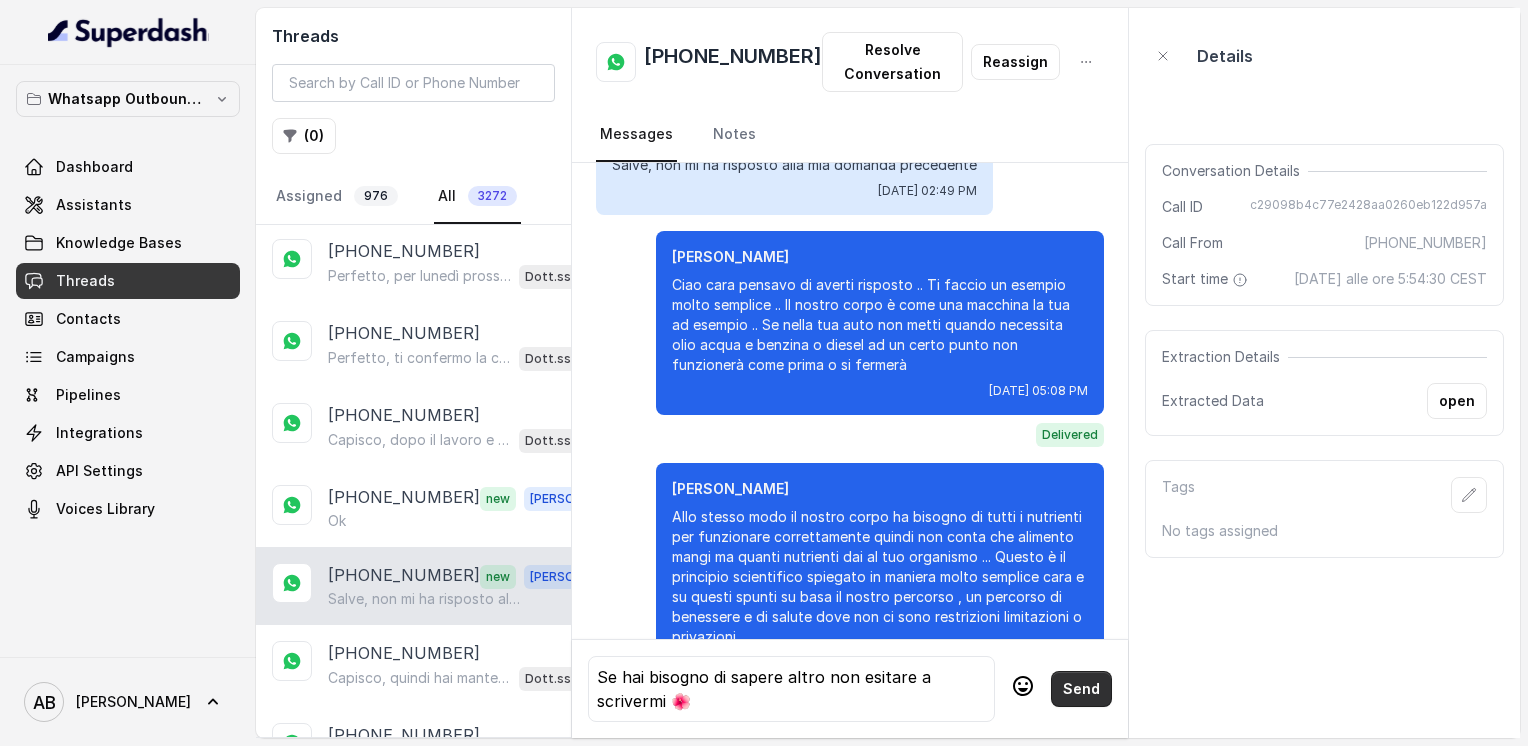 click on "Send" at bounding box center [1081, 689] 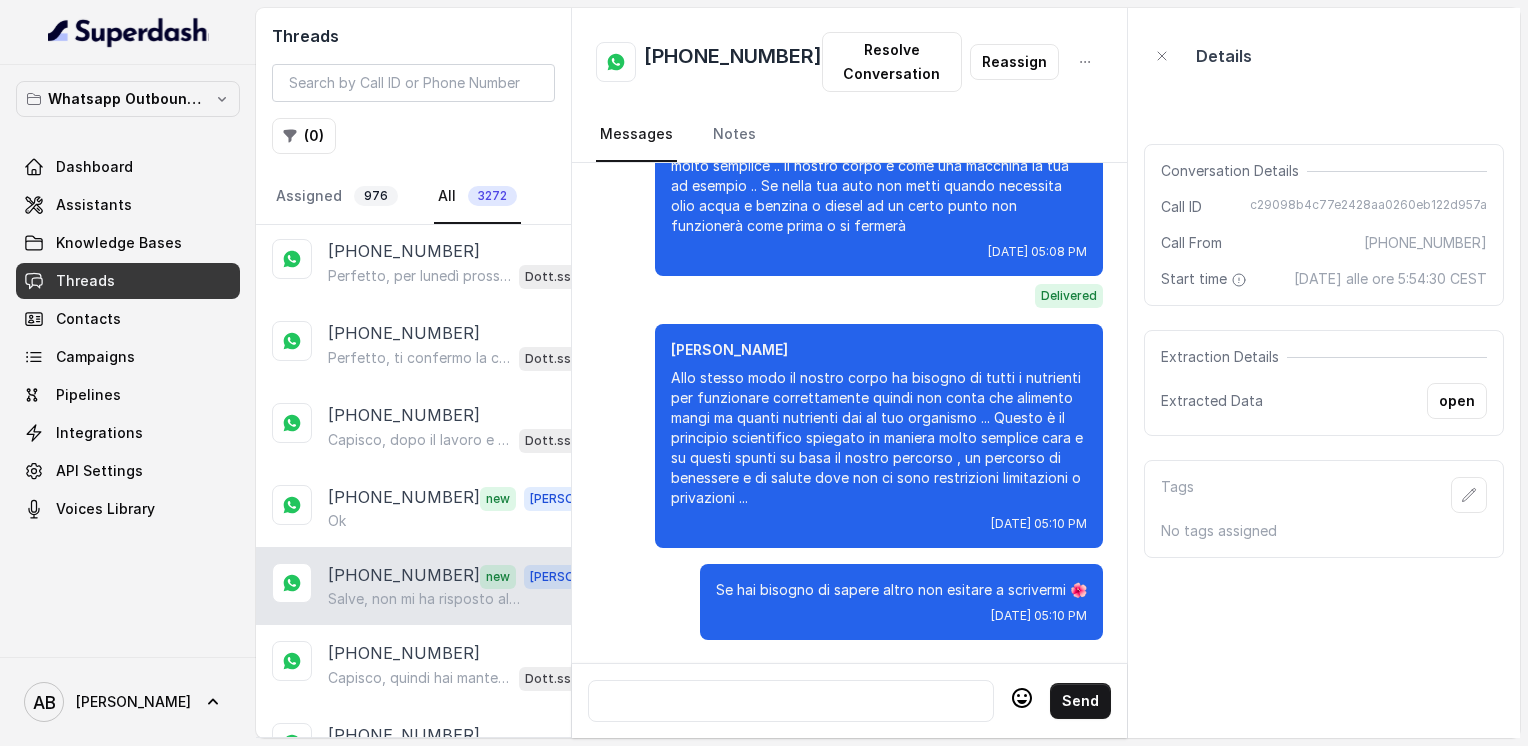 scroll, scrollTop: 3820, scrollLeft: 0, axis: vertical 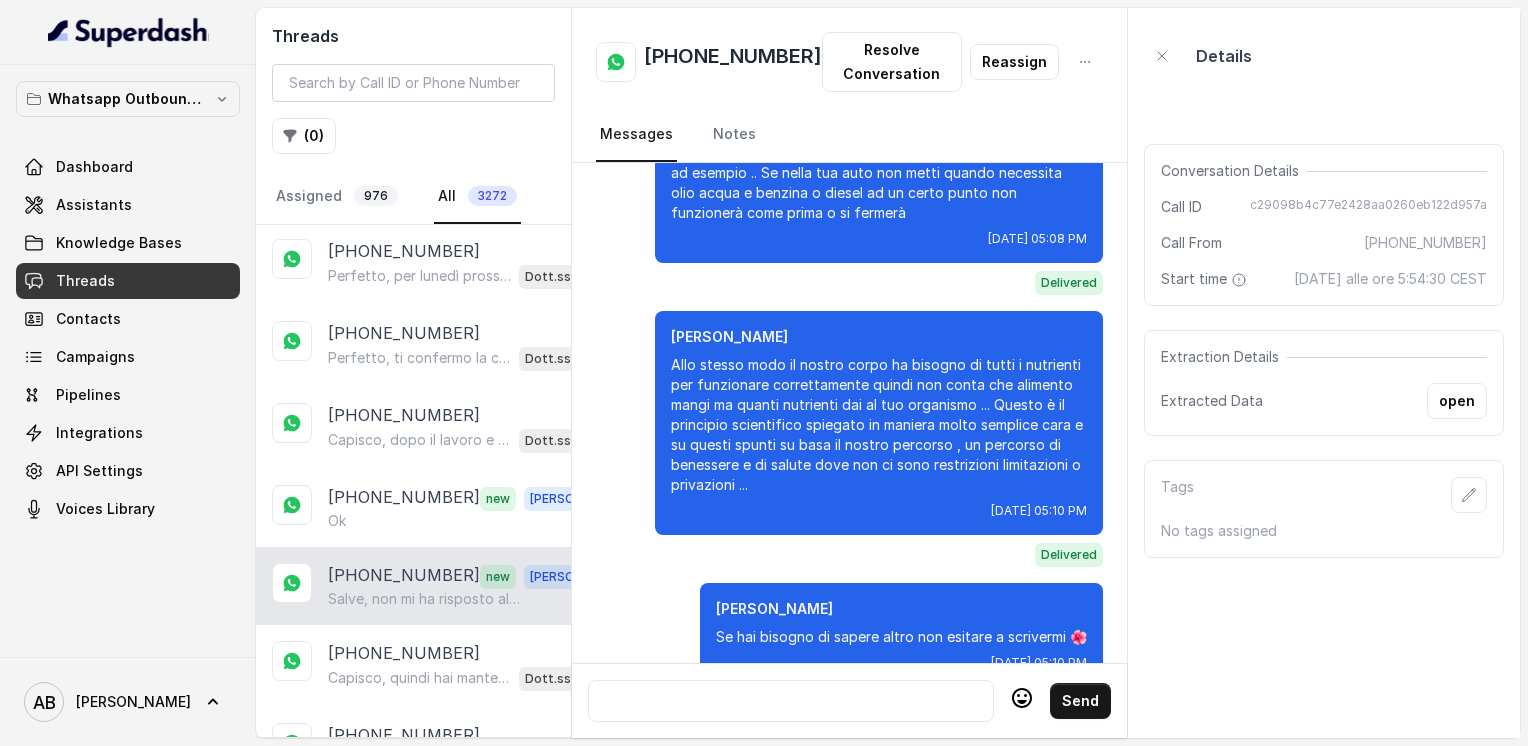 click at bounding box center [791, 701] 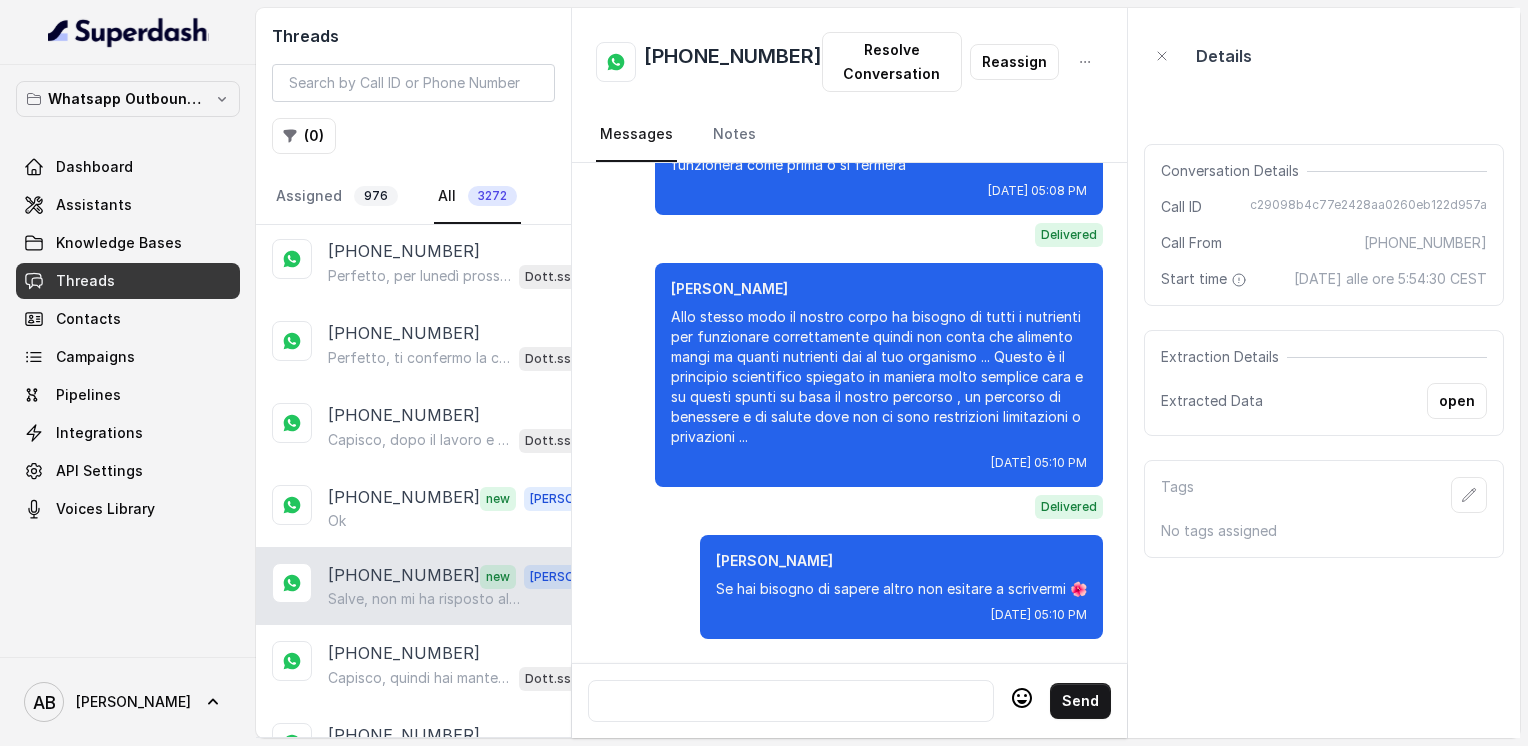 scroll, scrollTop: 3880, scrollLeft: 0, axis: vertical 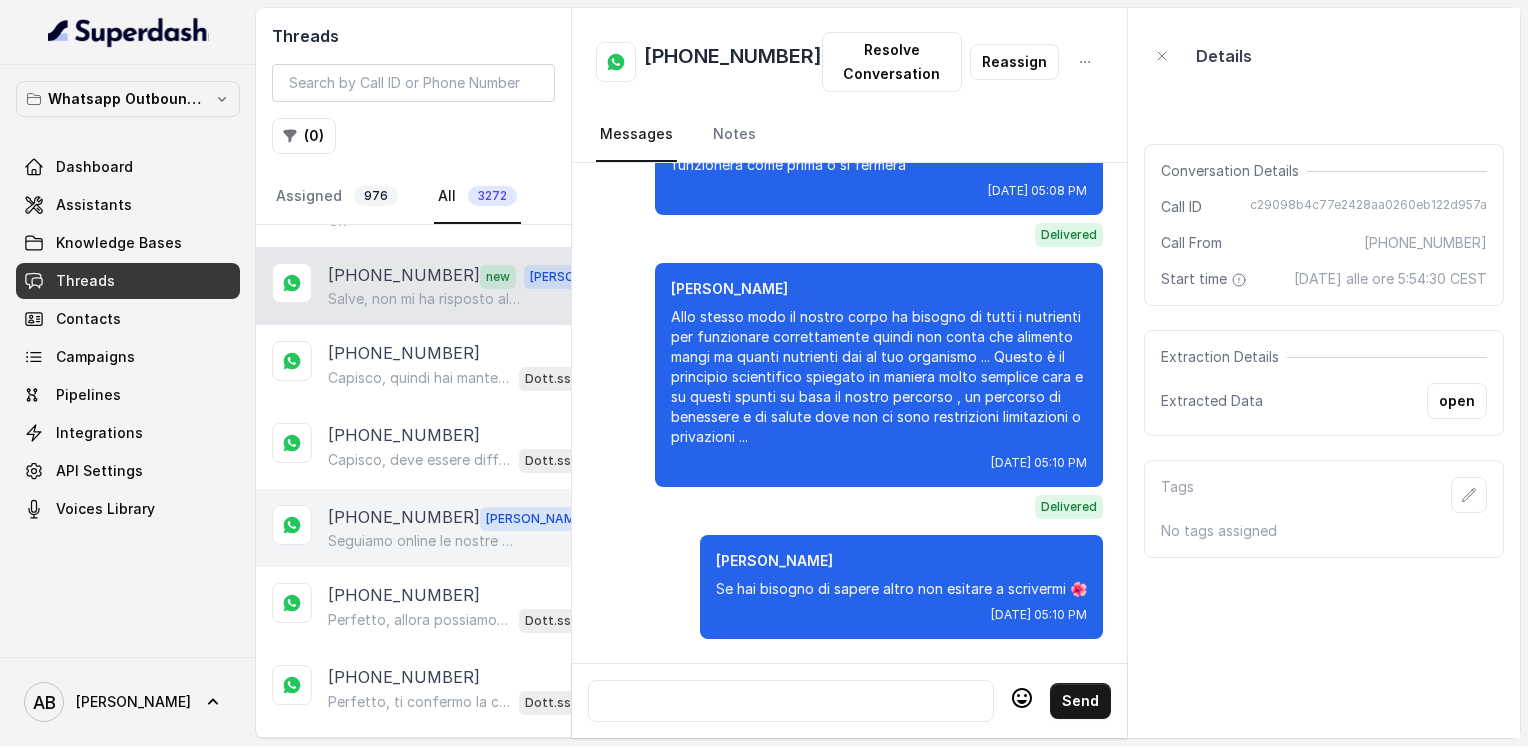 click on "+393288043490   Alessandro Seguiamo online le nostre pazienti cara" at bounding box center (413, 528) 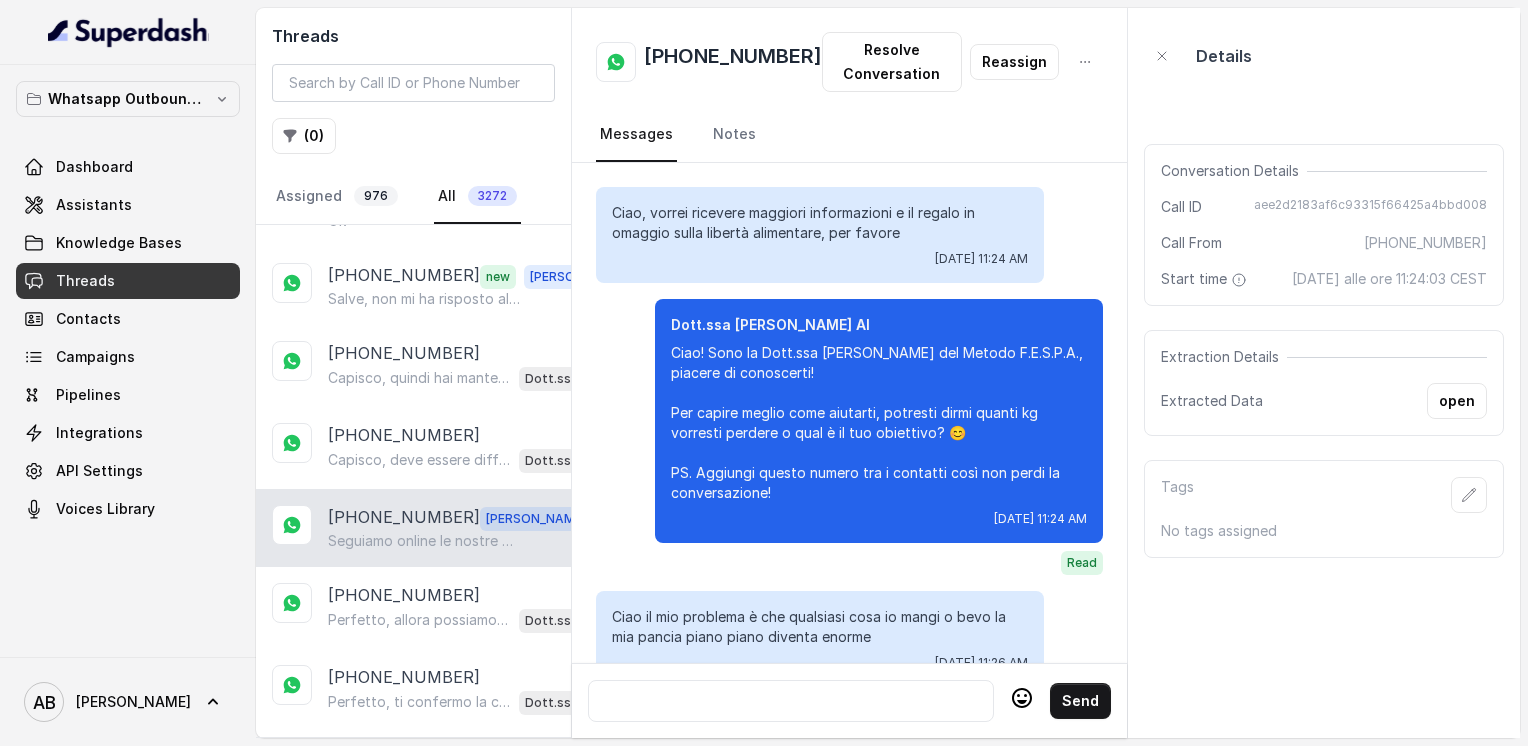 scroll, scrollTop: 2880, scrollLeft: 0, axis: vertical 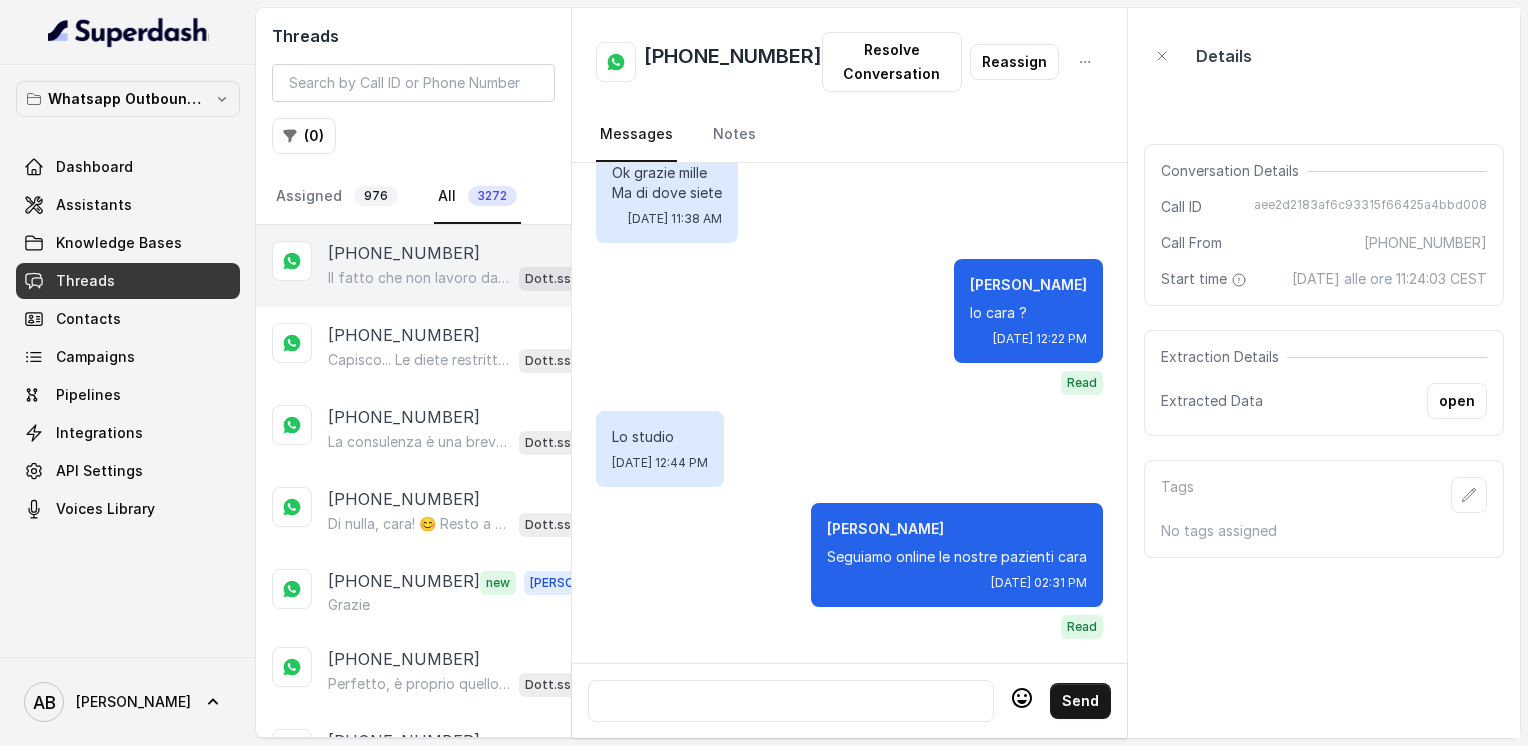 click on "Il fatto che non lavoro da 3 mesi mi fa bruciare meno calorie, in più ci aggiungevo la camminata" at bounding box center (419, 278) 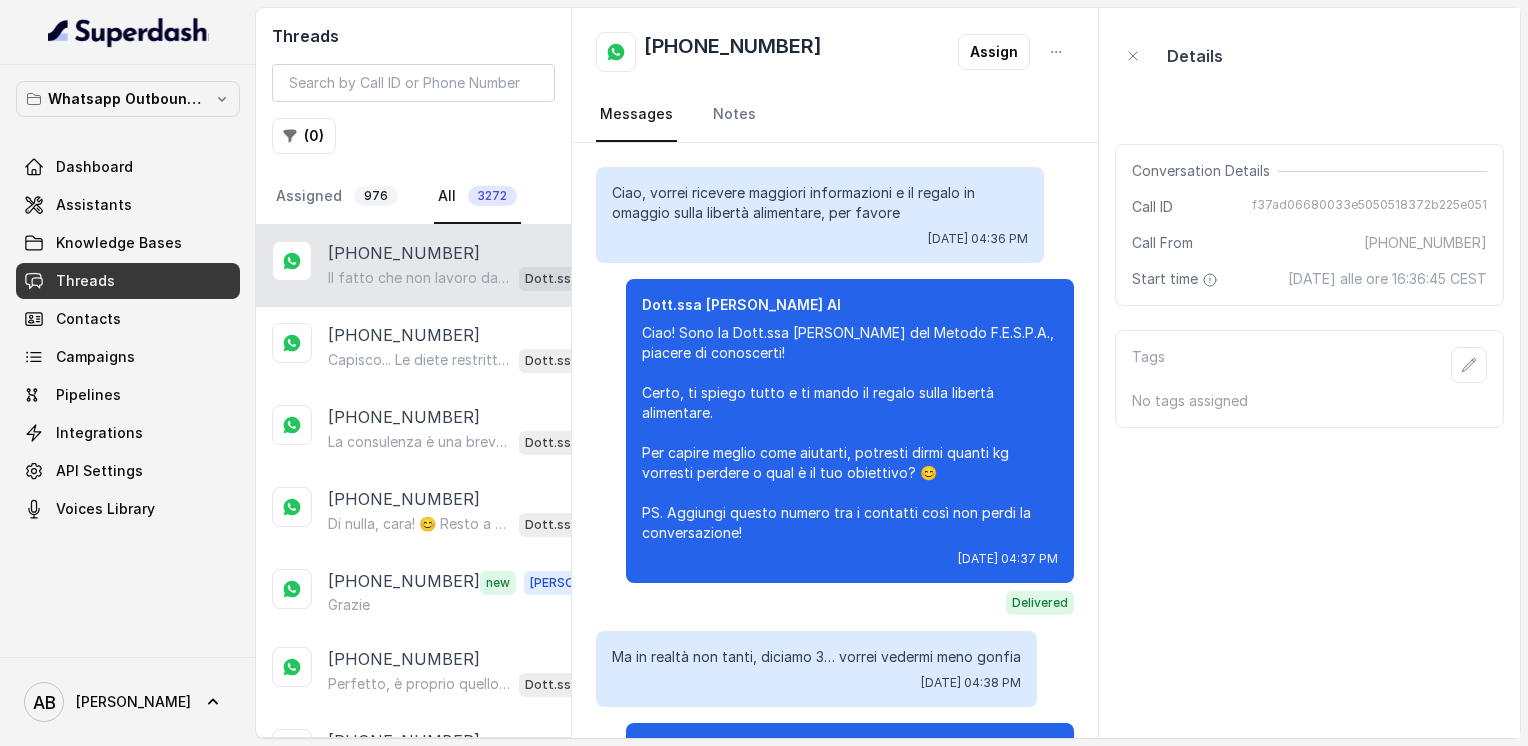 scroll, scrollTop: 316, scrollLeft: 0, axis: vertical 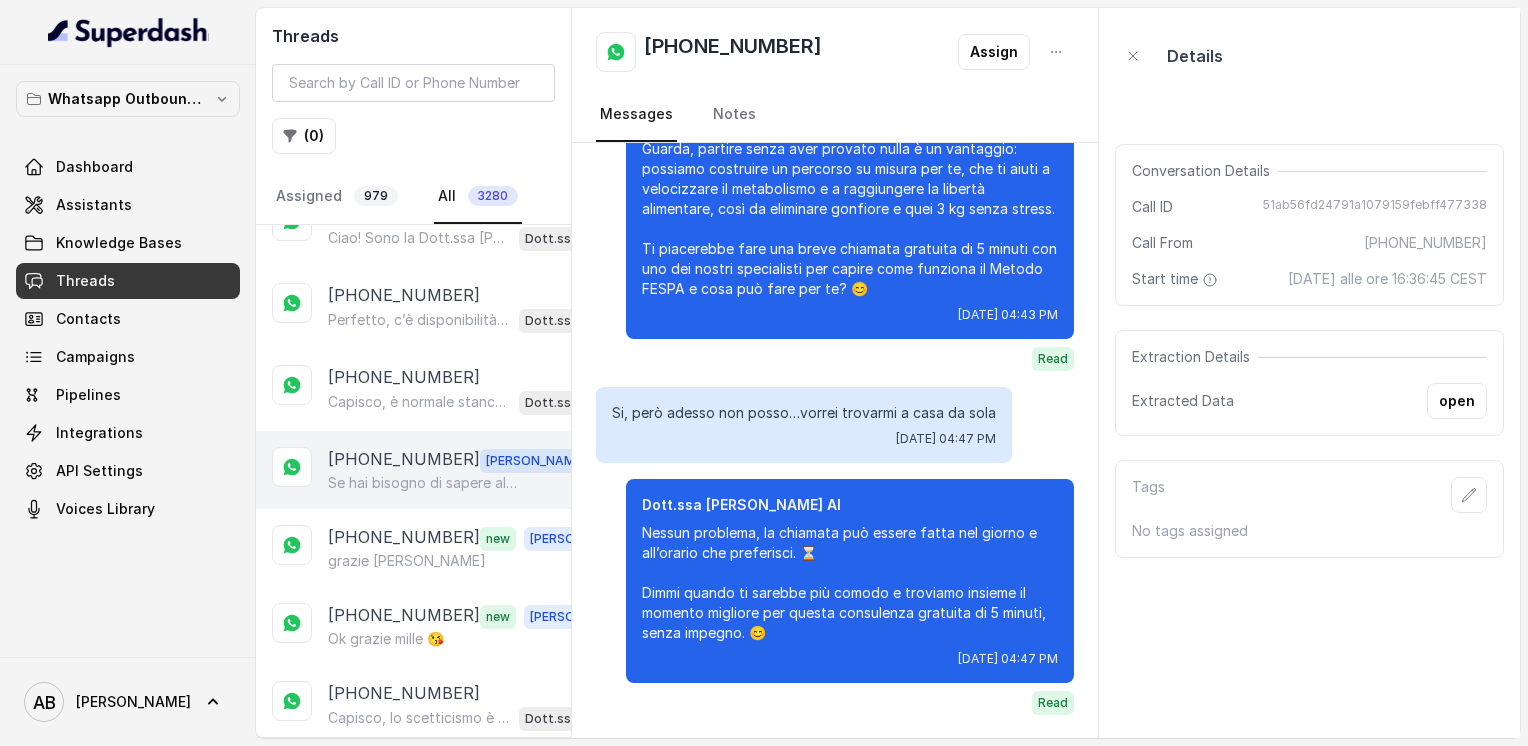click on "[PHONE_NUMBER]" at bounding box center [404, 460] 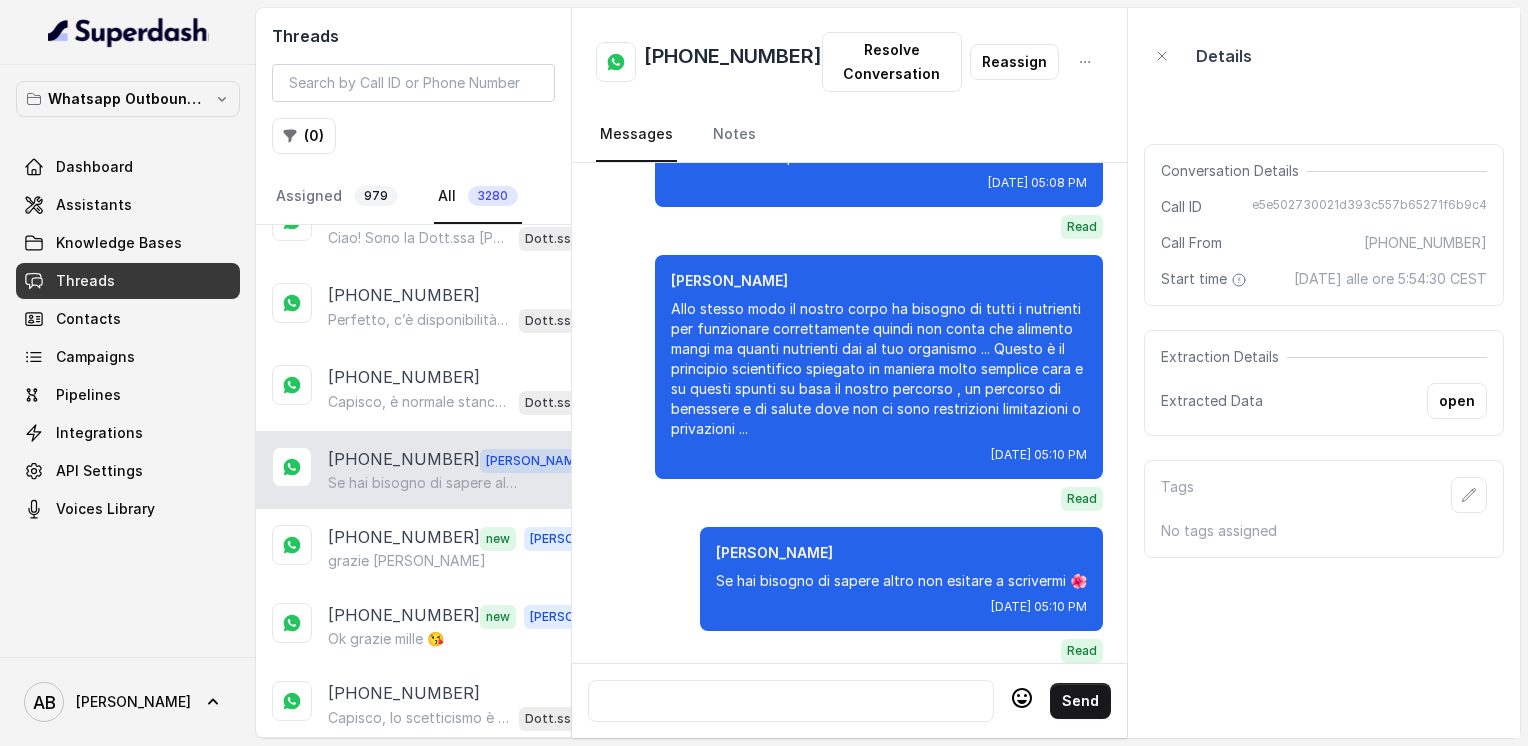 scroll, scrollTop: 3912, scrollLeft: 0, axis: vertical 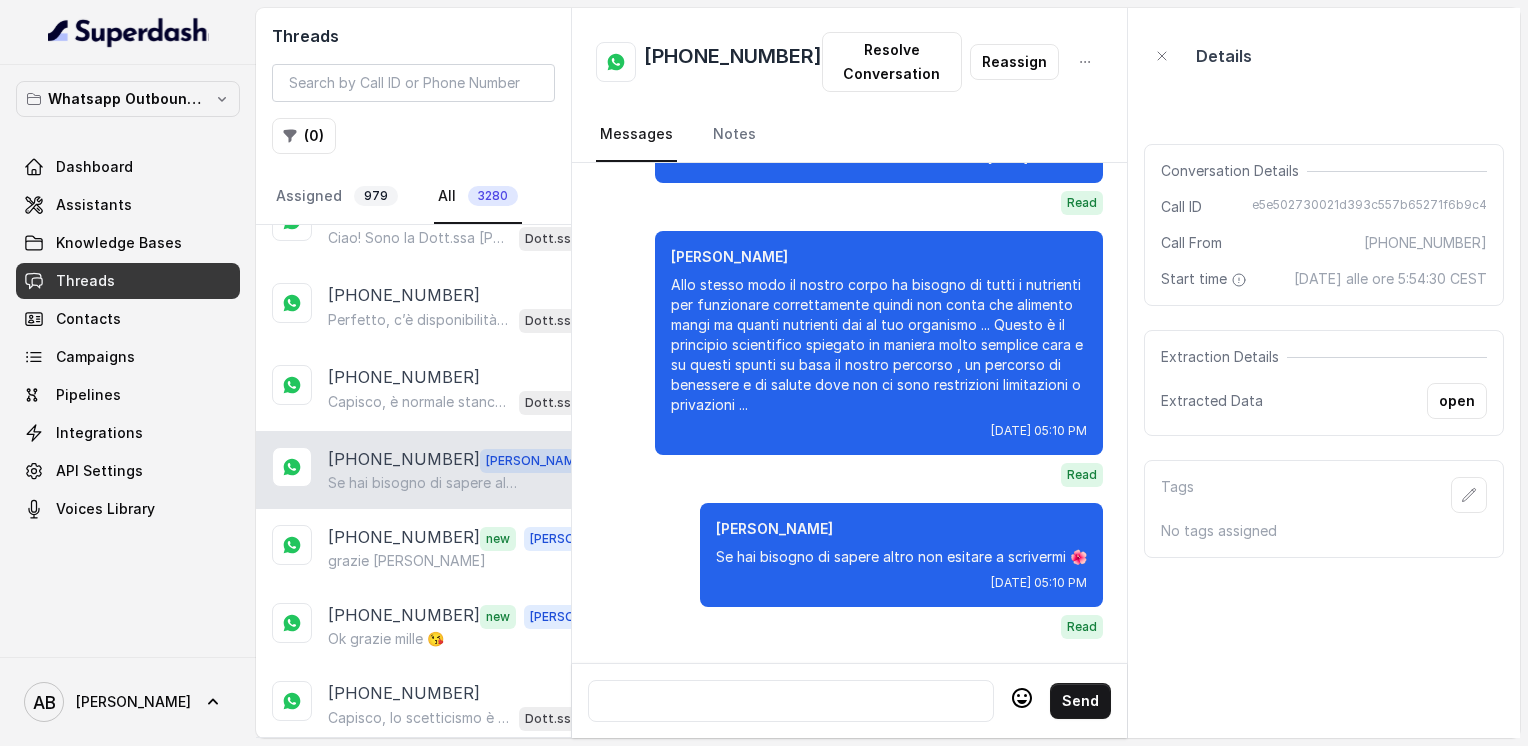 click at bounding box center [791, 701] 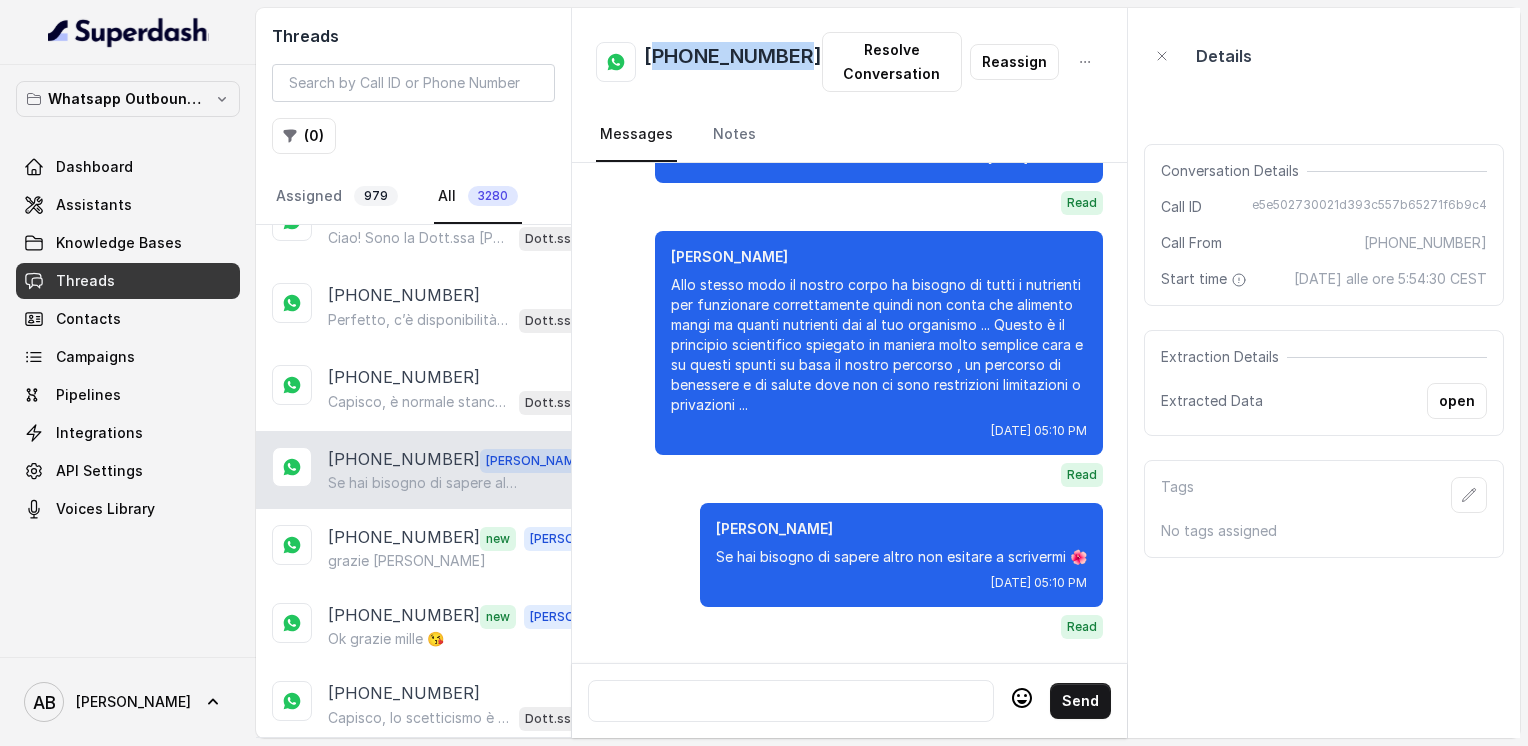 click on "[PHONE_NUMBER]" at bounding box center [733, 62] 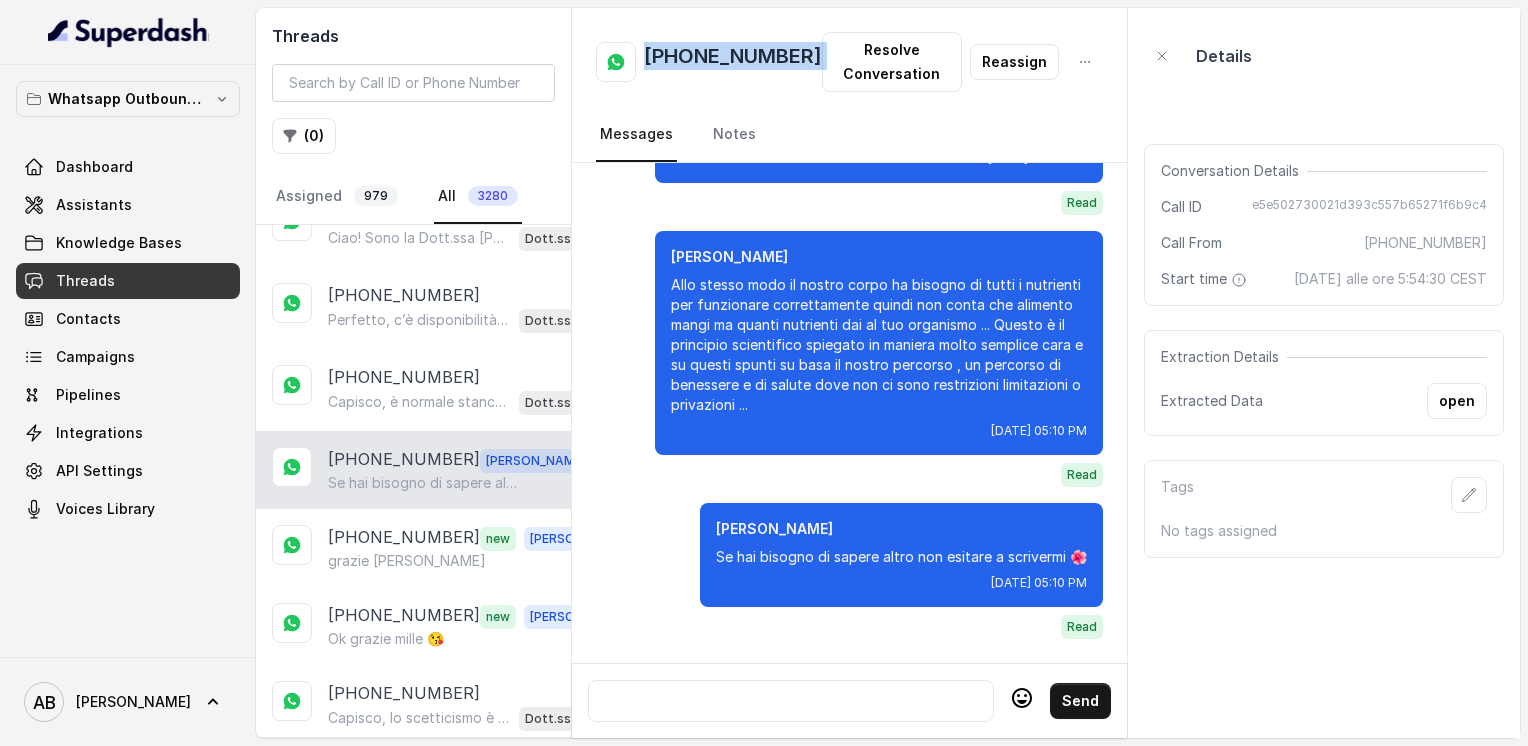 click on "[PHONE_NUMBER]" at bounding box center (733, 62) 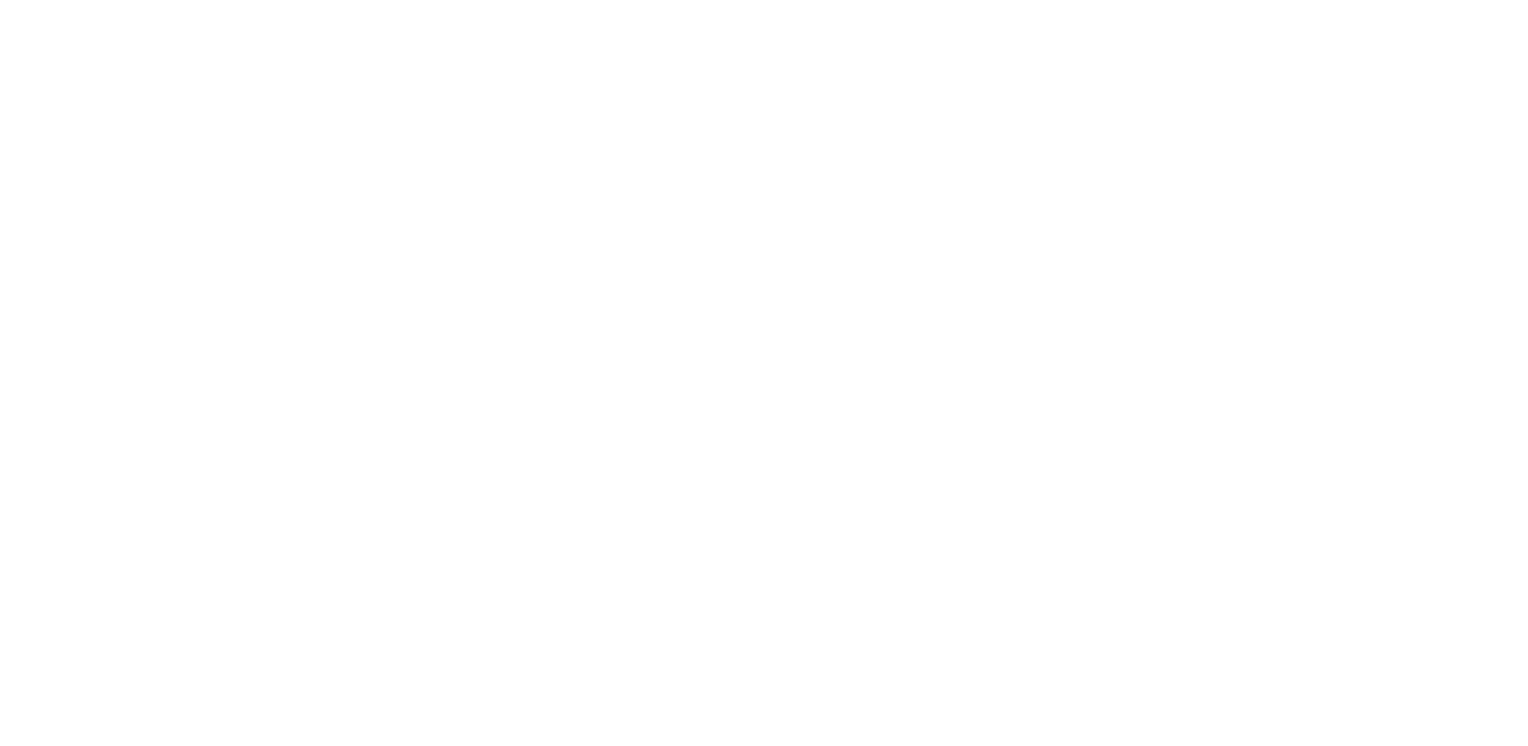 scroll, scrollTop: 0, scrollLeft: 0, axis: both 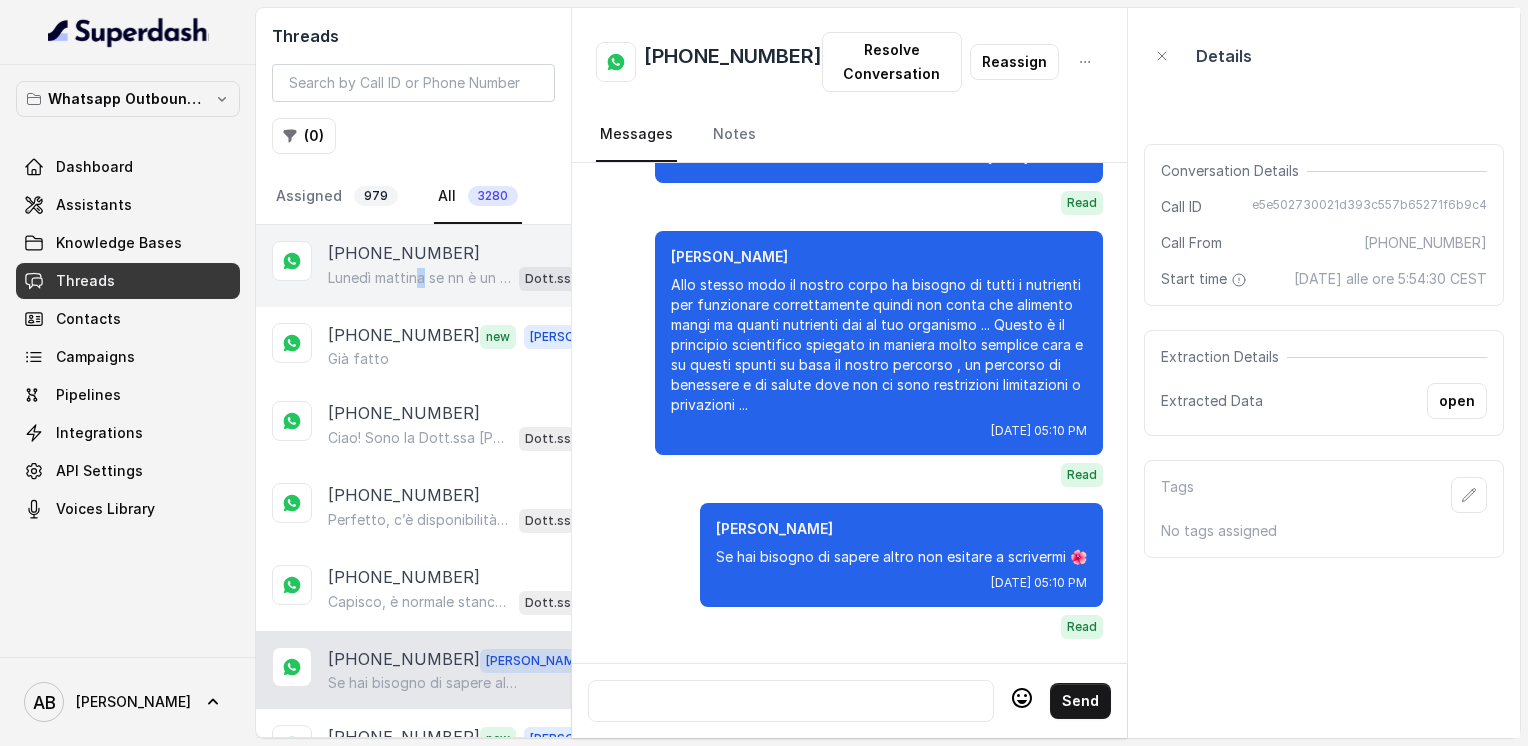 click on "Lunedì mattina se nn è un problema" at bounding box center [419, 278] 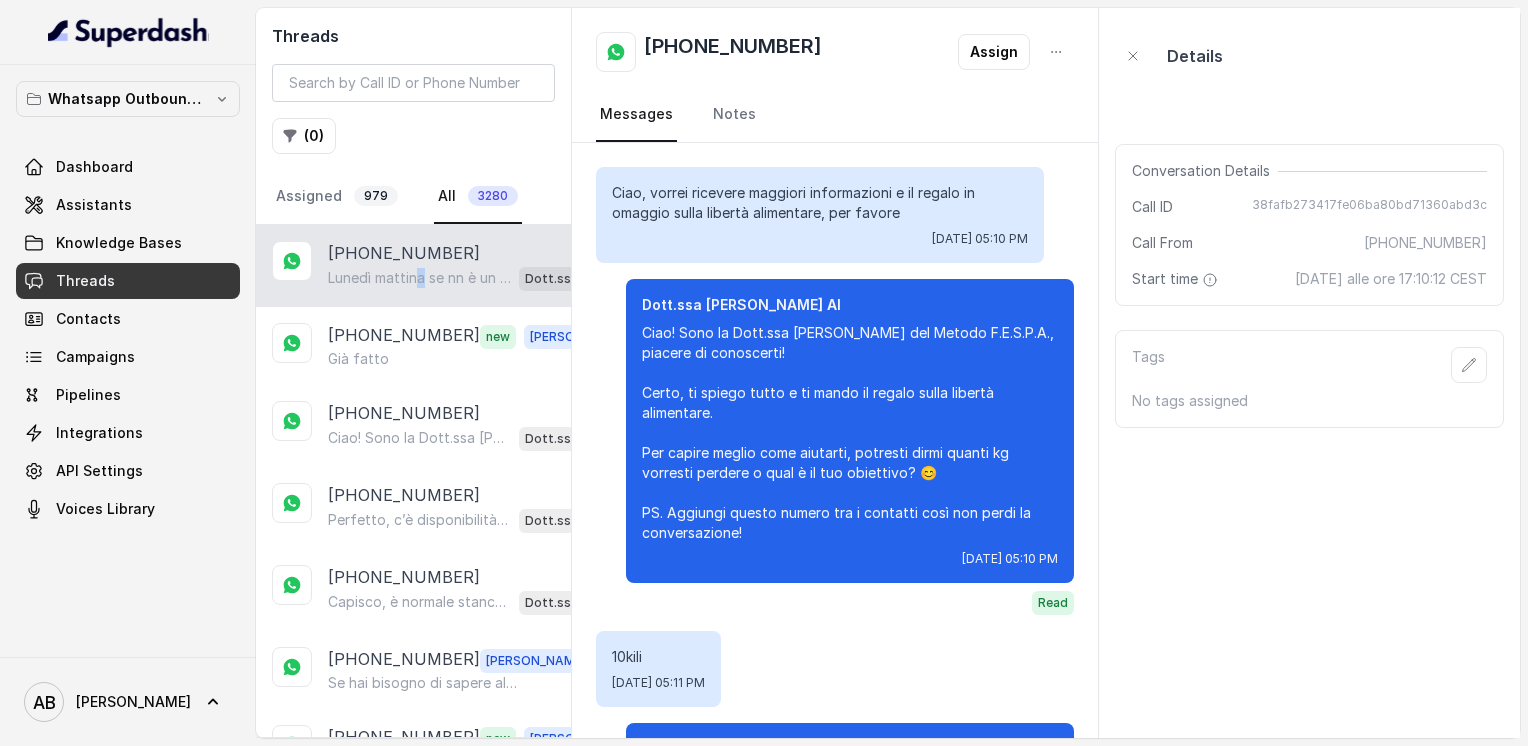 scroll, scrollTop: 1832, scrollLeft: 0, axis: vertical 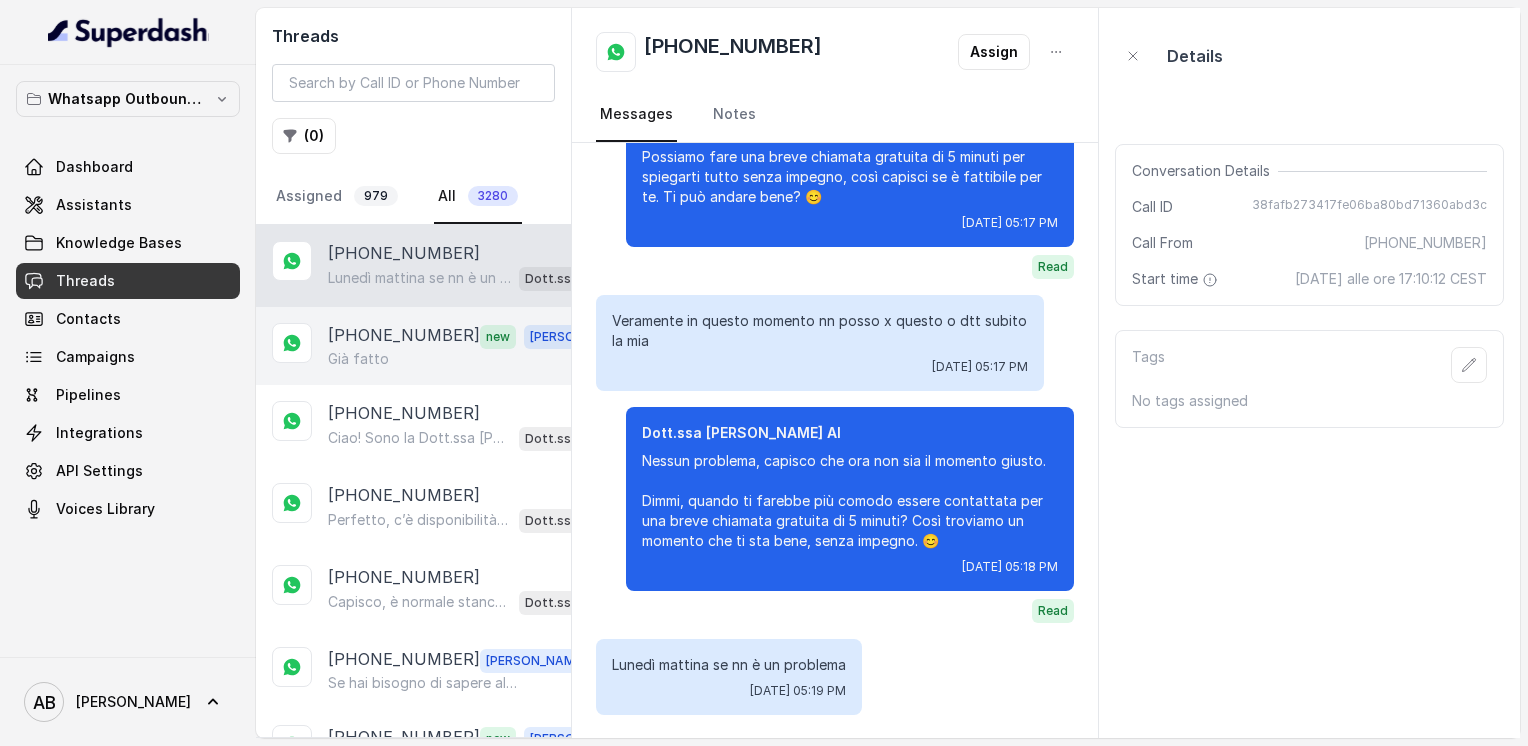 click on "[PHONE_NUMBER]" at bounding box center [404, 336] 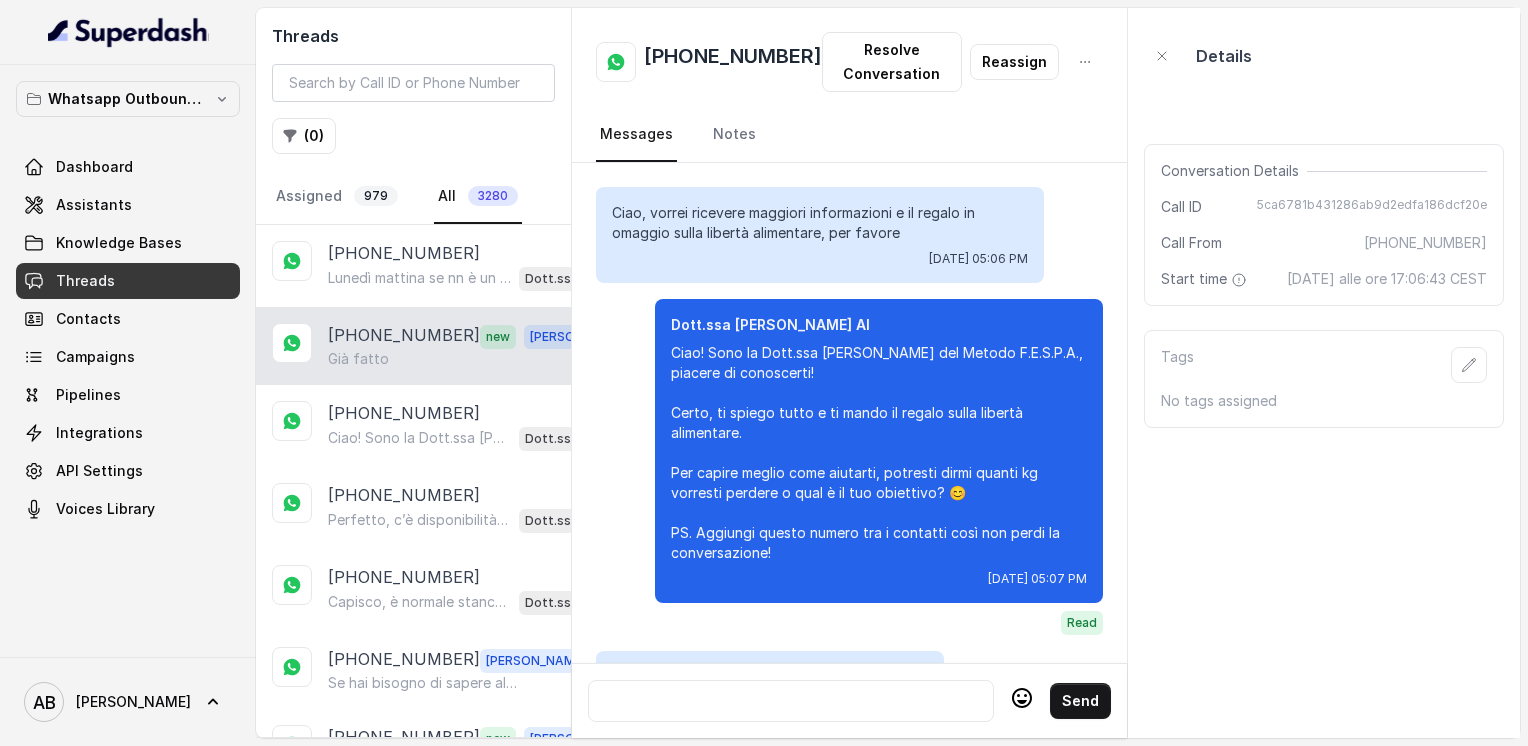 scroll, scrollTop: 3048, scrollLeft: 0, axis: vertical 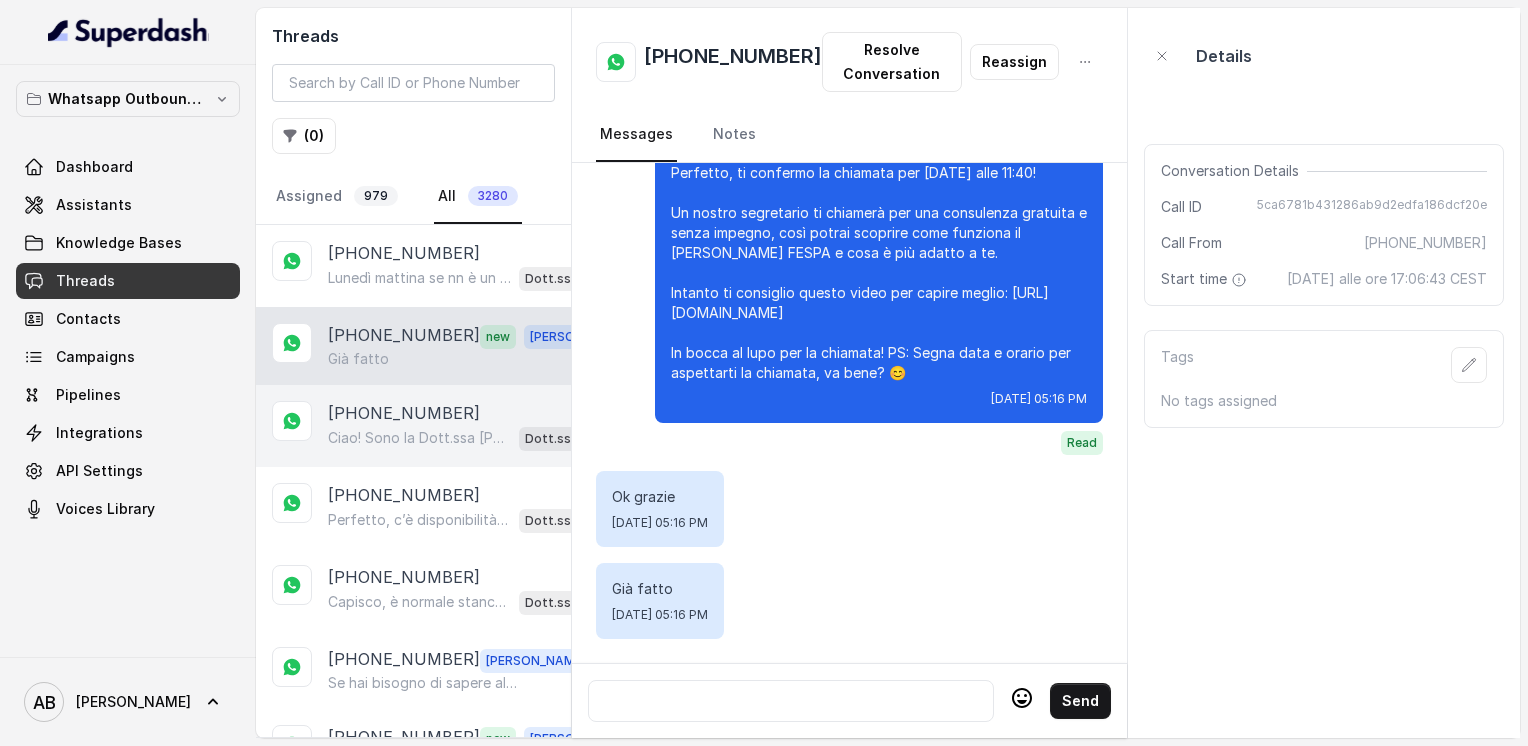 click on "[PHONE_NUMBER]" at bounding box center [404, 413] 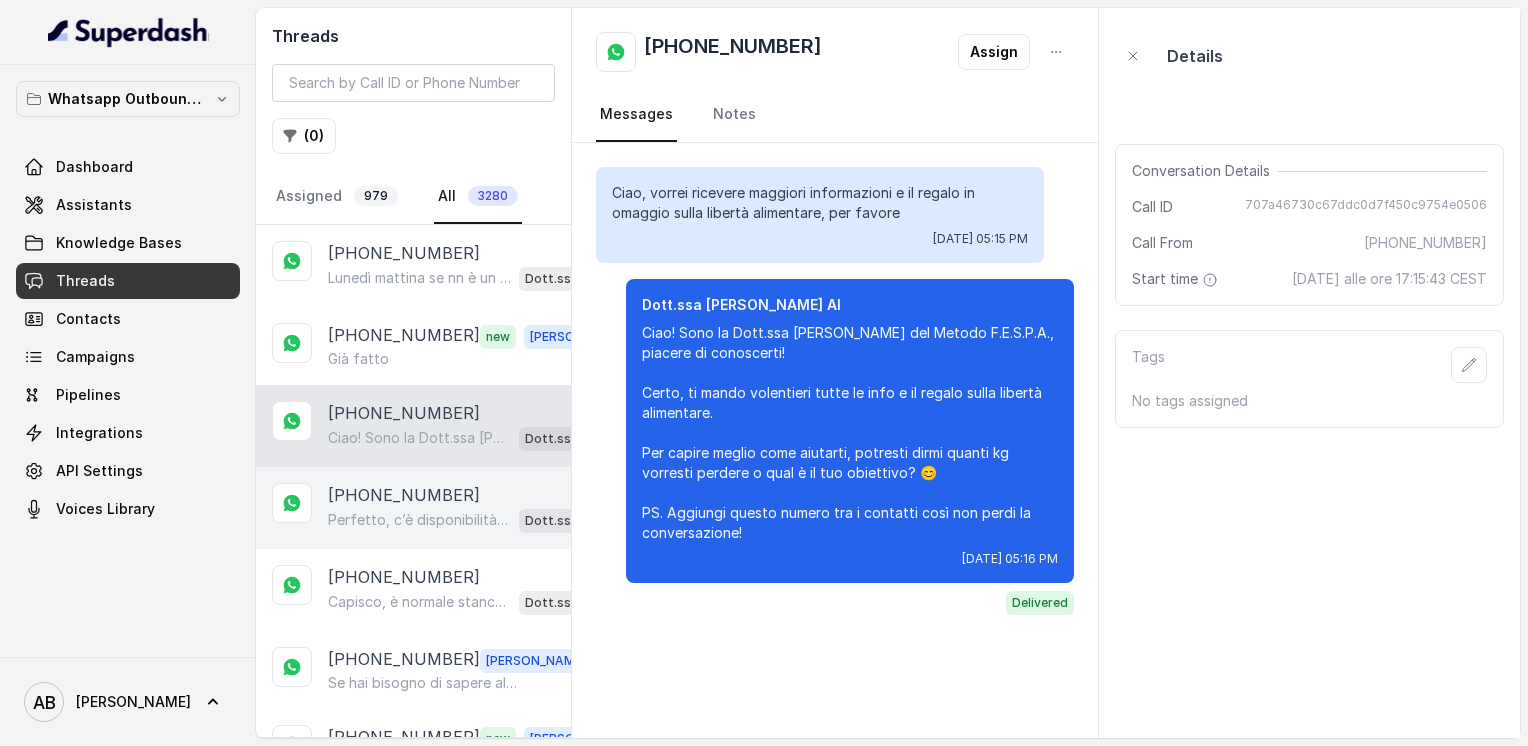 click on "[PHONE_NUMBER]" at bounding box center (404, 495) 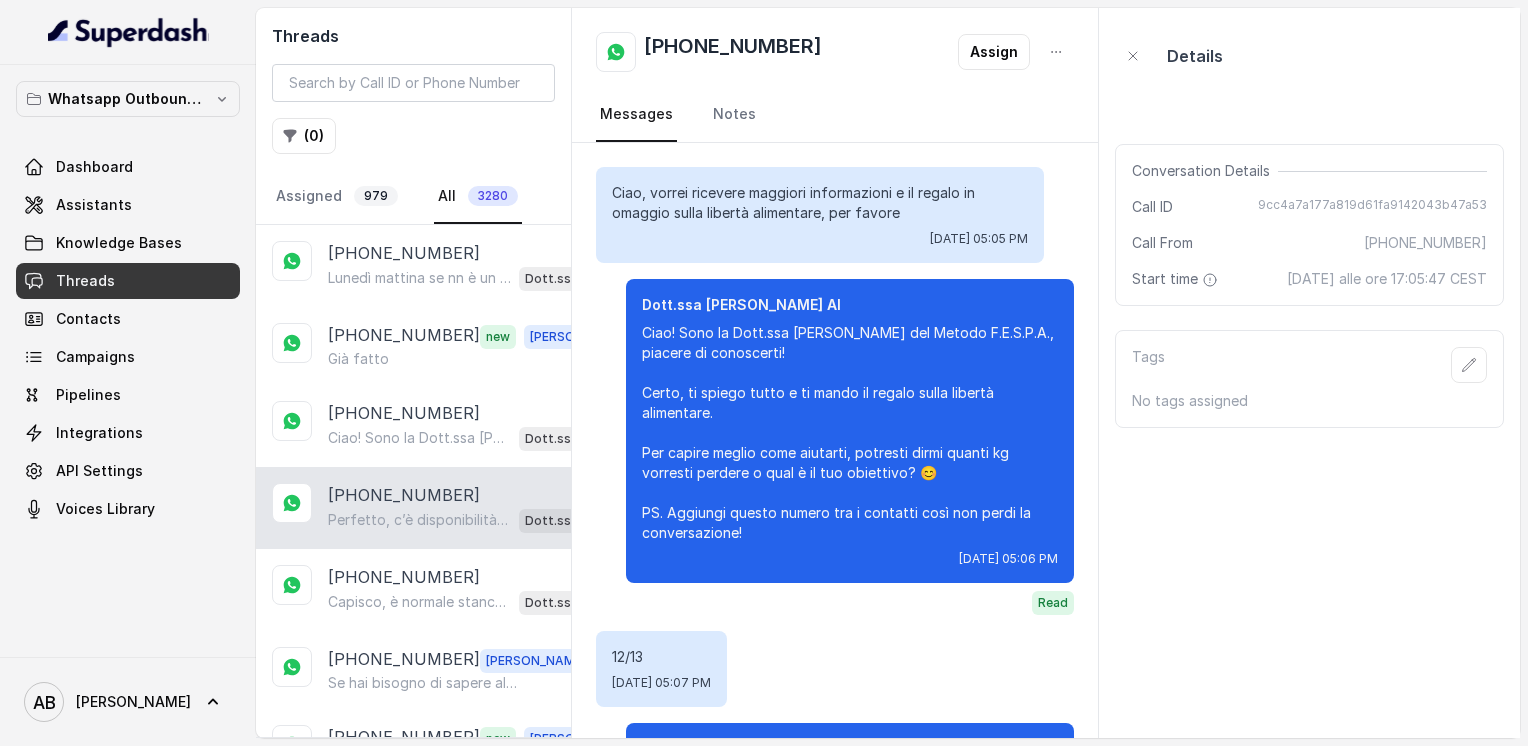 scroll, scrollTop: 1436, scrollLeft: 0, axis: vertical 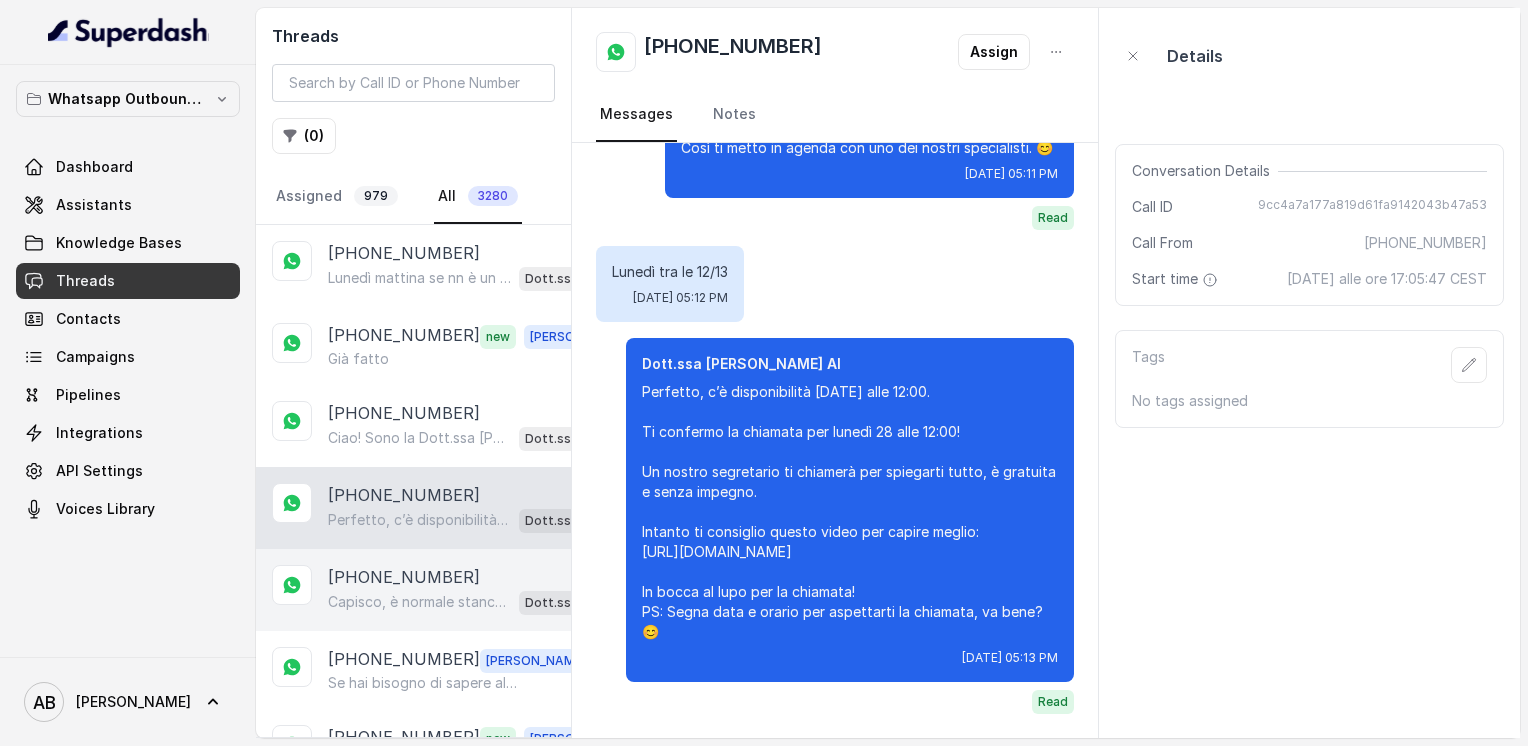 click on "[PHONE_NUMBER]" at bounding box center [404, 577] 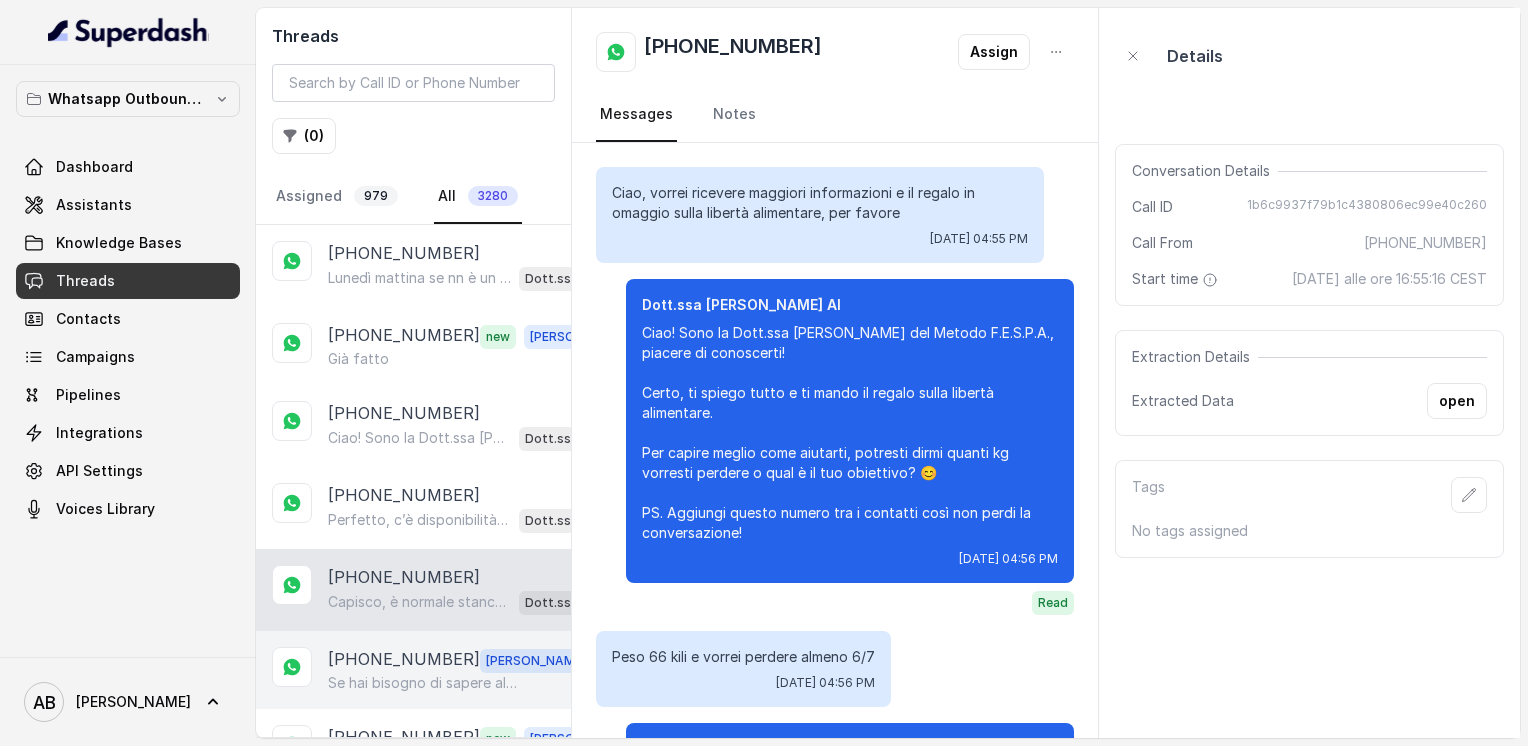 scroll, scrollTop: 2432, scrollLeft: 0, axis: vertical 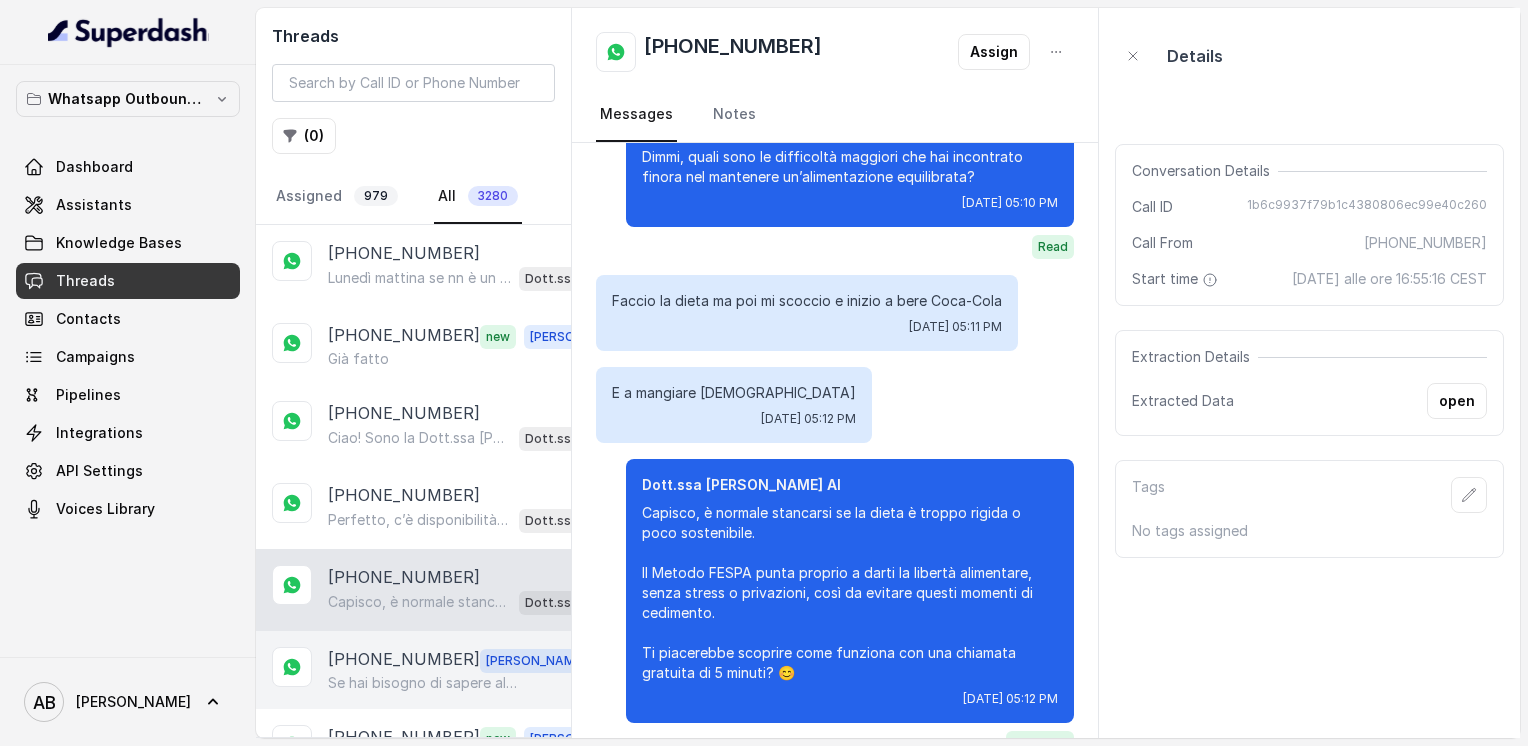 click on "[PHONE_NUMBER]" at bounding box center (404, 660) 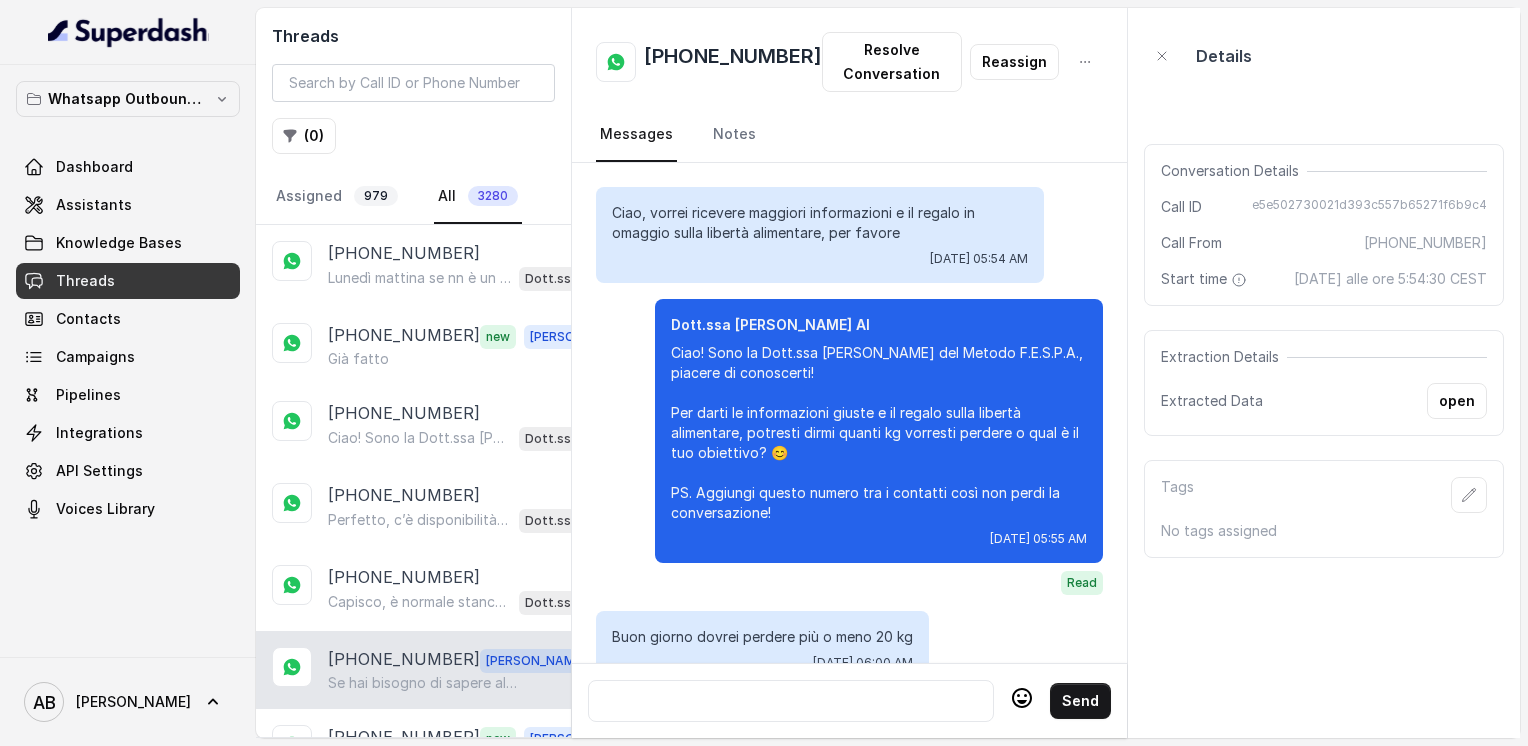 scroll, scrollTop: 3912, scrollLeft: 0, axis: vertical 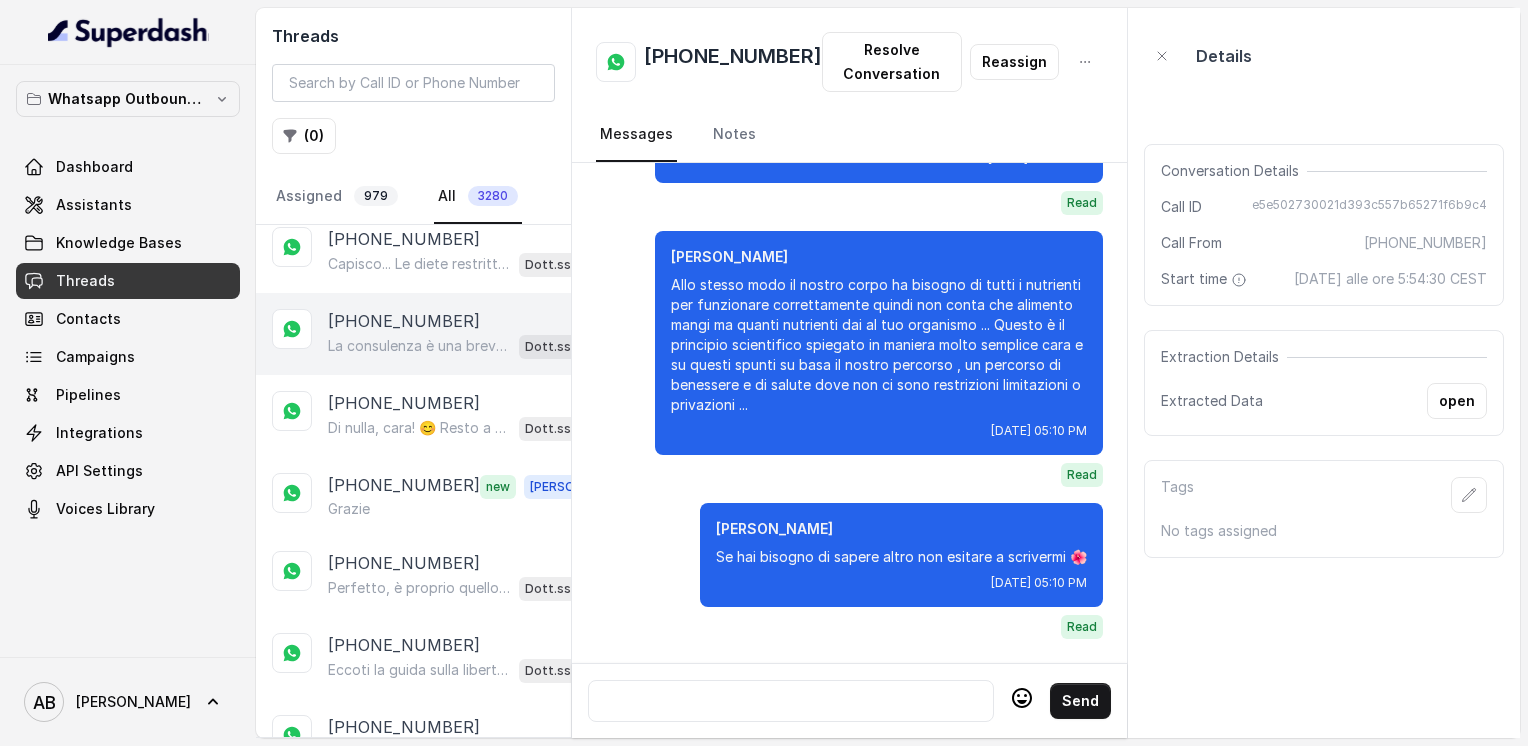 click on "La consulenza è una breve chiamata gratuita di 5 minuti con uno dei nostri specialisti.
Ti spiegherà come funziona il Metodo FESPA, come possiamo personalizzarlo per te e come potrai raggiungere un corpo magro, tonico ed armonico, velocizzando il metabolismo senza rinunce.
Ti interessa fissare un appuntamento? 😊" at bounding box center (419, 346) 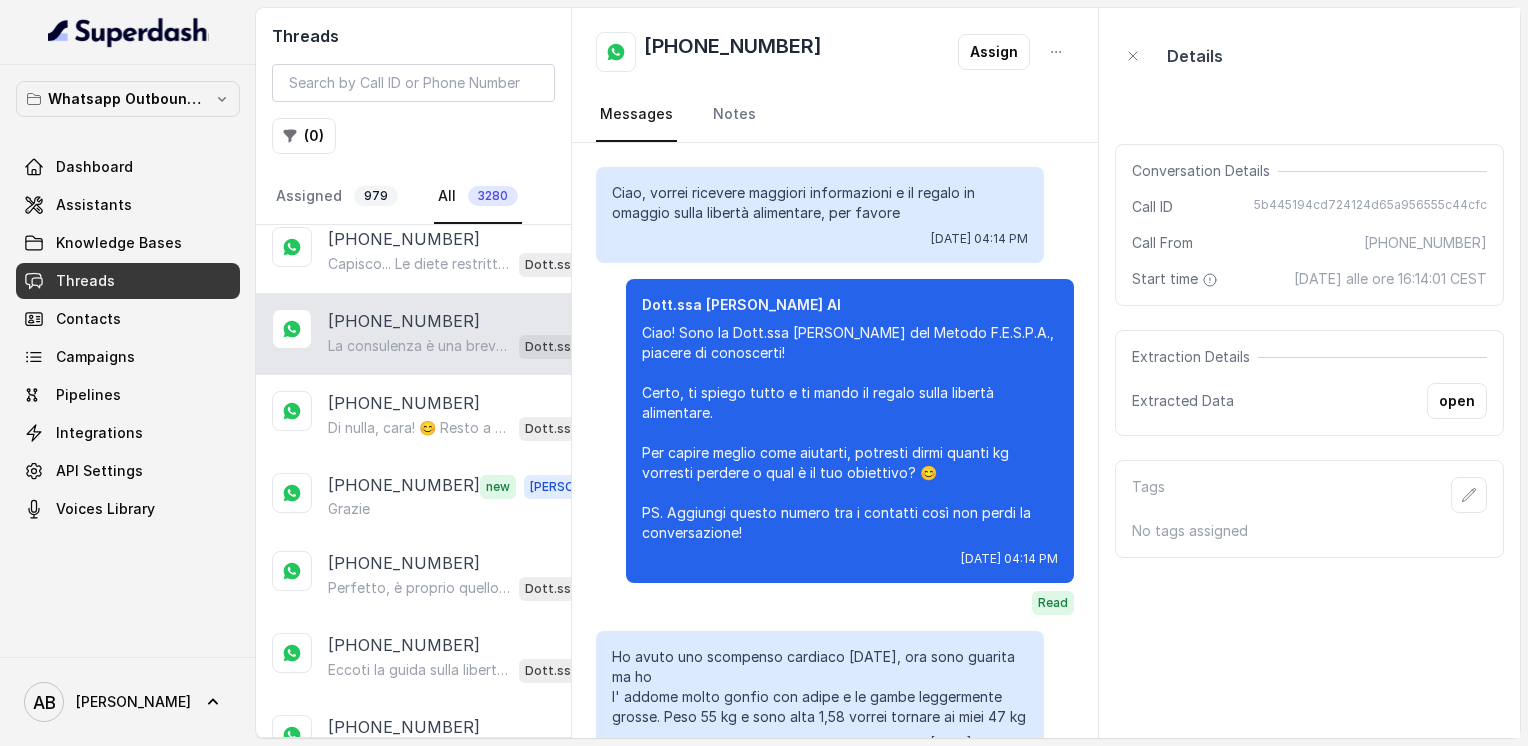 scroll, scrollTop: 1812, scrollLeft: 0, axis: vertical 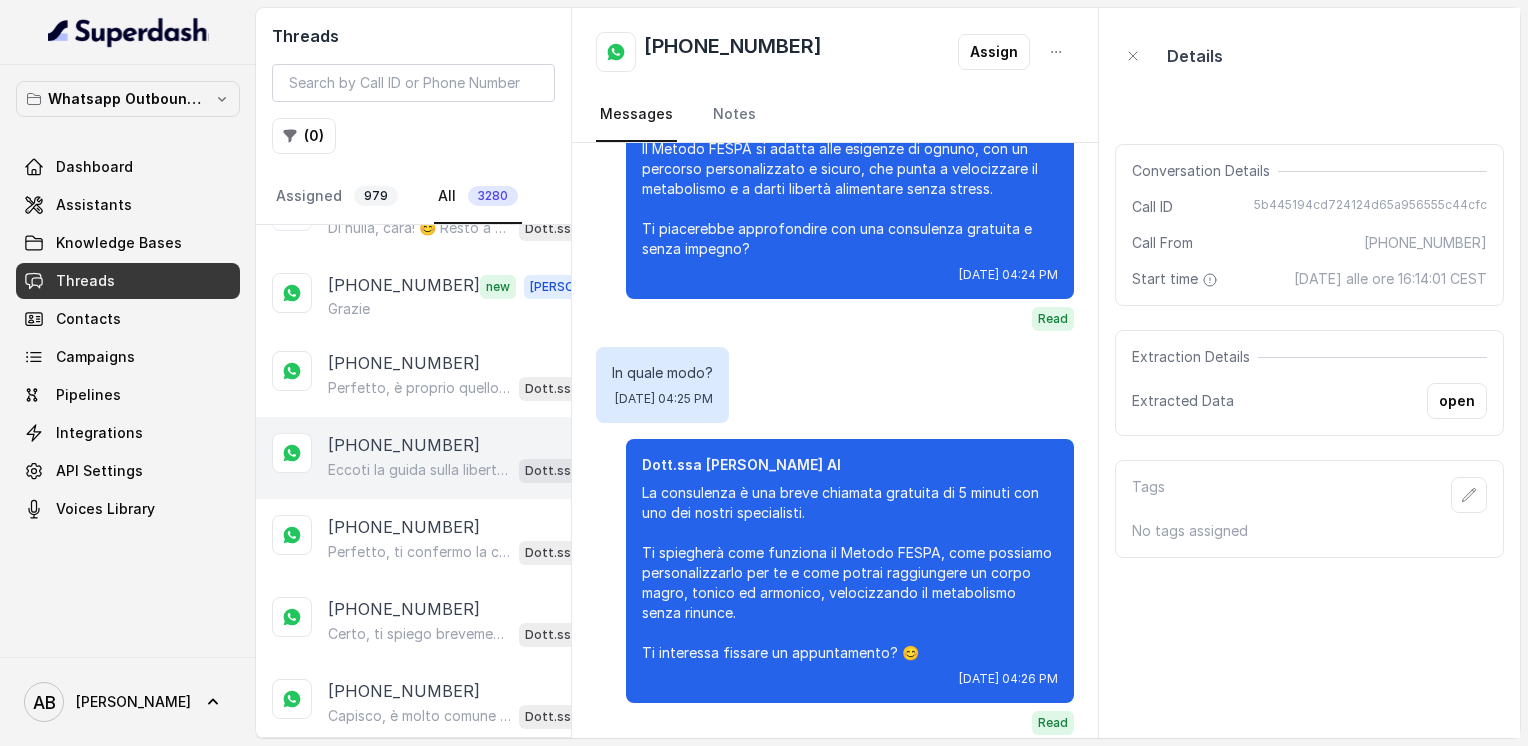 click on "[PHONE_NUMBER]" at bounding box center [404, 445] 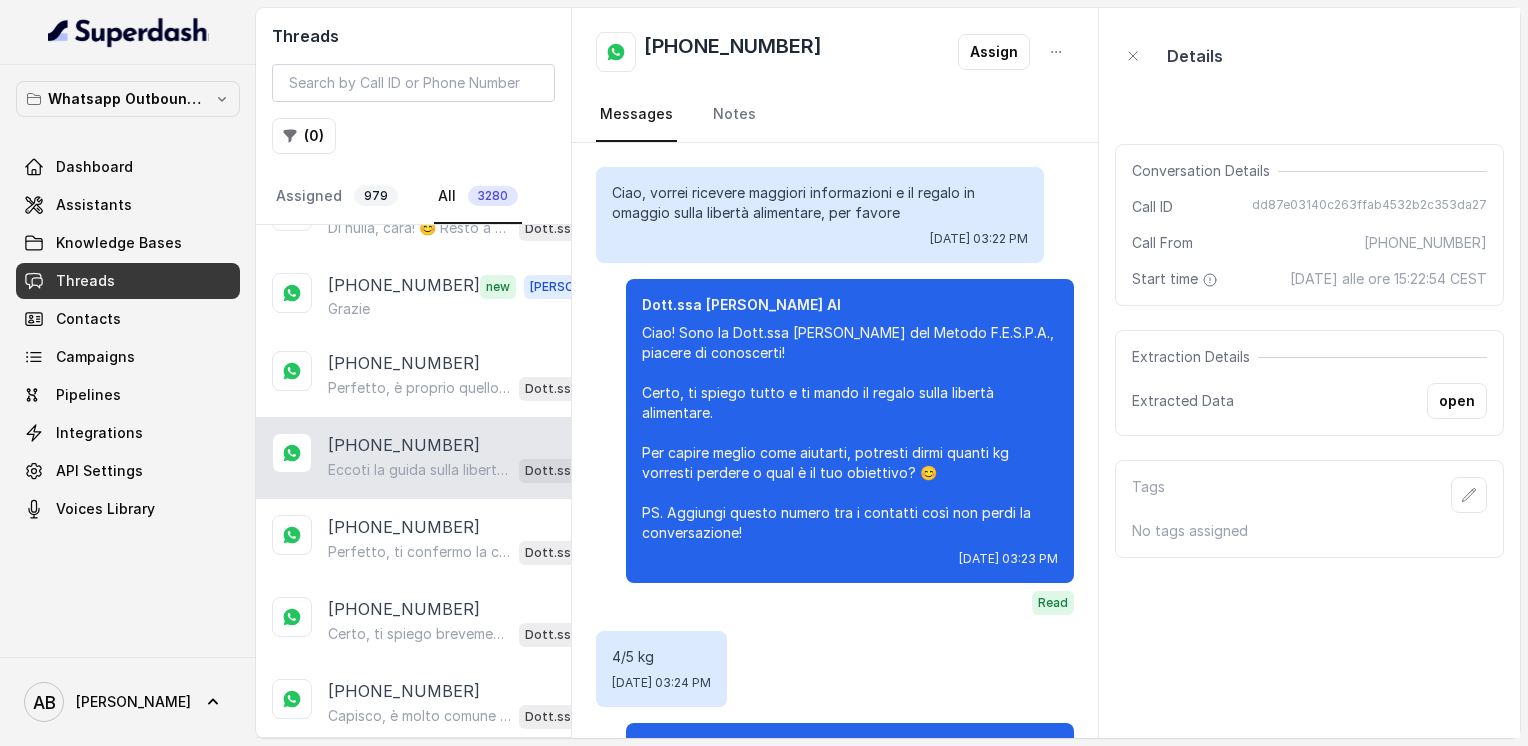 scroll, scrollTop: 2508, scrollLeft: 0, axis: vertical 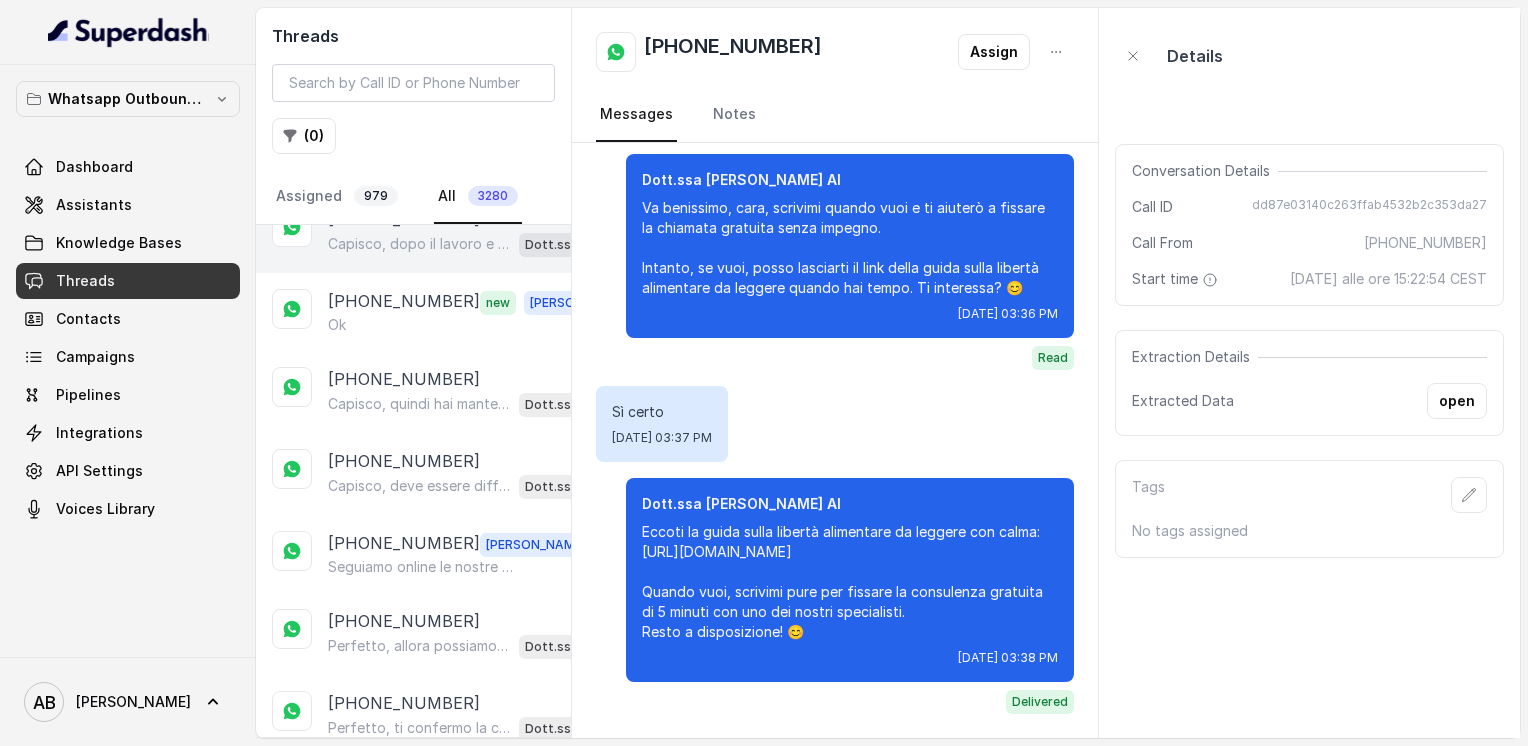 click on "Capisco, quindi hai mantenuto il peso ma non sei riuscita a perdere i kg che vorresti.
Guarda, spesso l’attività fisica da sola non basta a velocizzare il metabolismo e raggiungere la libertà alimentare.
Il nostro [PERSON_NAME] FESPA agisce proprio su questo, aiutandoti a perdere peso in modo sostenibile e ottenere un corpo magro, tonico ed armonico senza stress.
Ti piacerebbe scoprire come funziona con una chiamata gratuita di 5 minuti? 😊" at bounding box center (419, 404) 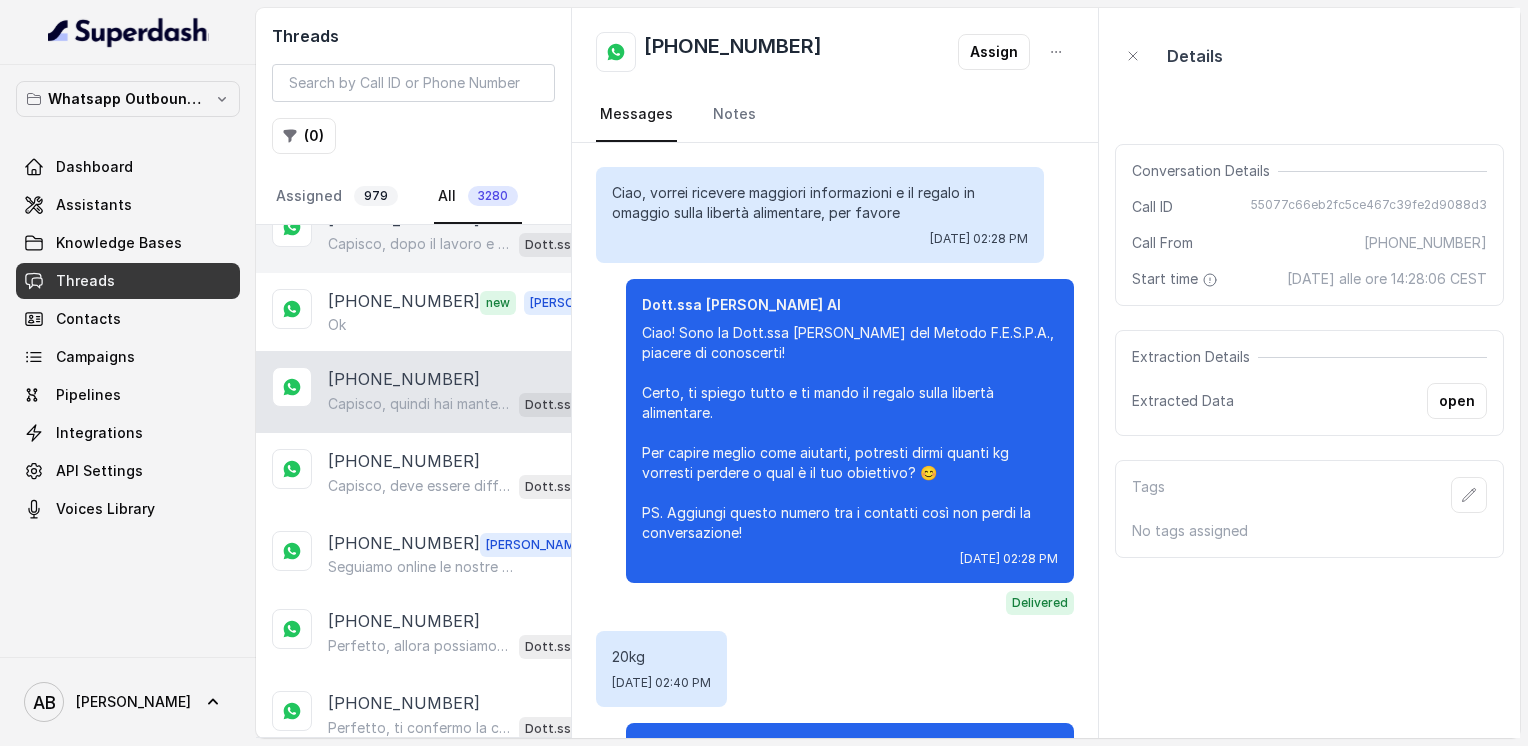scroll, scrollTop: 1044, scrollLeft: 0, axis: vertical 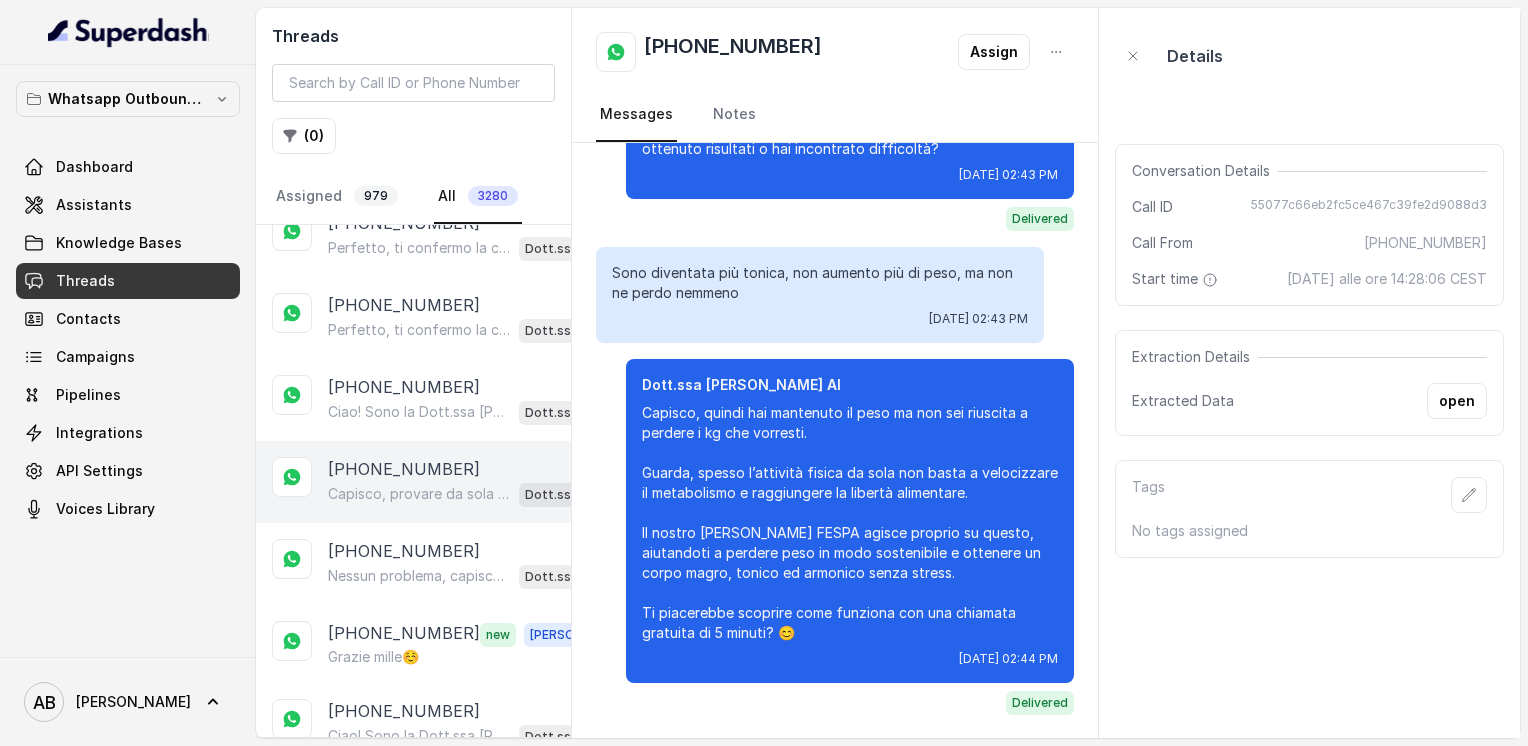 click on "[PHONE_NUMBER]" at bounding box center [404, 469] 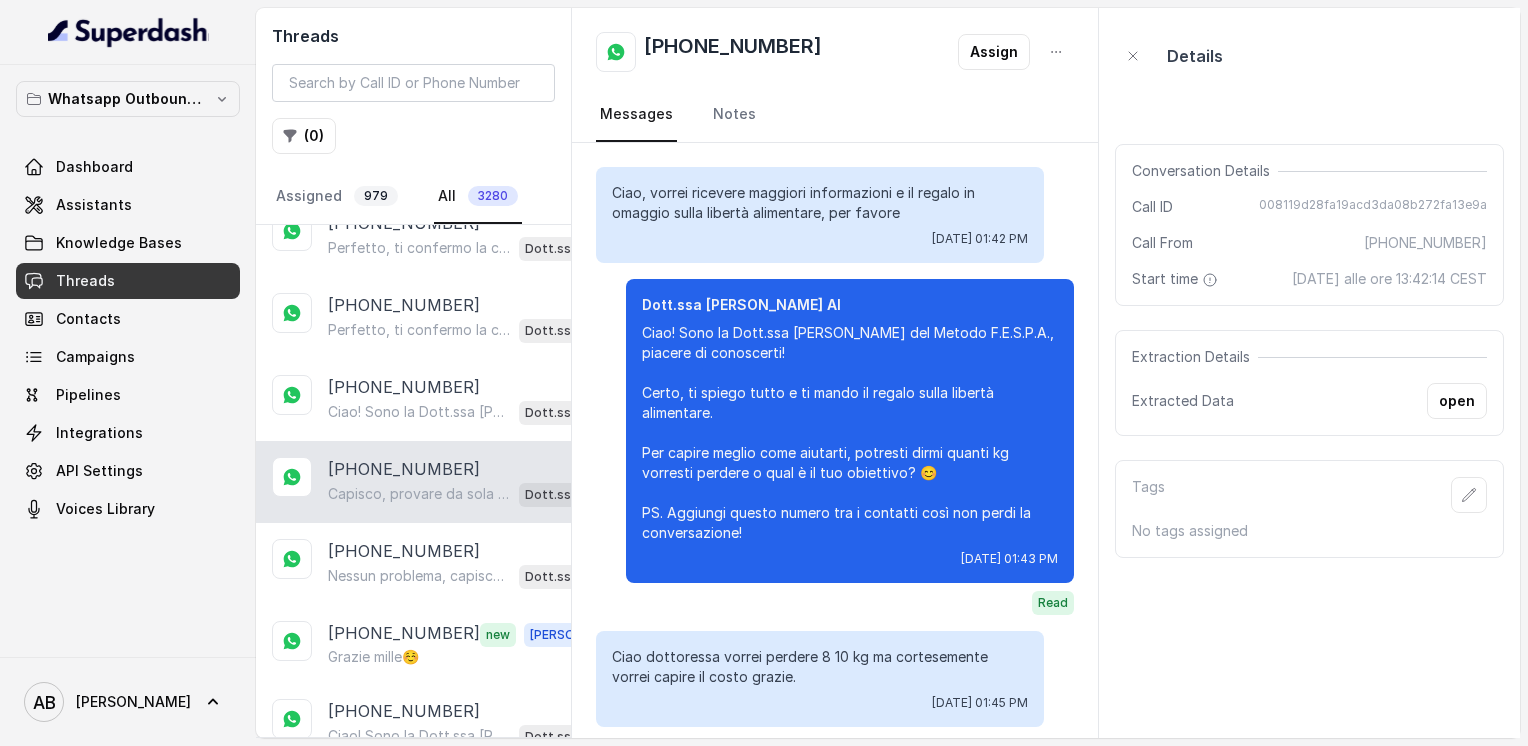 scroll, scrollTop: 1052, scrollLeft: 0, axis: vertical 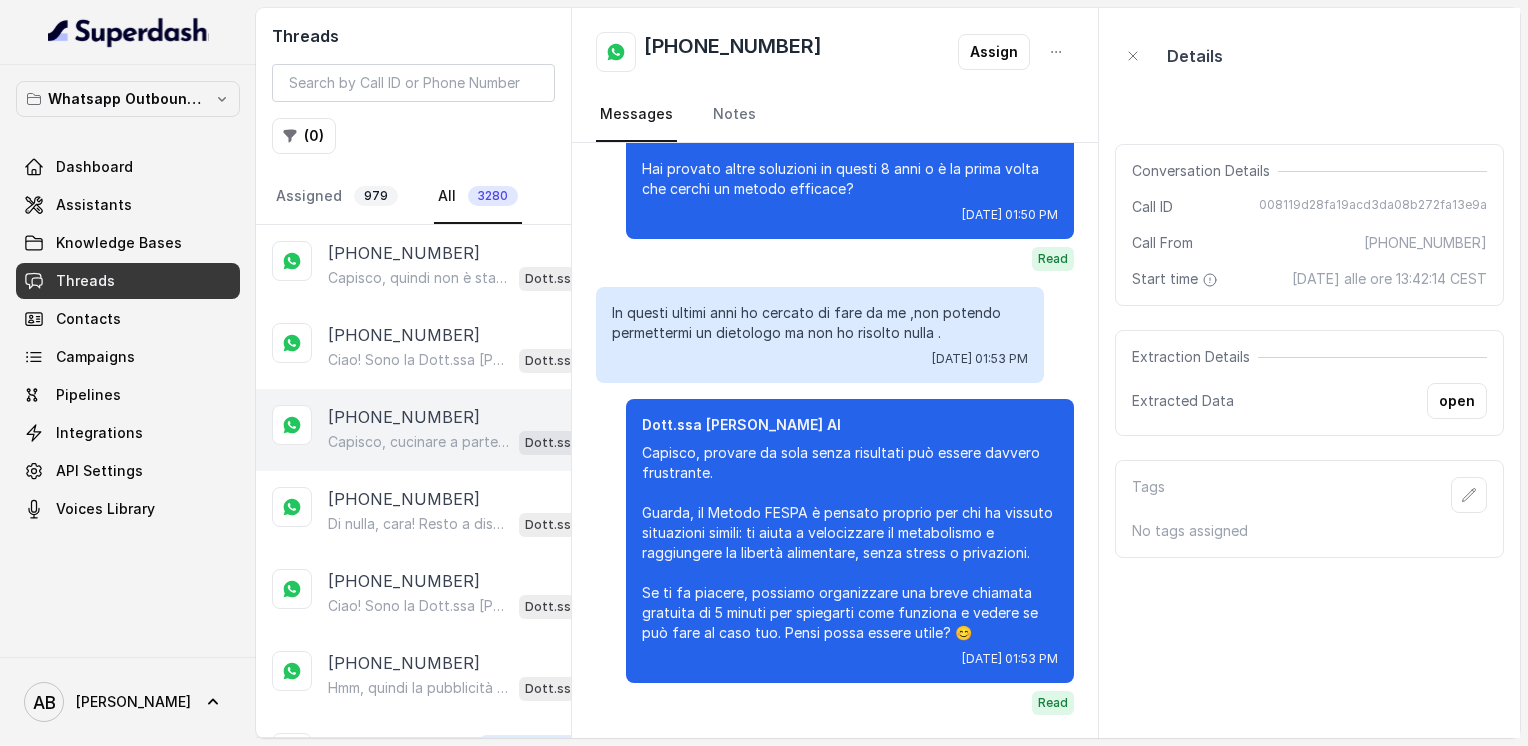 click on "+393762733379   Capisco, cucinare a parte e la fame nervosa sono davvero ostacoli comuni.
Le diete tradizionali spesso non considerano questi aspetti, rendendo difficile mantenere i risultati.
Il Metodo FESPA ti aiuta proprio a gestire la fame nervosa e a trovare un equilibrio che ti permetta la libertà alimentare.
Ti piacerebbe scoprire come funziona con una chiamata gratuita di 5 minuti? 😊 Dott.ssa Saccone Federica AI" at bounding box center (413, 430) 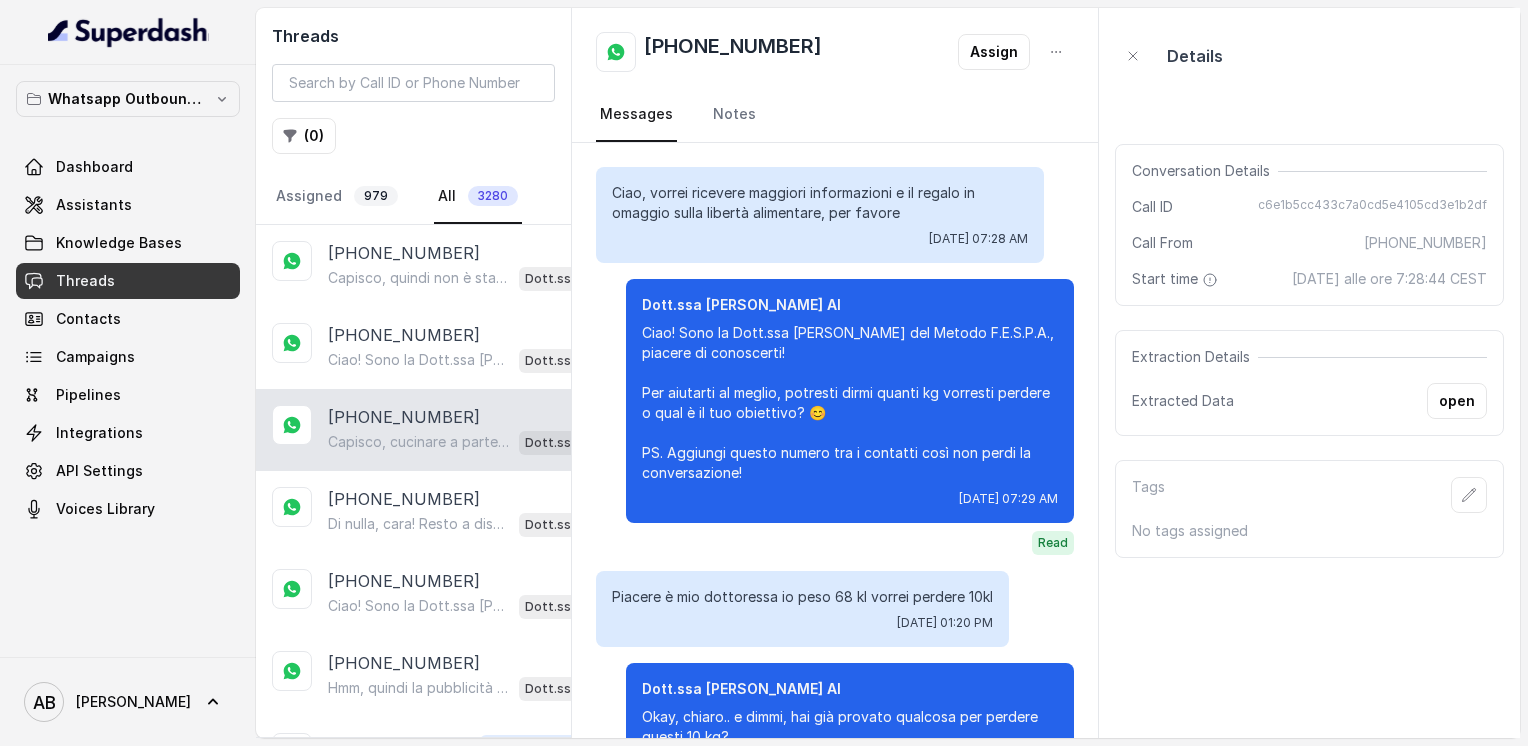 scroll, scrollTop: 932, scrollLeft: 0, axis: vertical 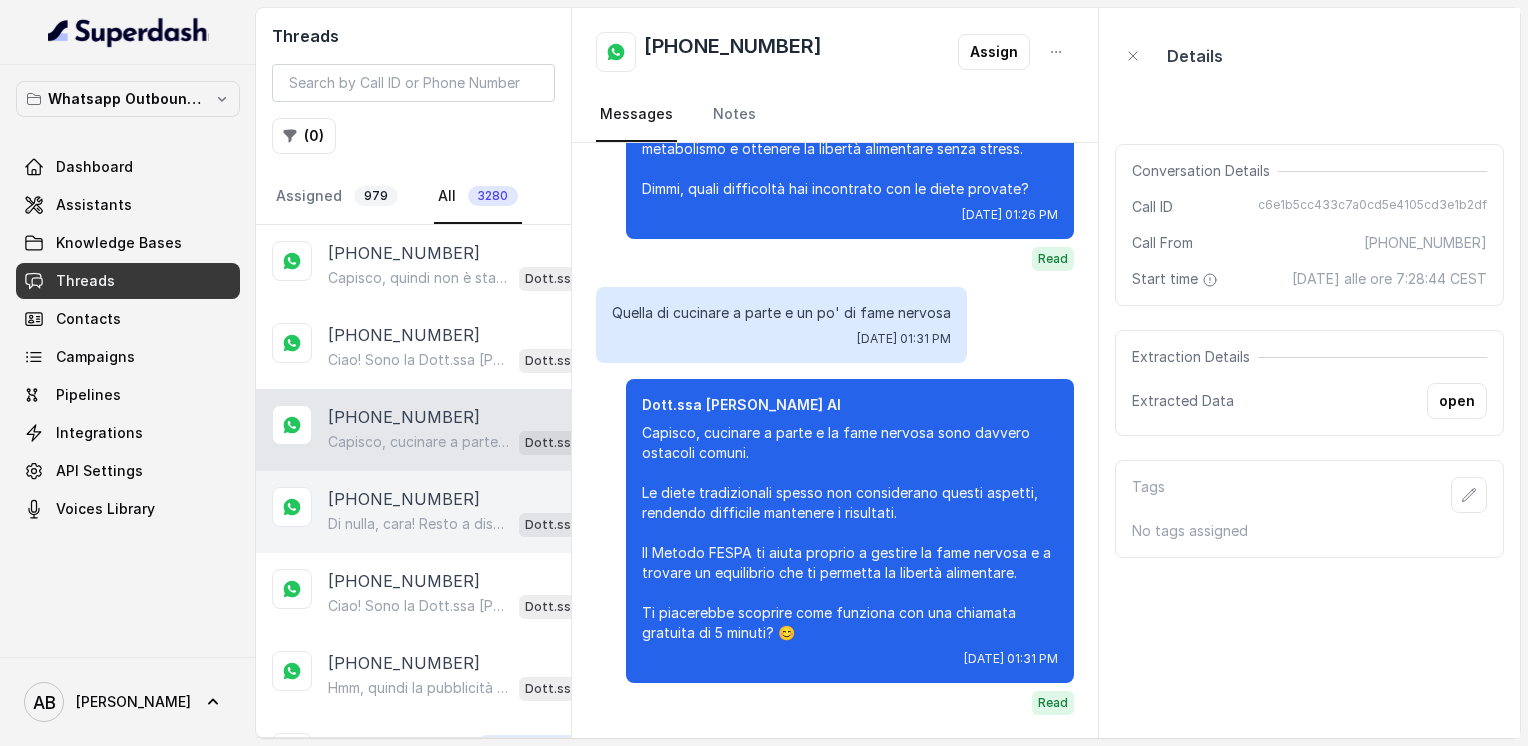 click on "[PHONE_NUMBER]" at bounding box center [469, 499] 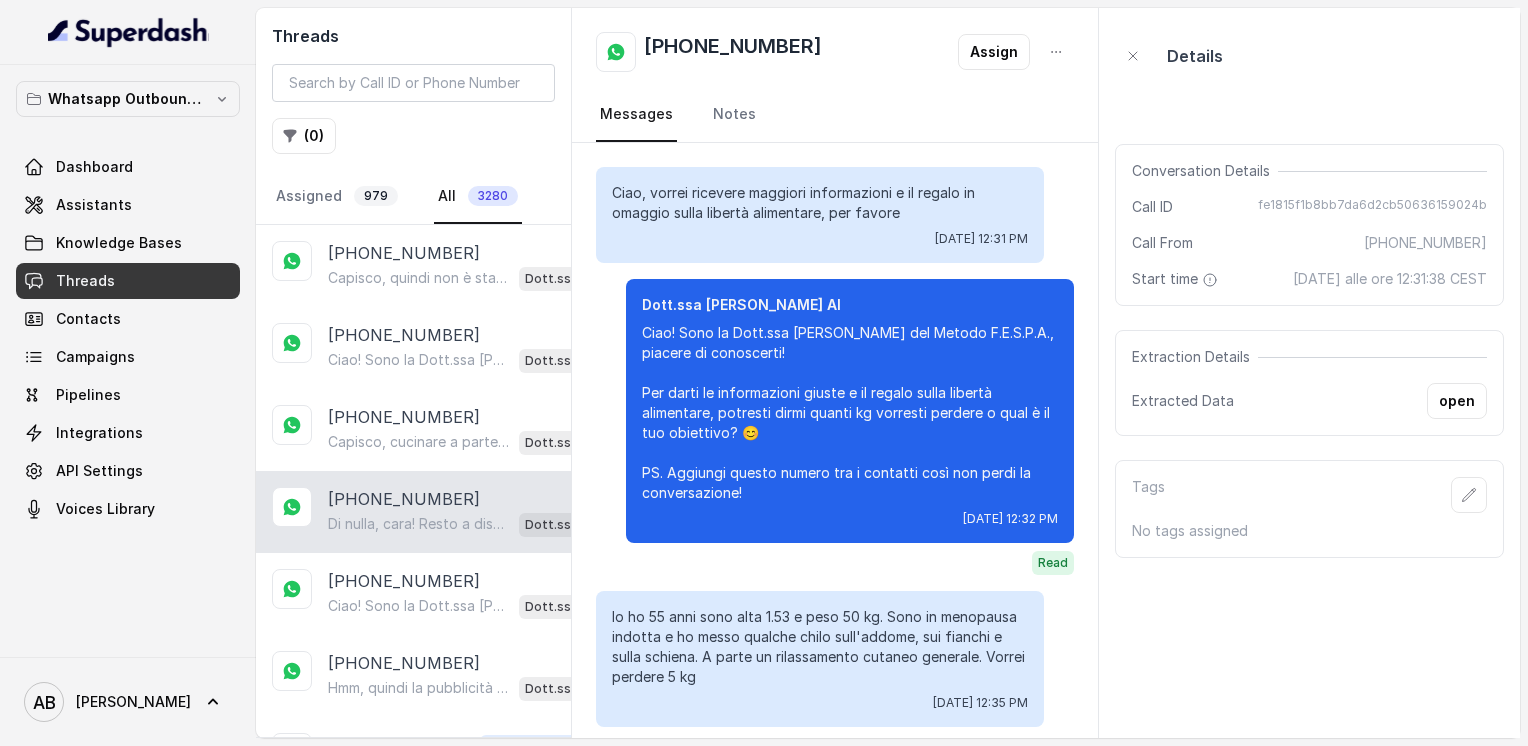 scroll, scrollTop: 1356, scrollLeft: 0, axis: vertical 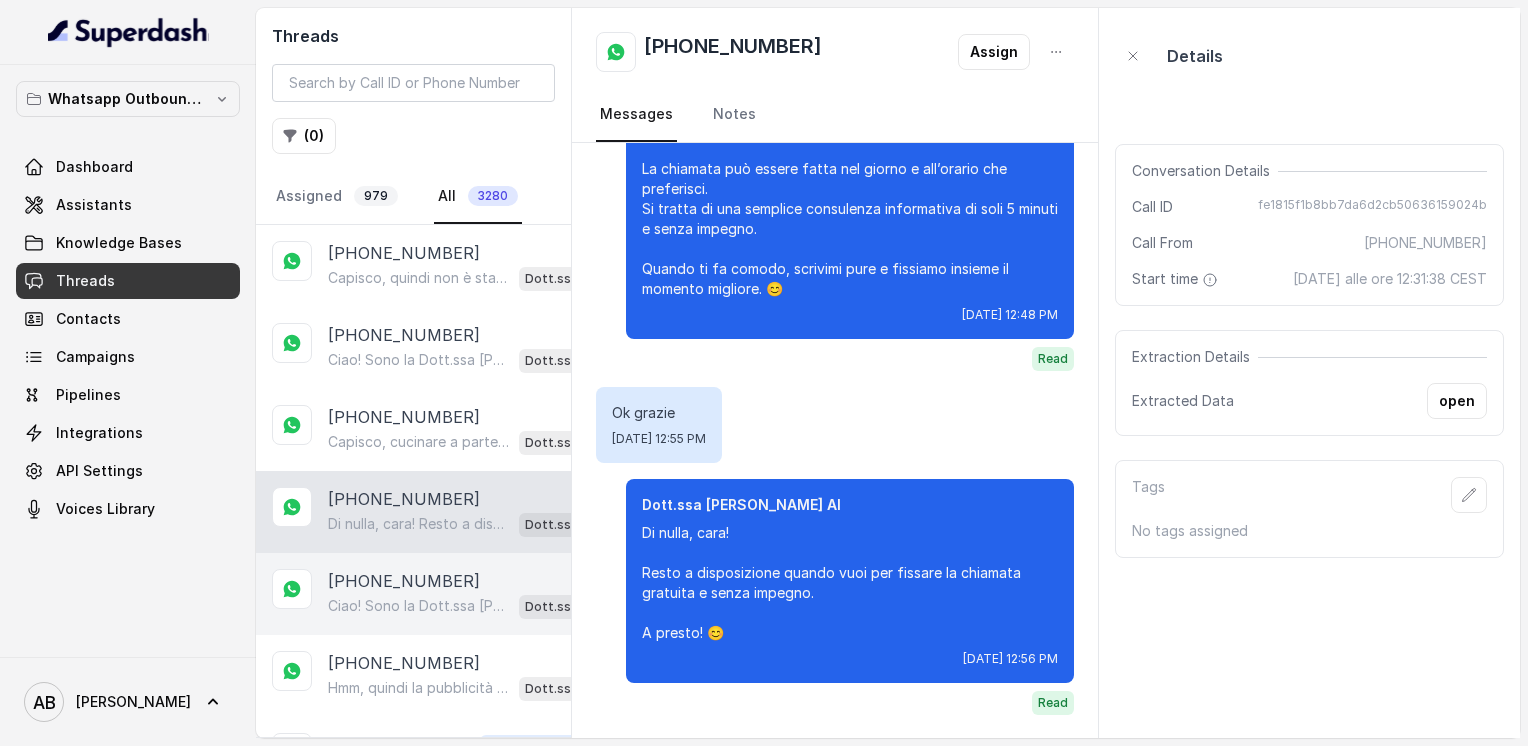 click on "+393391392200" at bounding box center (404, 581) 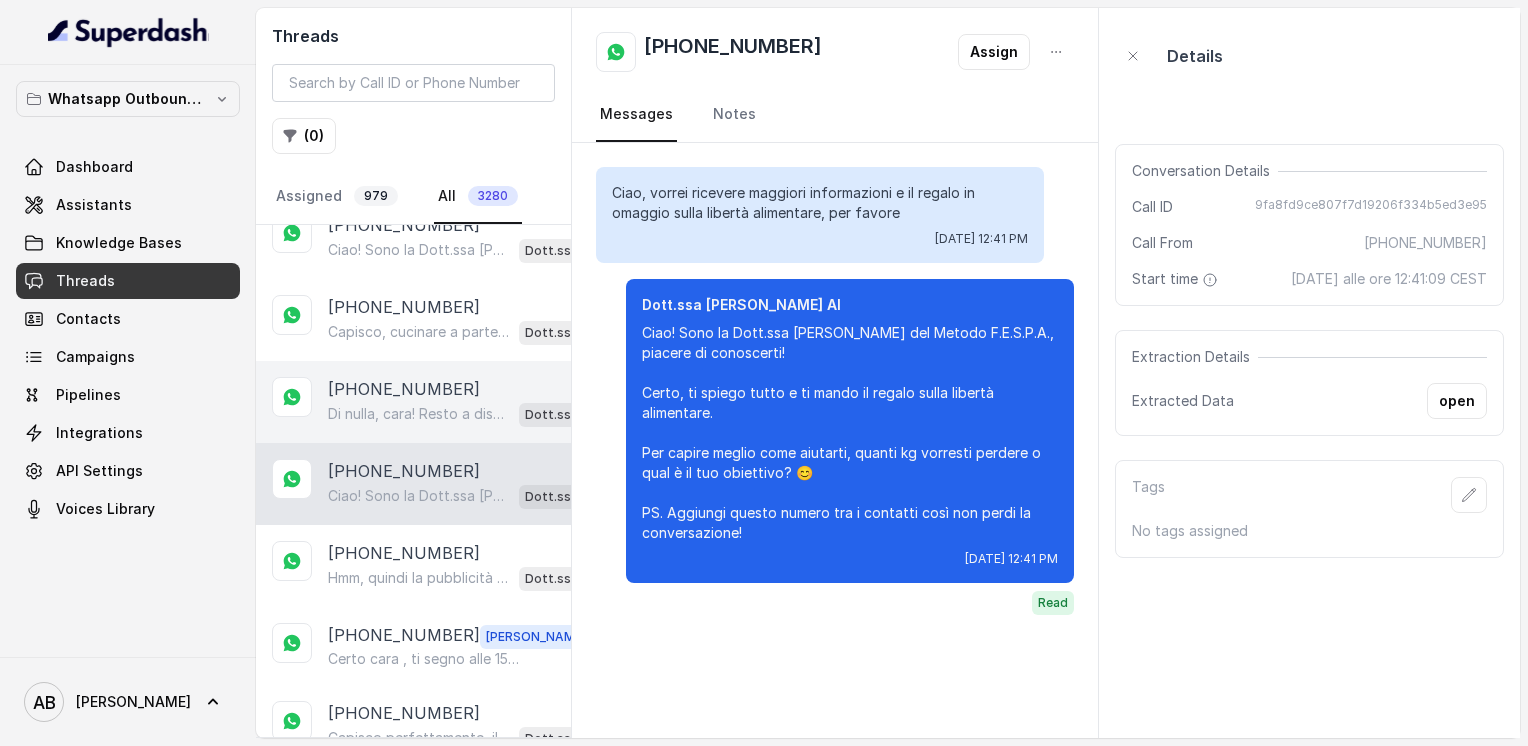 scroll, scrollTop: 3553, scrollLeft: 0, axis: vertical 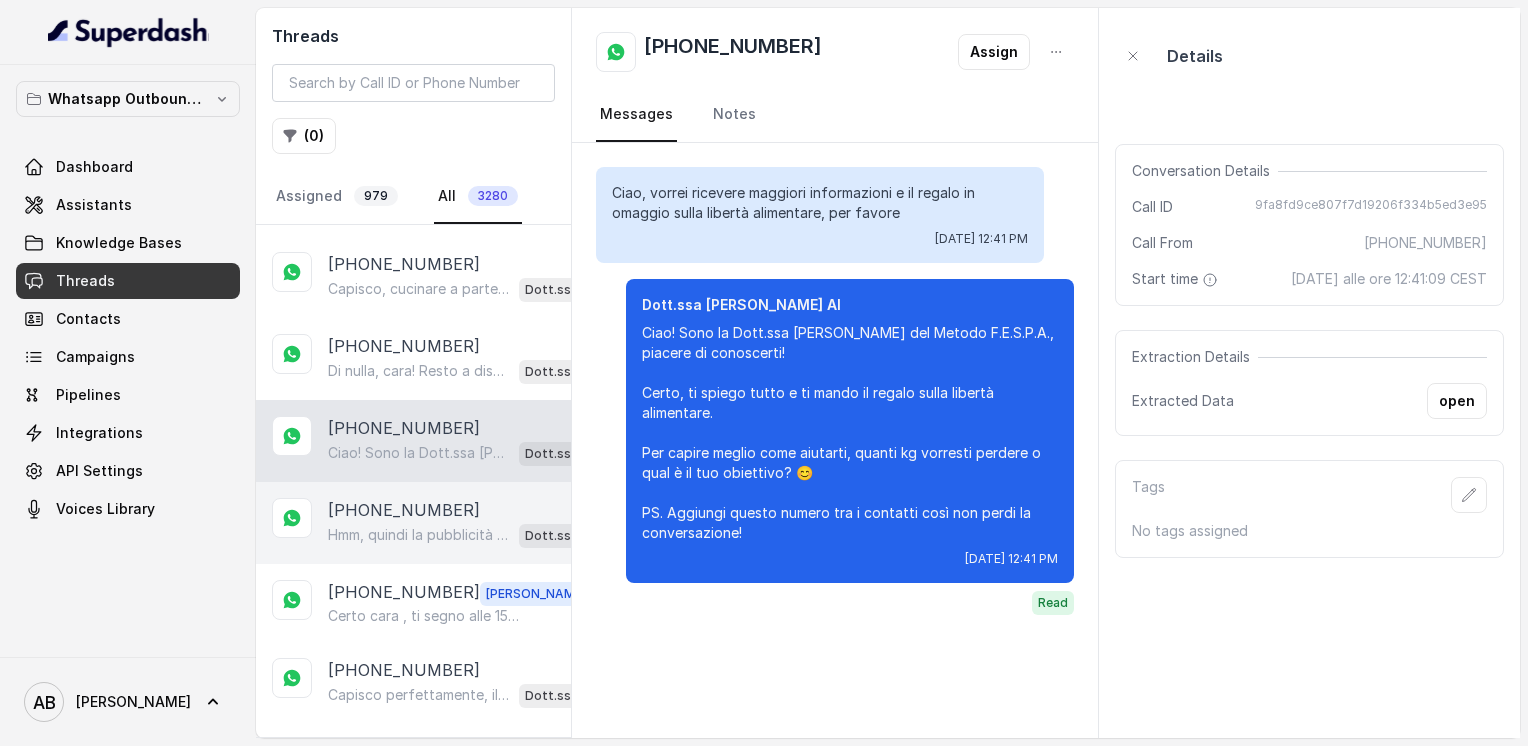click on "Hmm, quindi la pubblicità ti ha fatto venire voglia di capire come funziona il Metodo FESPA.
Guarda, dopo le gravidanze è normale avere difficoltà a ritrovare un corpo magro, tonico ed armonico, ma non è un problema.
Il nostro percorso ti aiuta proprio a velocizzare il metabolismo e raggiungere la libertà alimentare senza stress.
Ti piacerebbe fare una breve chiamata gratuita con uno specialista per scoprire come possiamo aiutarti?" at bounding box center [419, 535] 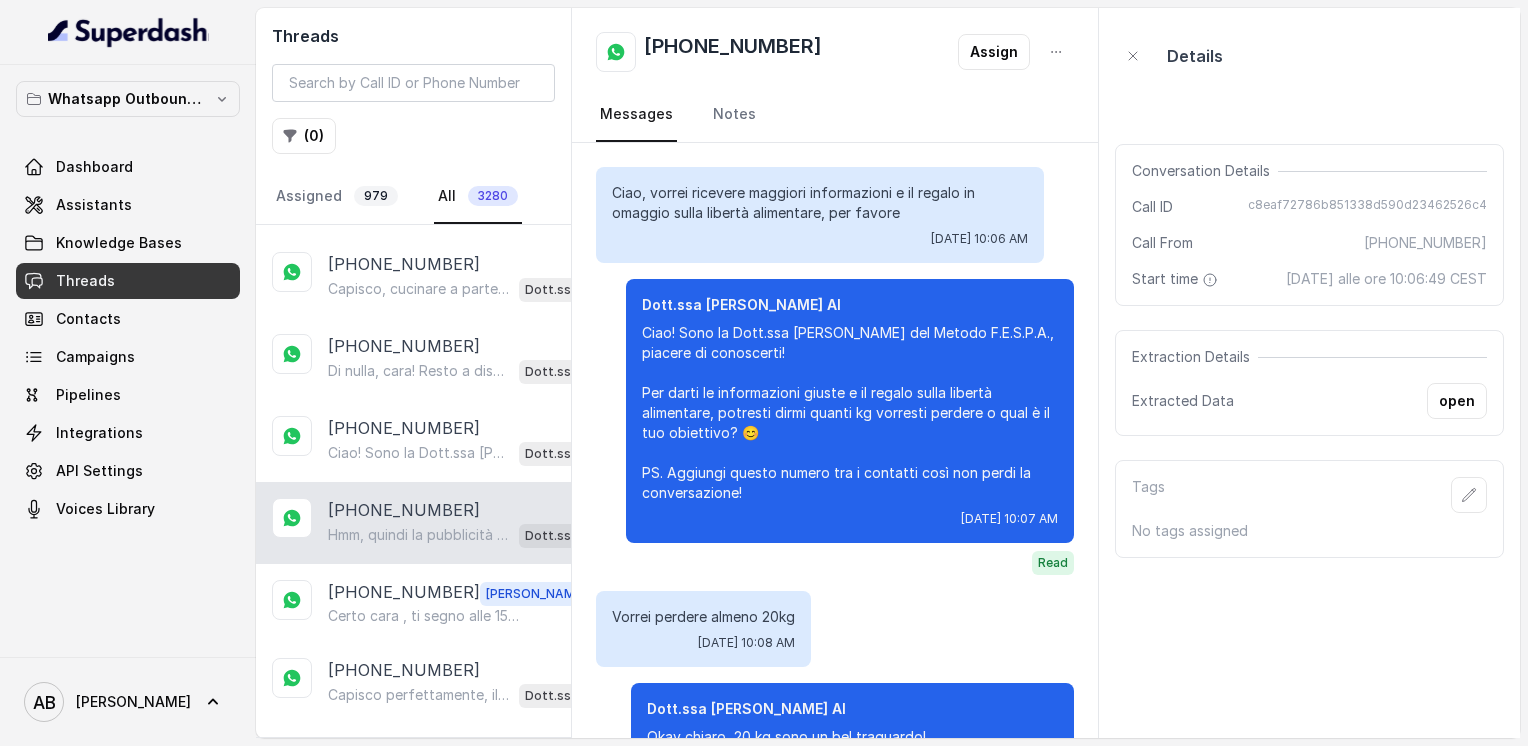 scroll, scrollTop: 912, scrollLeft: 0, axis: vertical 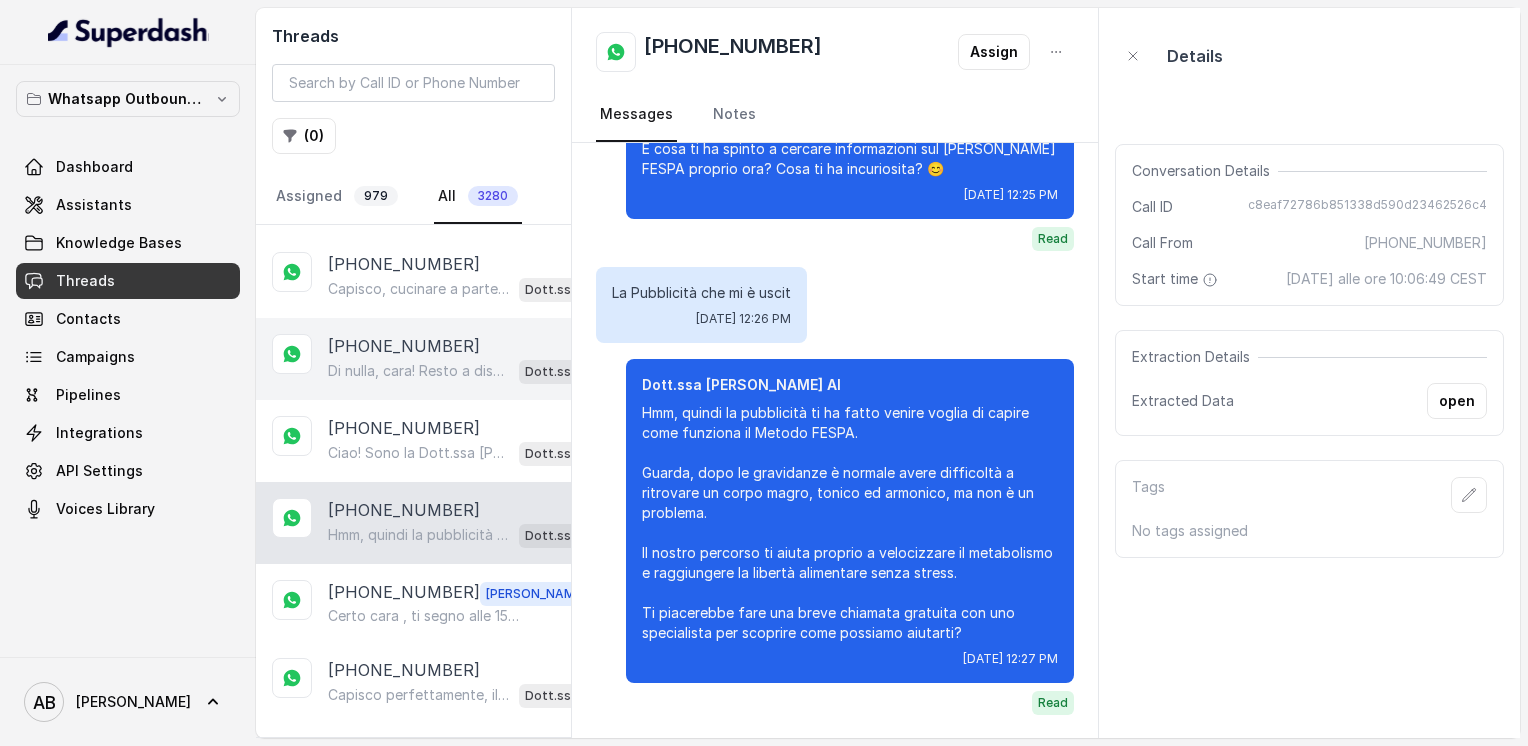 click on "+393287092108   Di nulla, cara!
Resto a disposizione quando vuoi per fissare la chiamata gratuita e senza impegno.
A presto! 😊 Dott.ssa Saccone Federica AI" at bounding box center (413, 359) 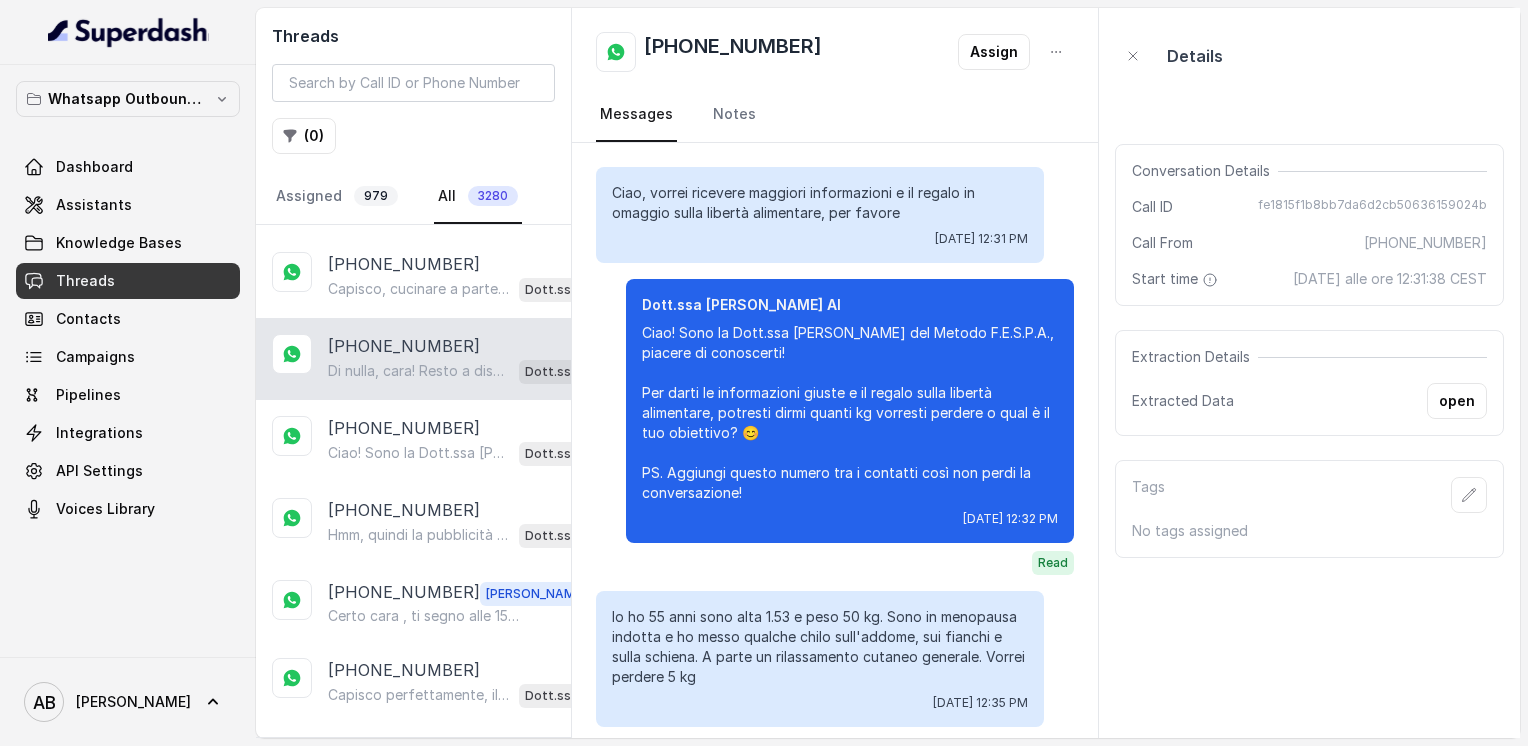 scroll, scrollTop: 1356, scrollLeft: 0, axis: vertical 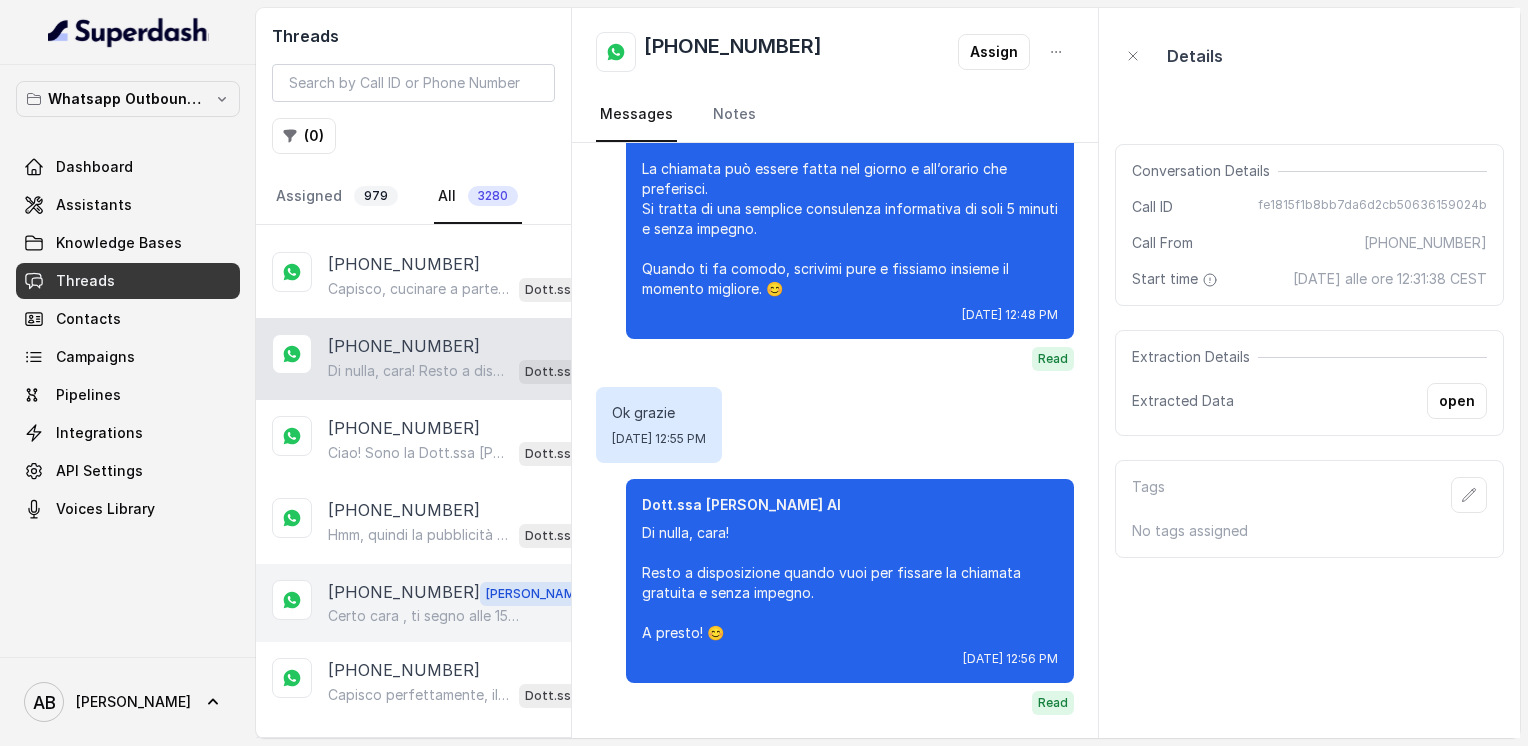 click on "Certo cara , ti segno alle 15:40 quest'oggi nessun problema 🌺" at bounding box center [424, 616] 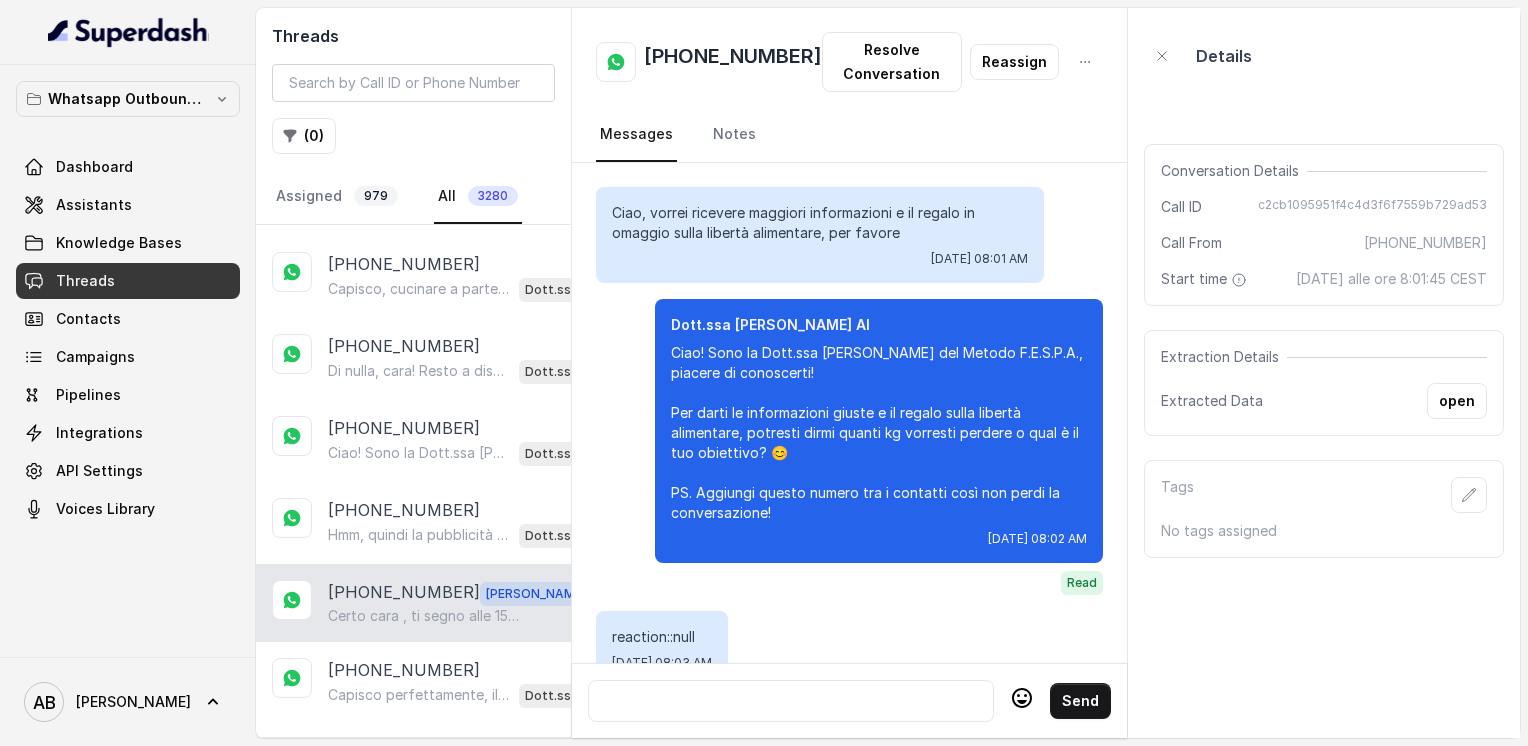 scroll, scrollTop: 4220, scrollLeft: 0, axis: vertical 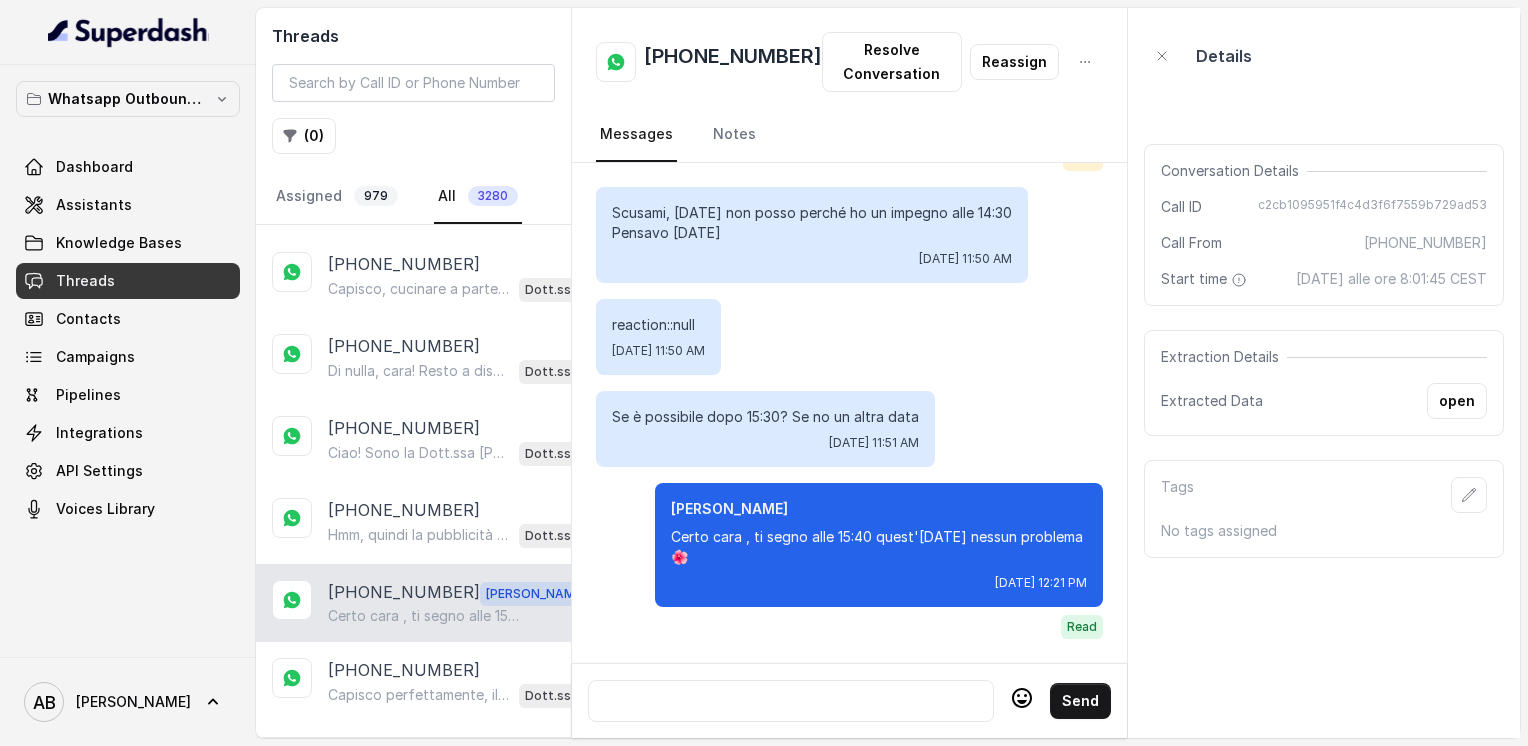 click on "+393804362419" at bounding box center (733, 62) 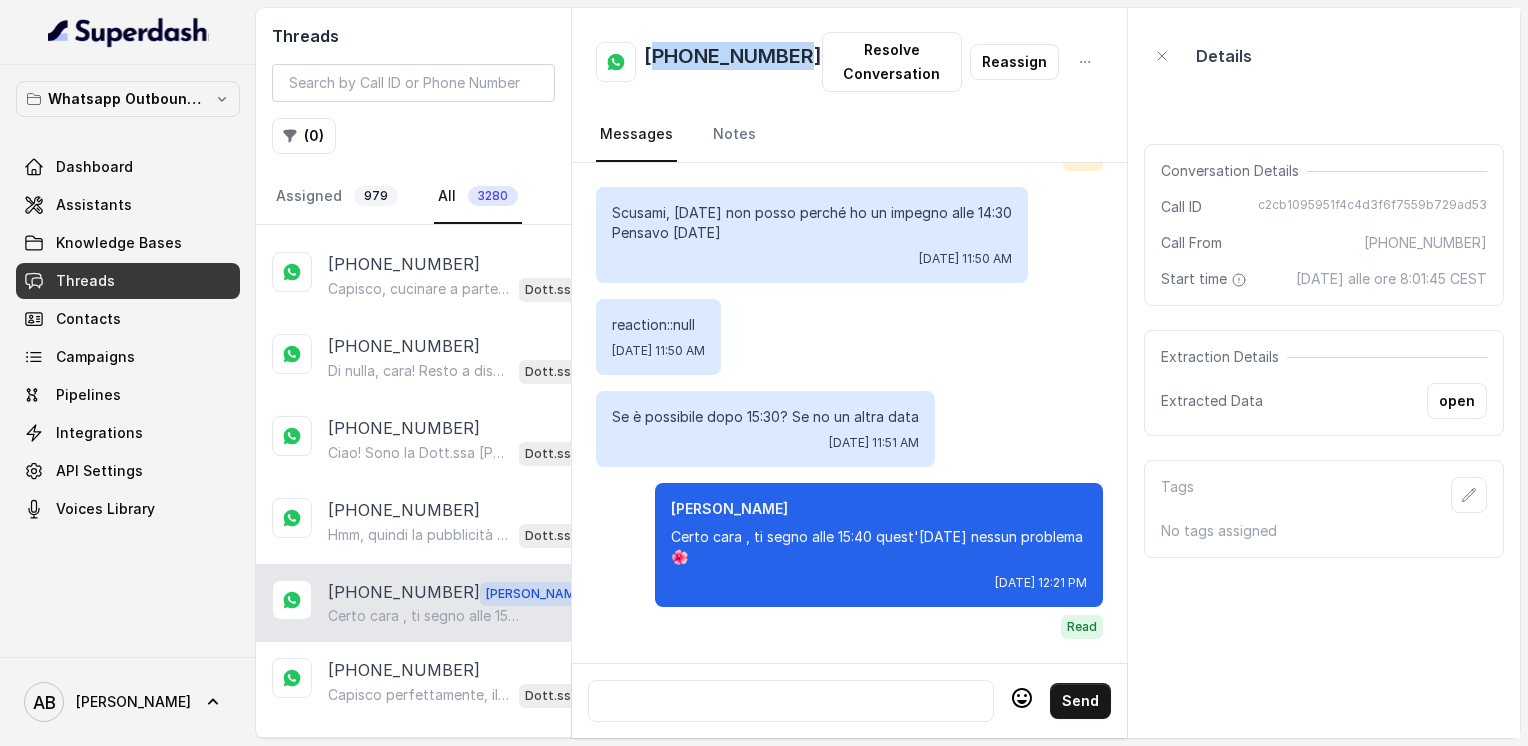 click on "+393804362419" at bounding box center [733, 62] 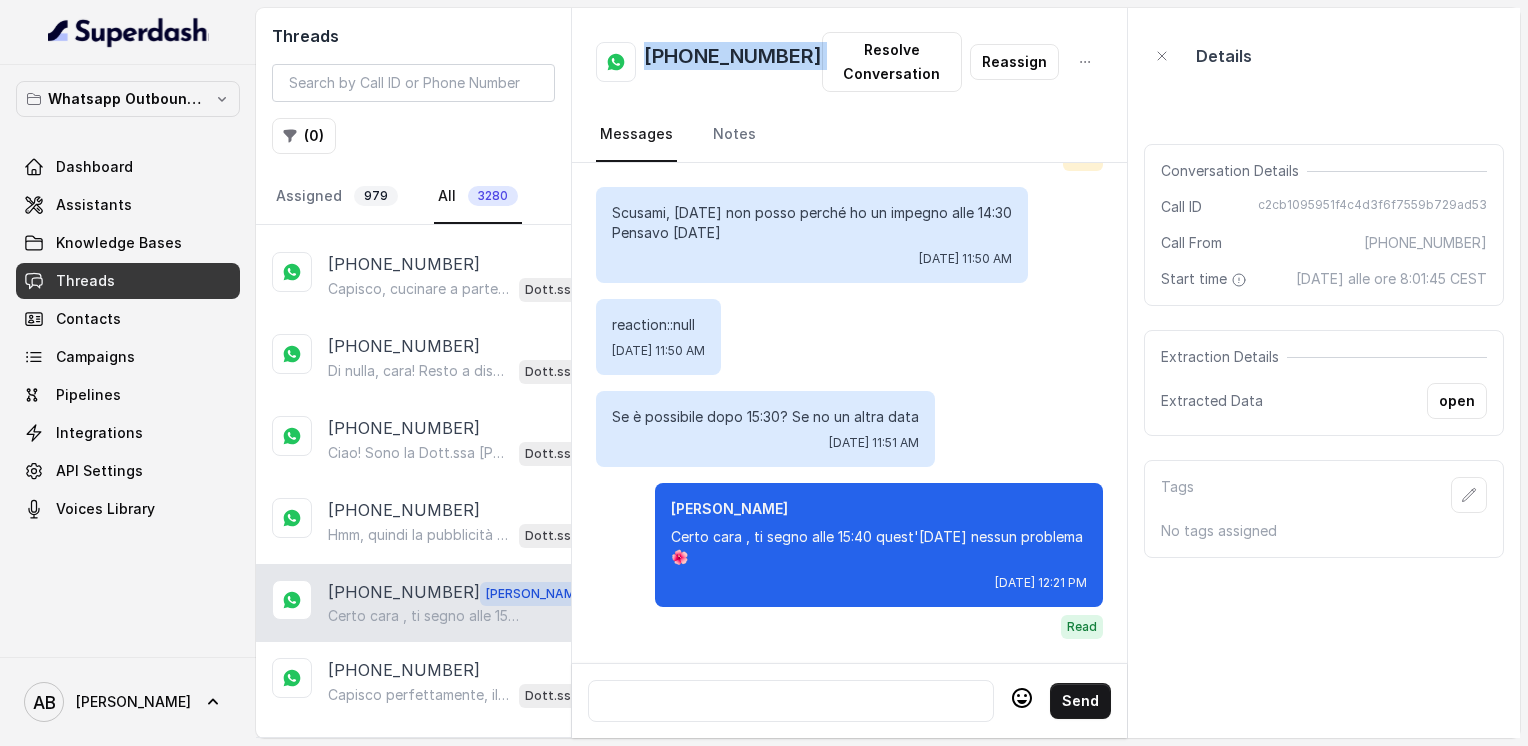 click on "+393804362419" at bounding box center (733, 62) 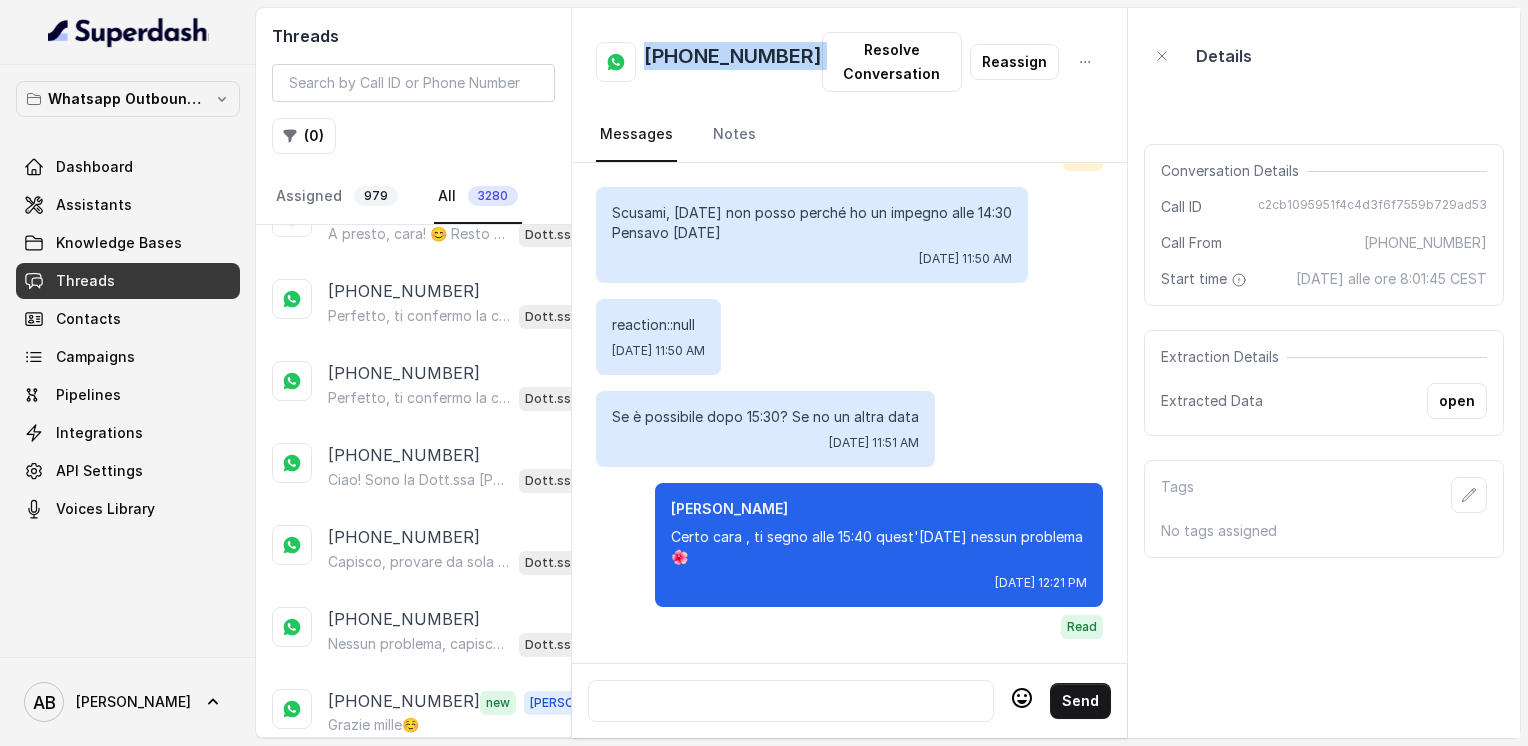 scroll, scrollTop: 2553, scrollLeft: 0, axis: vertical 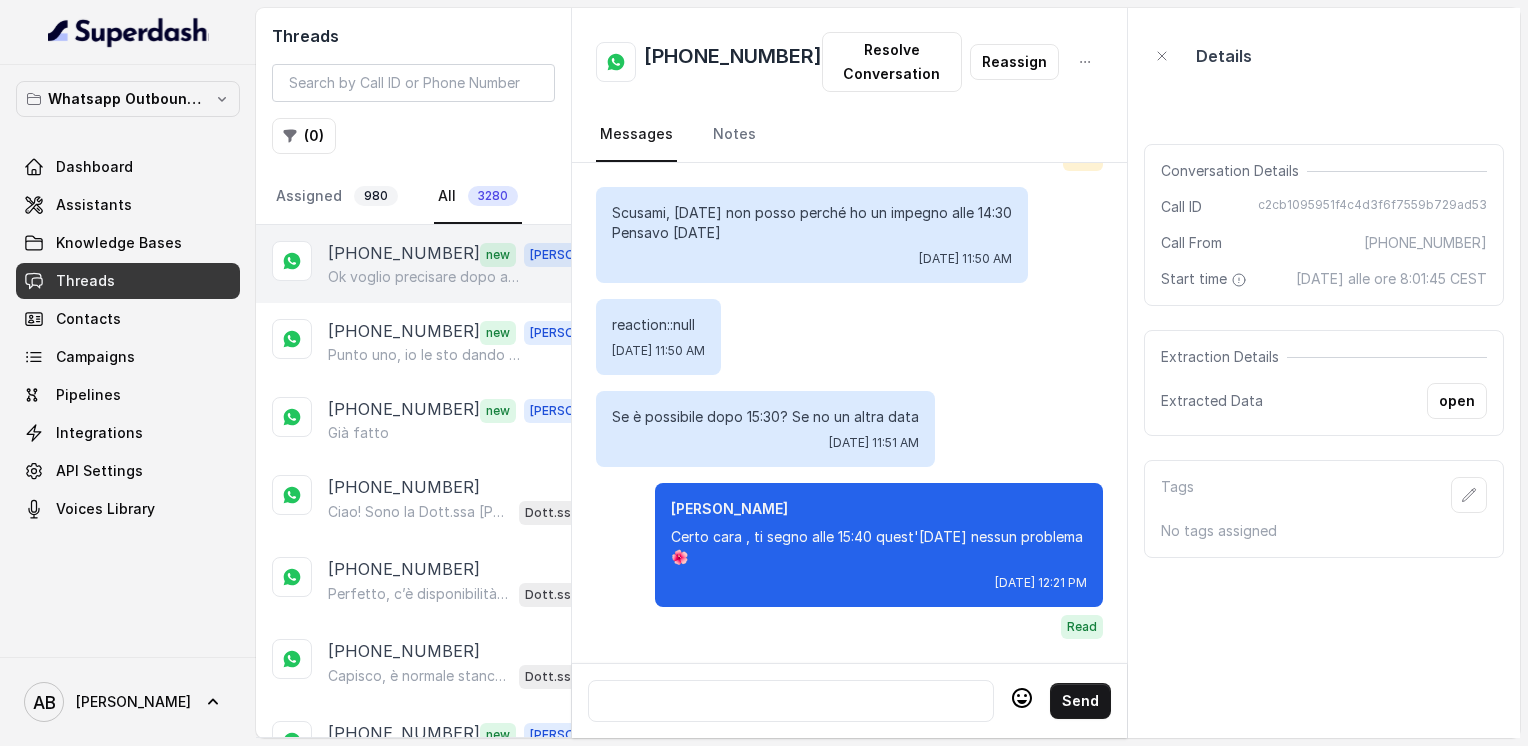 click on "[PHONE_NUMBER]" at bounding box center [404, 254] 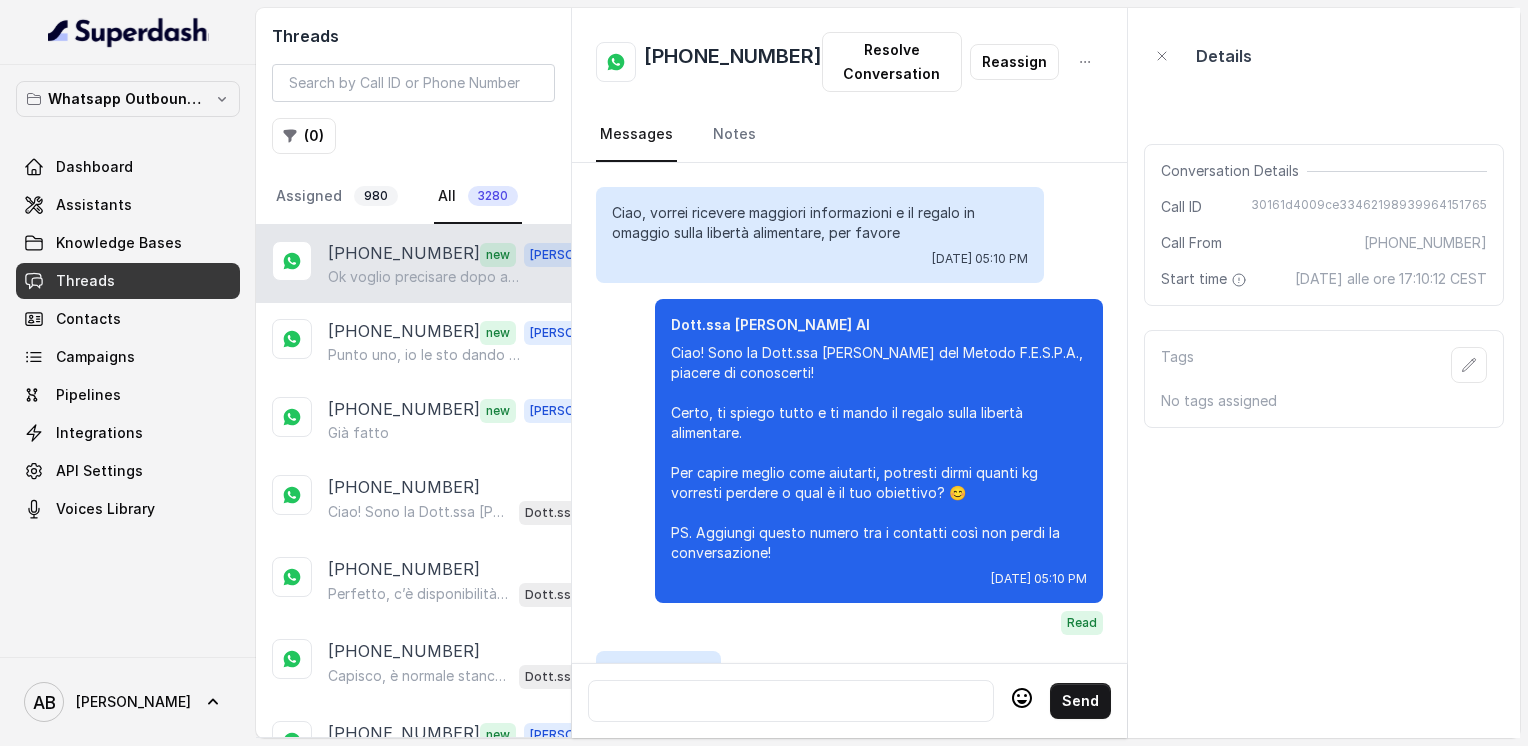 scroll, scrollTop: 2992, scrollLeft: 0, axis: vertical 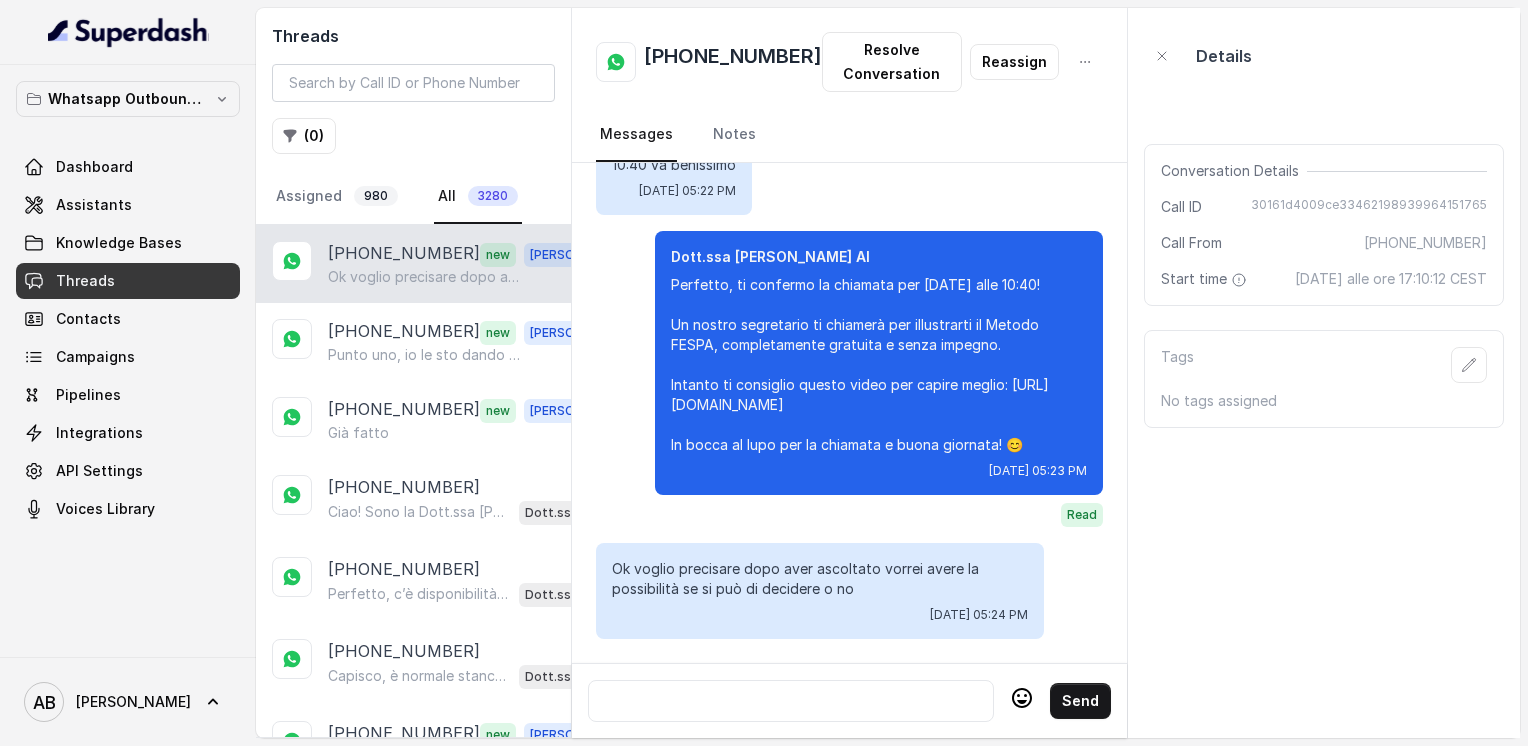 click at bounding box center (791, 701) 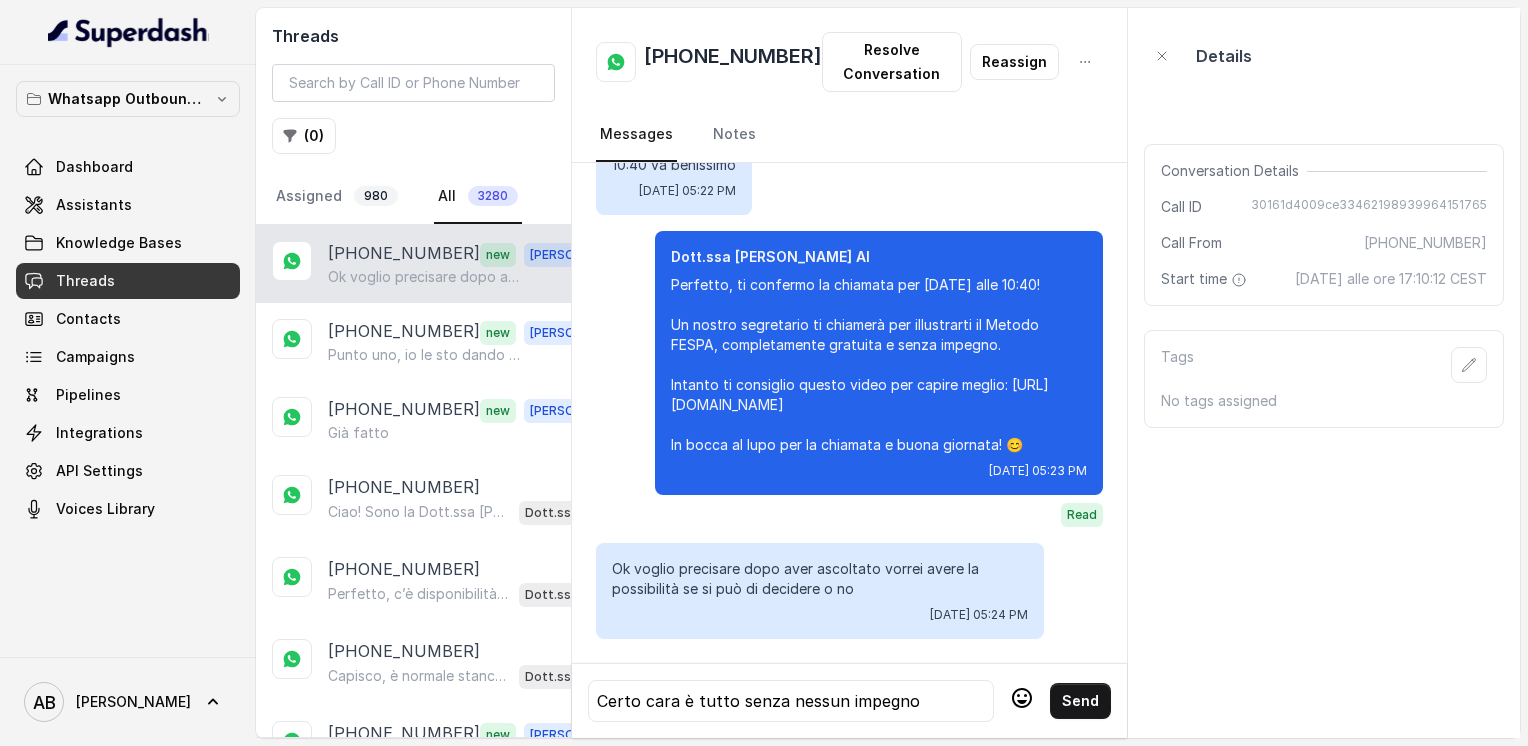 click 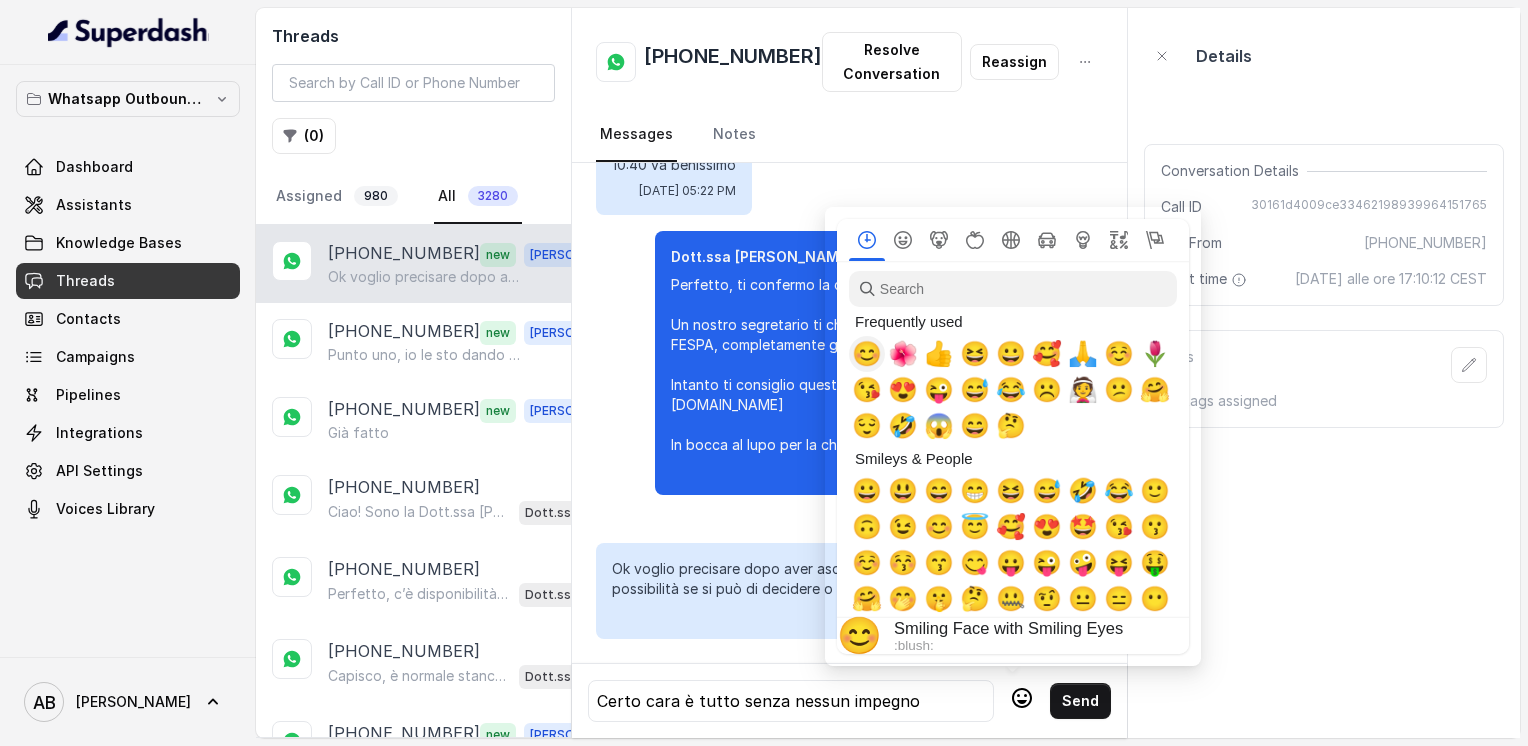 click on "😊" at bounding box center (867, 354) 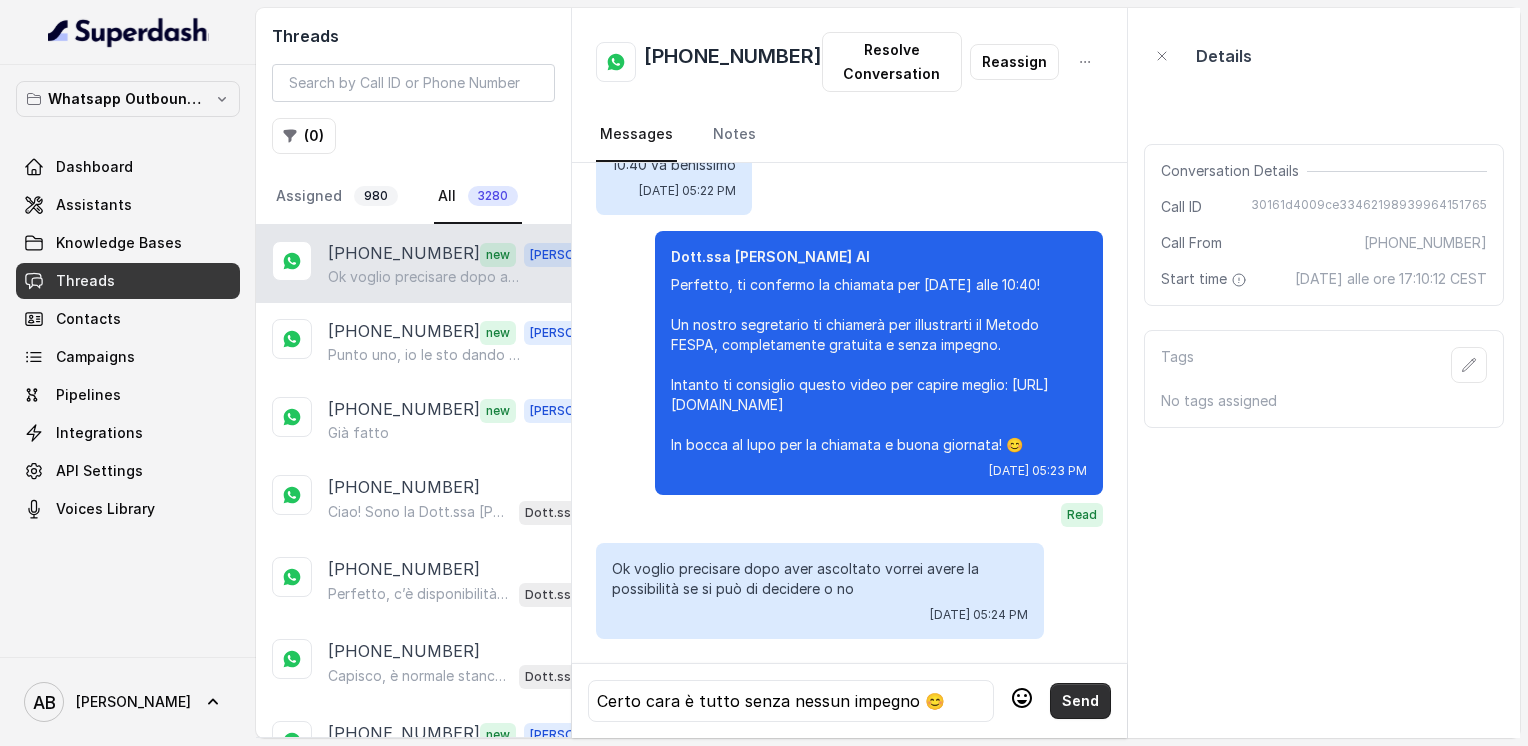 click on "Send" at bounding box center [1080, 701] 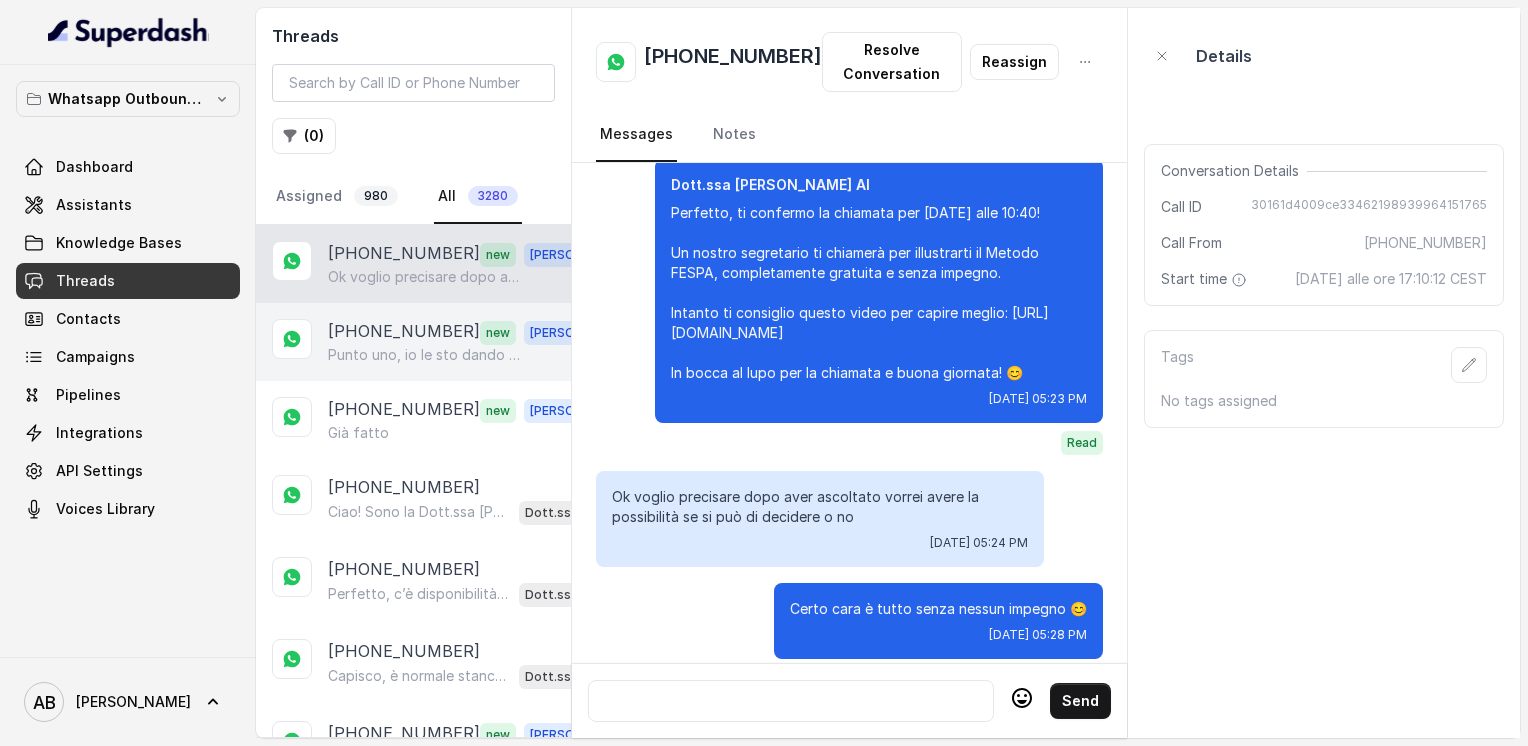 click on "[PHONE_NUMBER]" at bounding box center [404, 332] 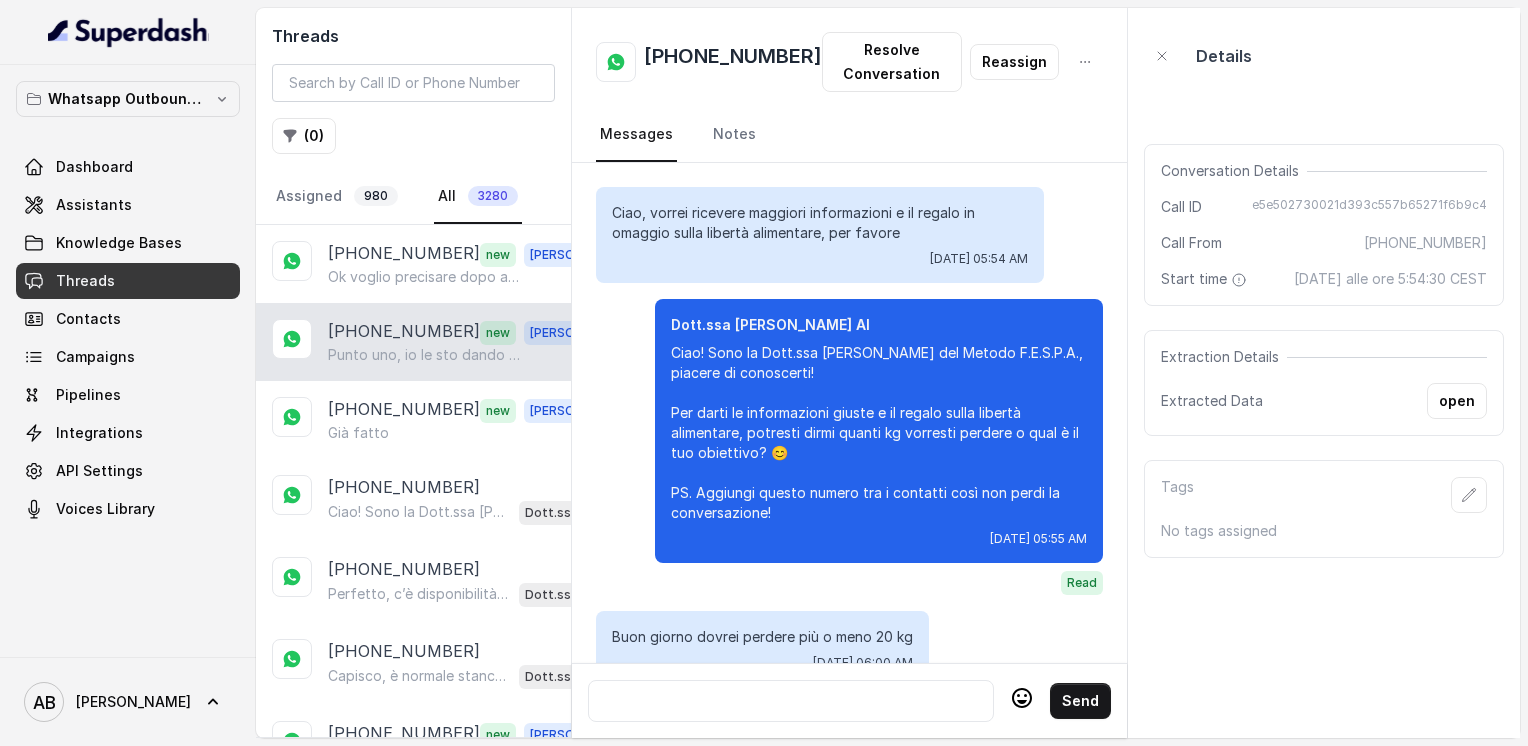 scroll, scrollTop: 4124, scrollLeft: 0, axis: vertical 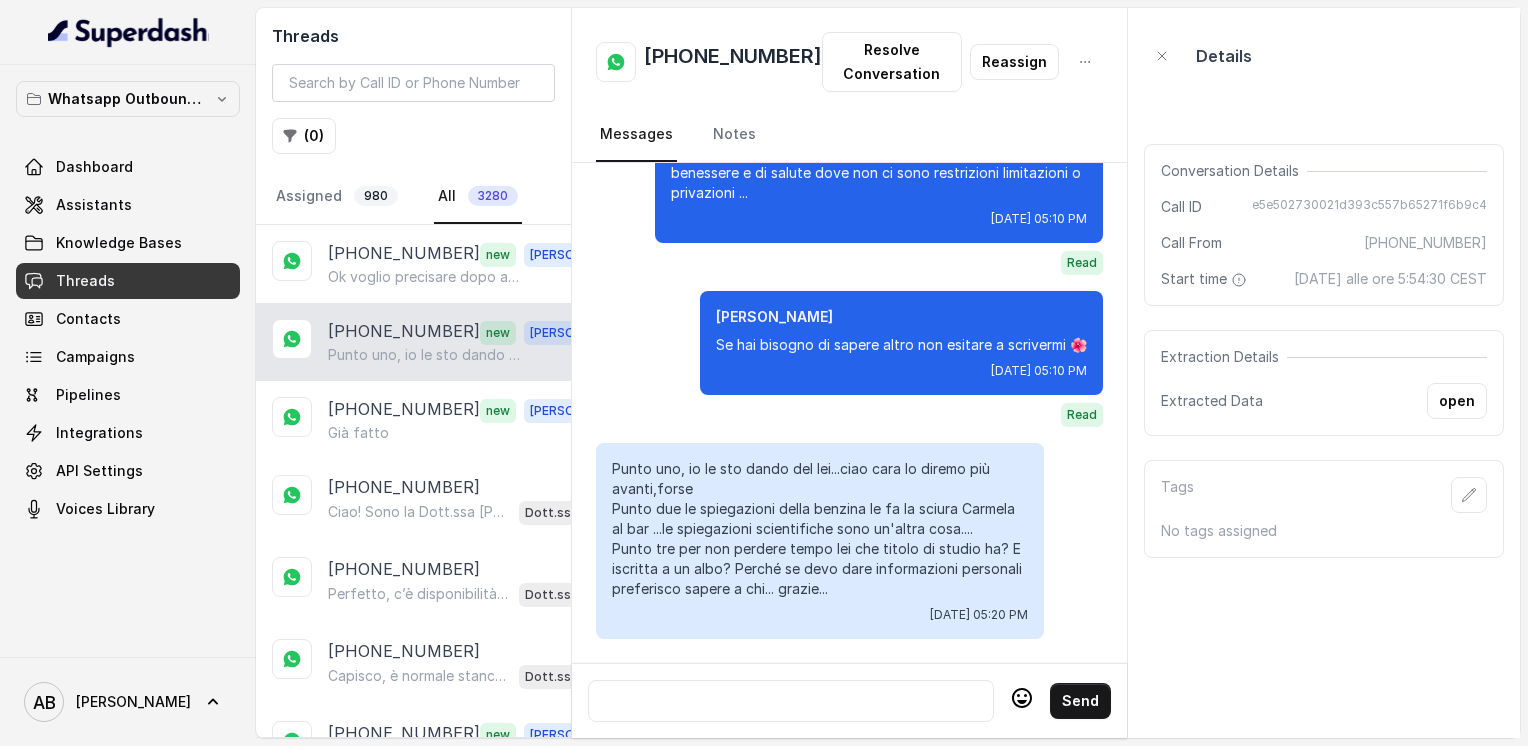 click at bounding box center [791, 701] 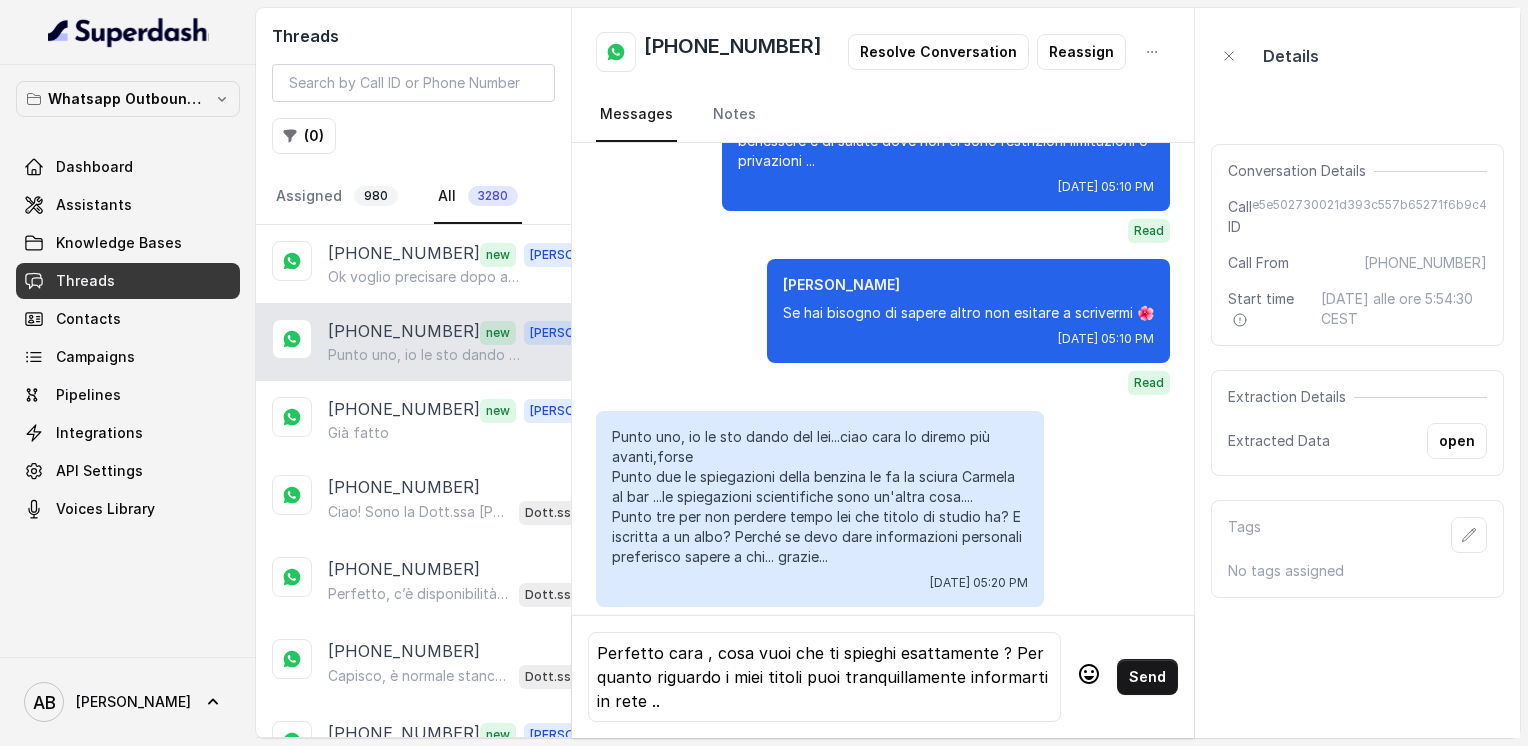 drag, startPoint x: 1000, startPoint y: 638, endPoint x: 1050, endPoint y: 675, distance: 62.201286 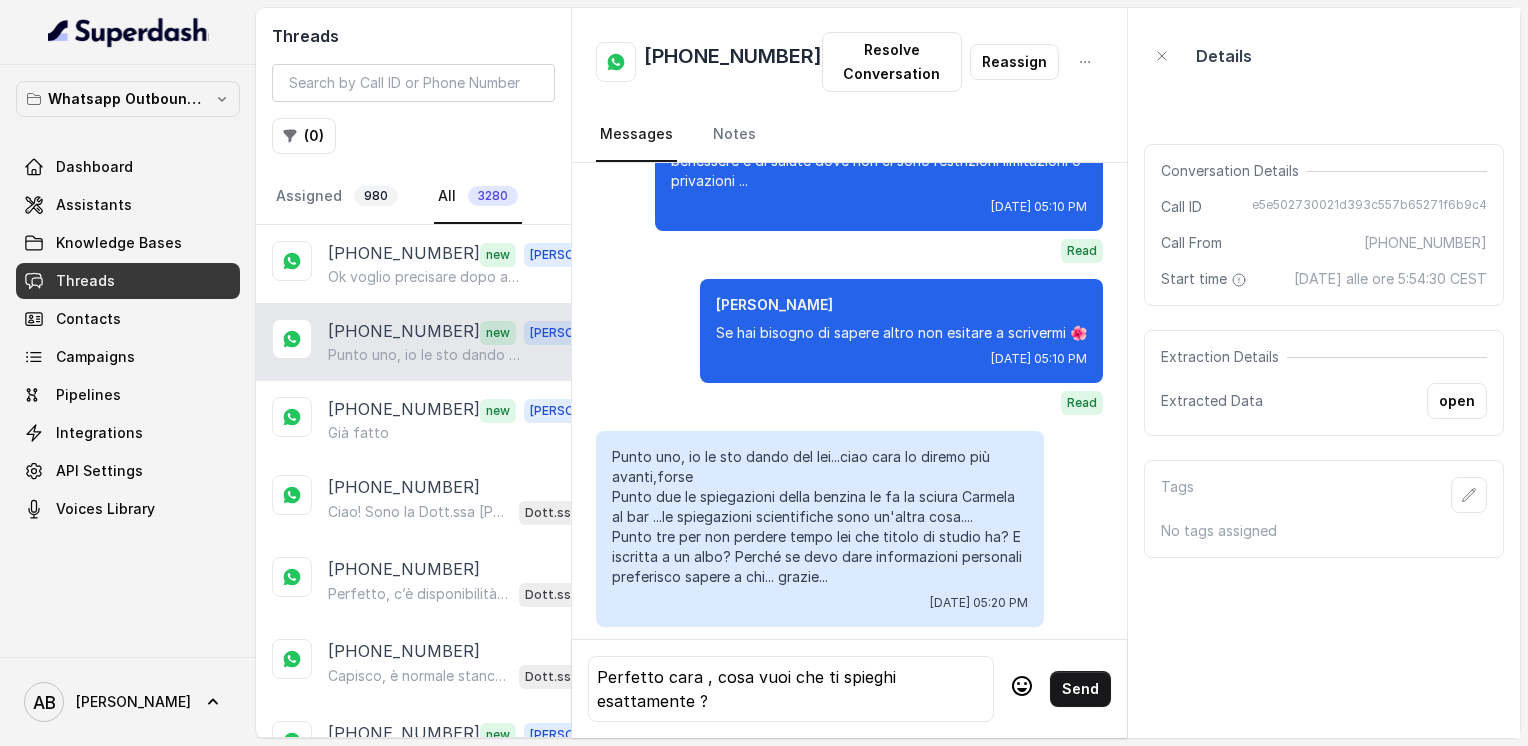 click on "Perfetto cara , cosa vuoi che ti spieghi esattamente ?" at bounding box center (791, 689) 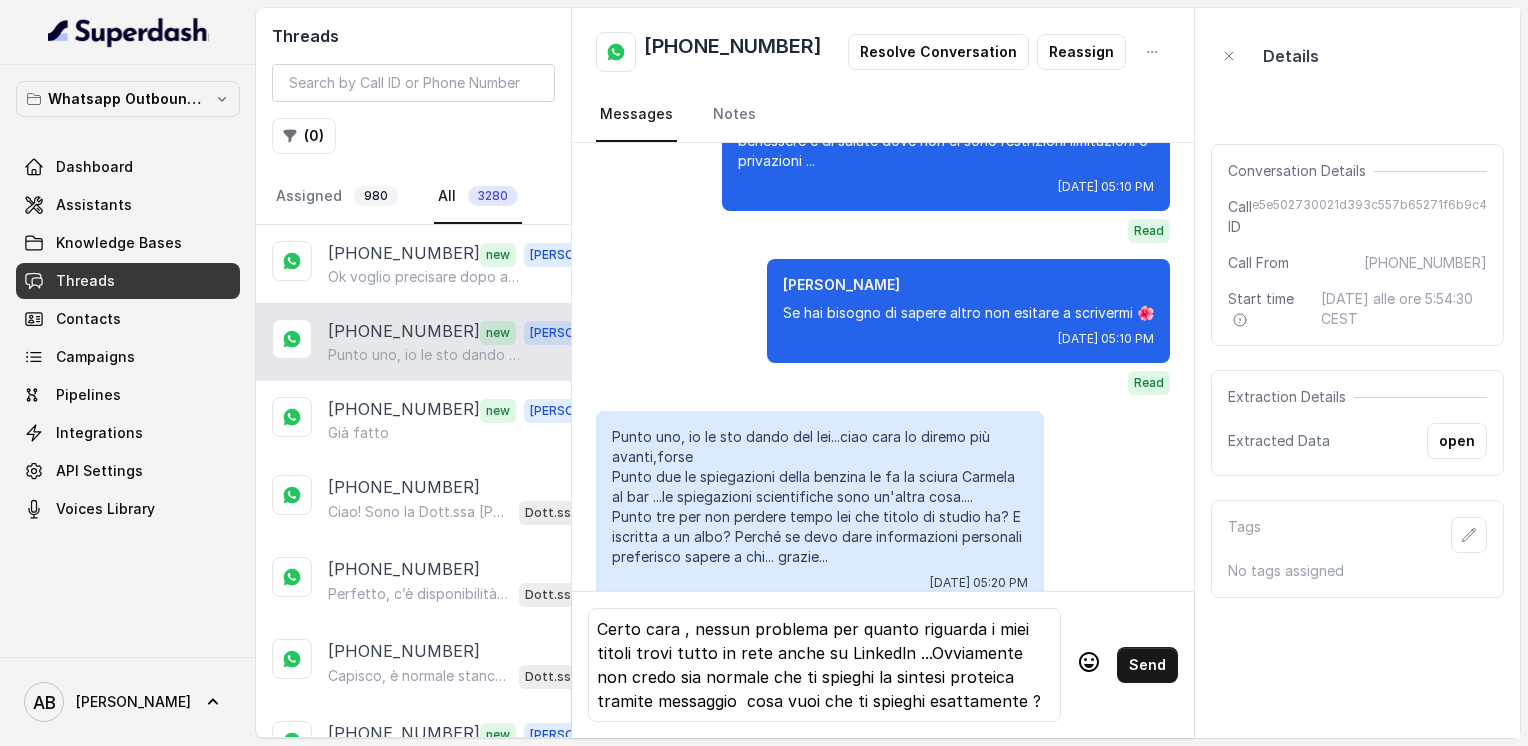 click 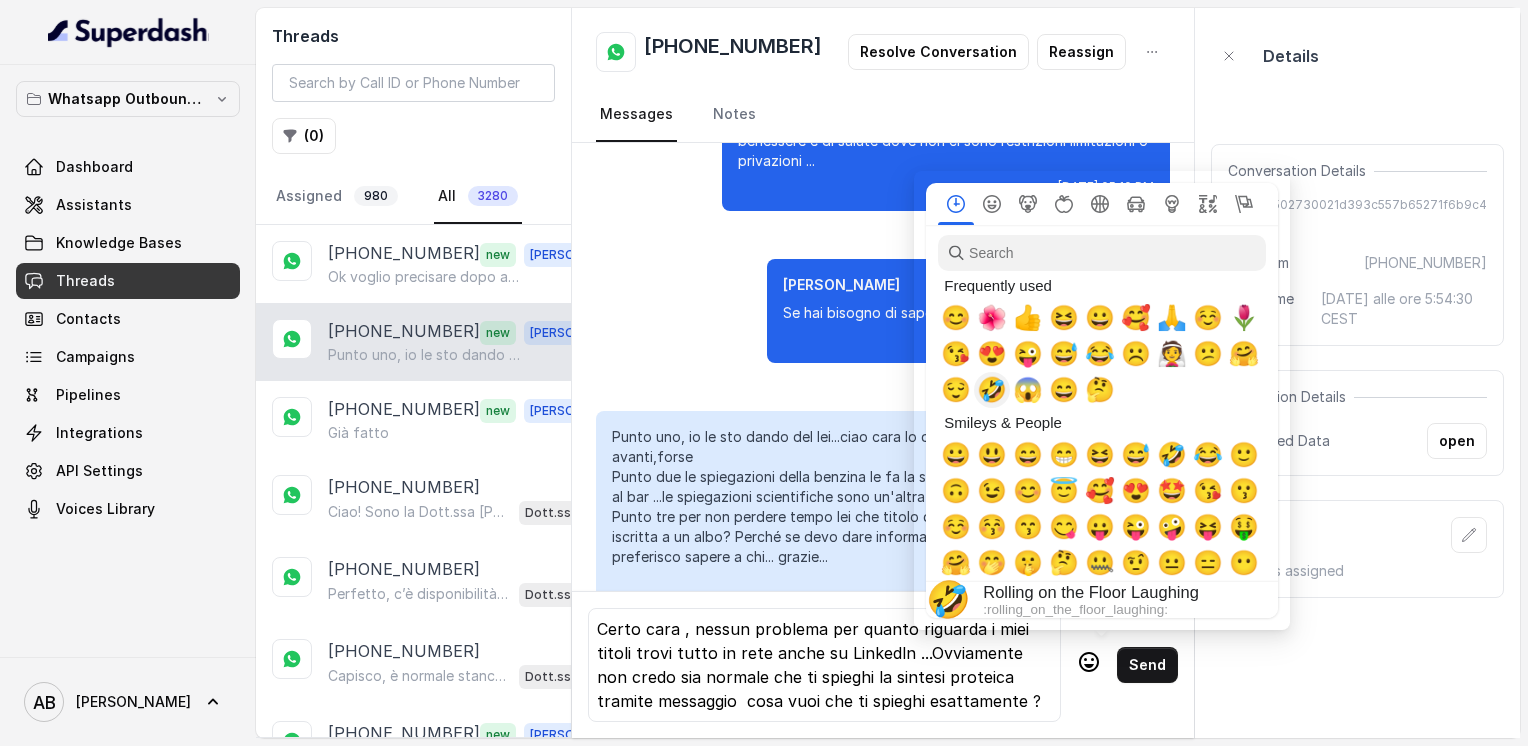 click on "🤣" at bounding box center (992, 390) 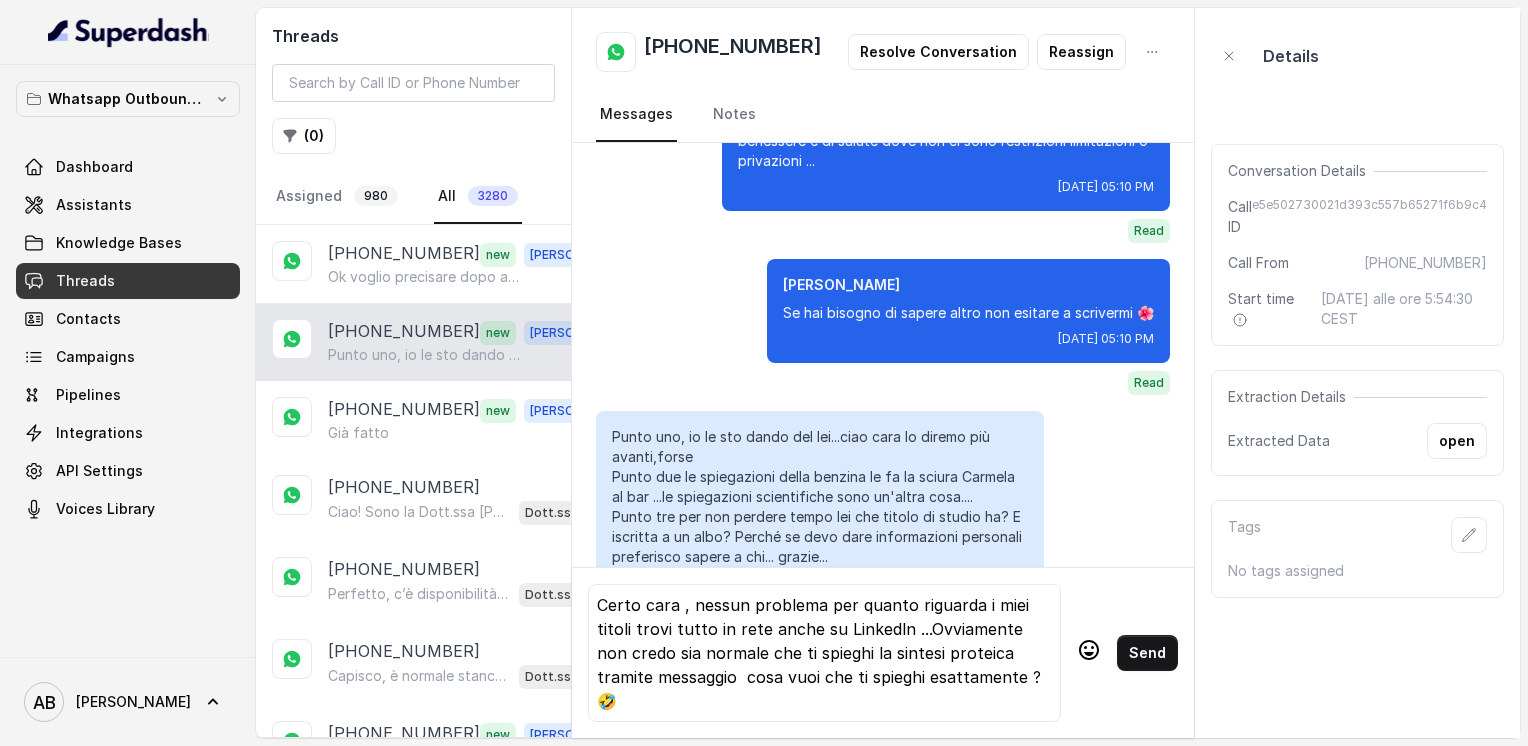 click 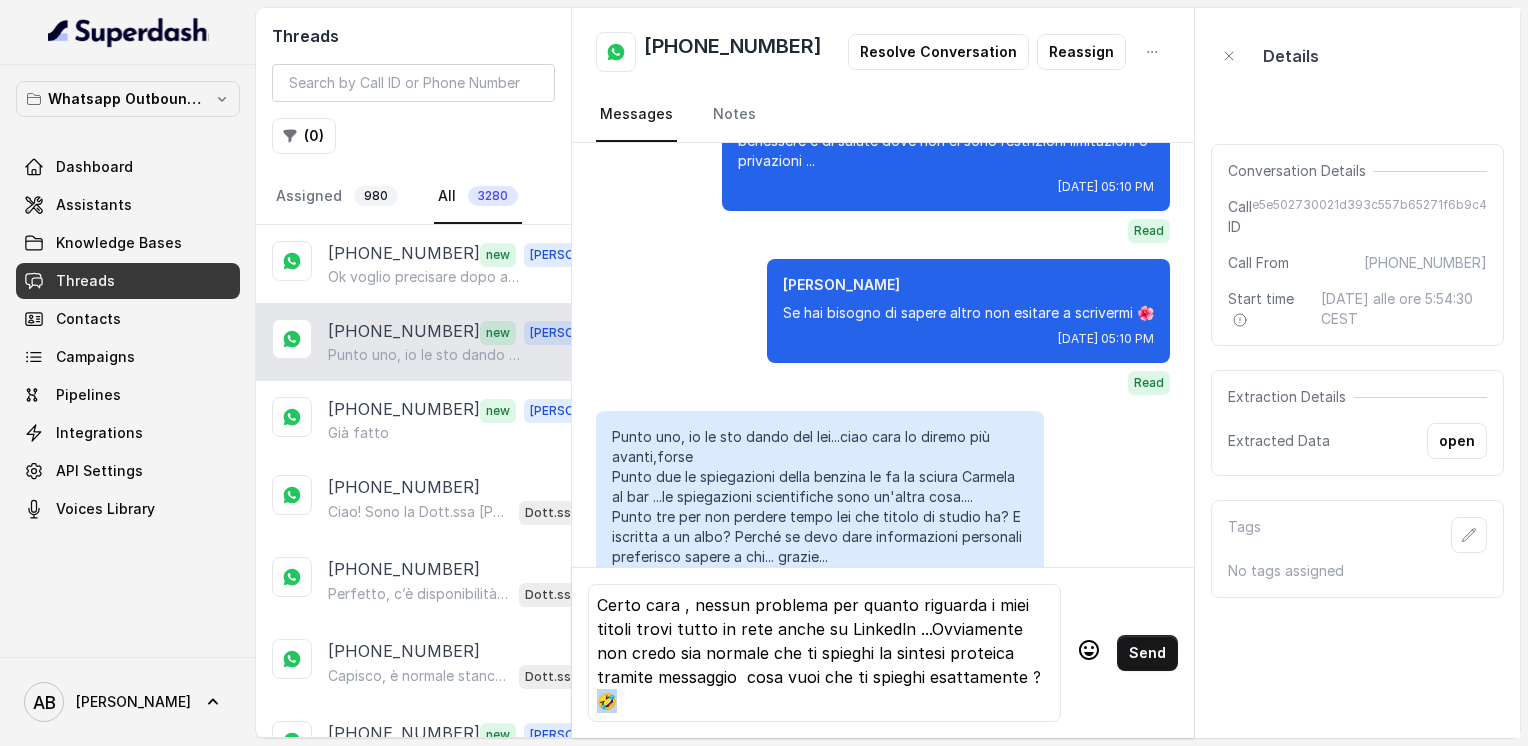 click on "Certo cara , nessun problema per quanto riguarda i miei titoli trovi tutto in rete anche su Linkedln ...Ovviamente non credo sia normale che ti spieghi la sintesi proteica tramite messaggio  cosa vuoi che ti spieghi esattamente ? 🤣" at bounding box center (824, 653) 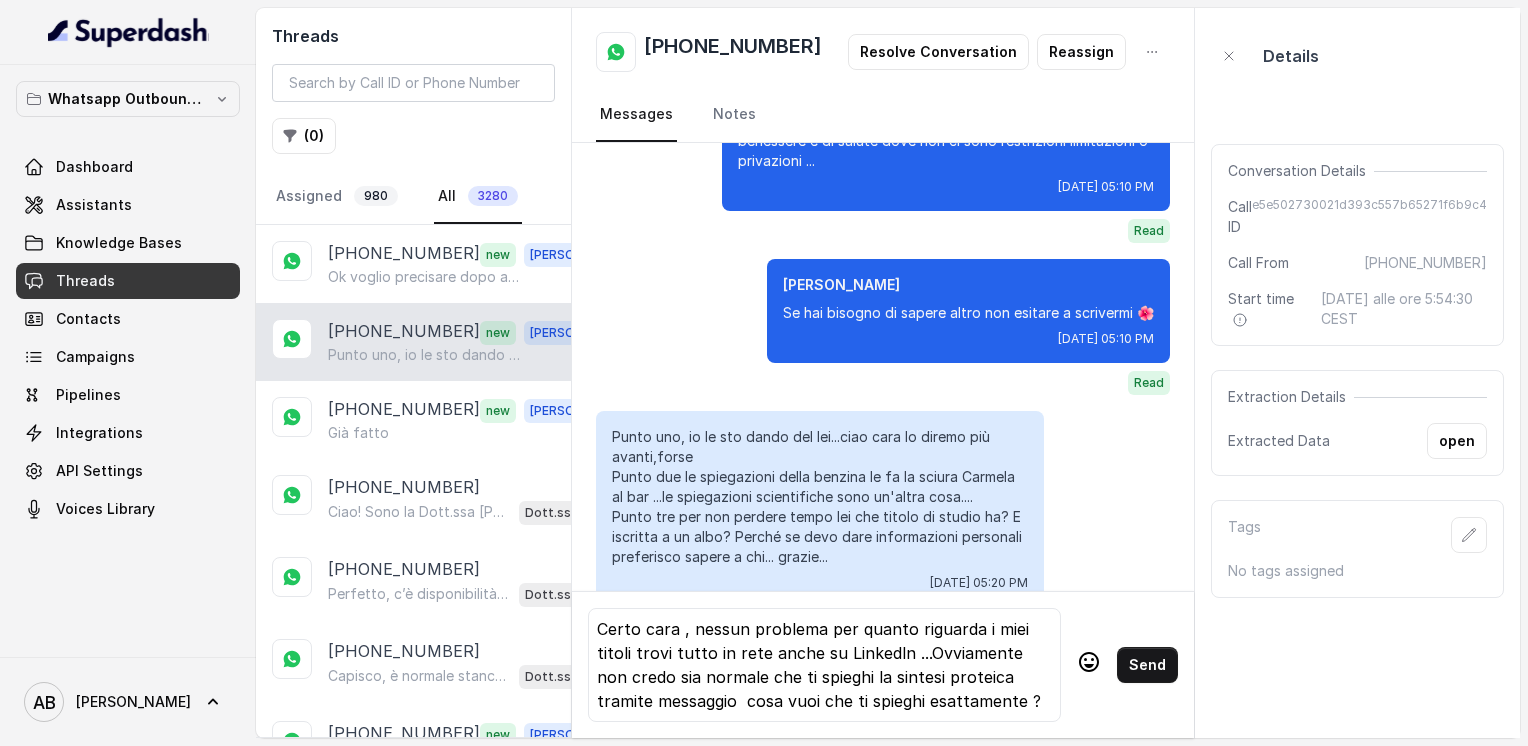 click on "Certo cara , nessun problema per quanto riguarda i miei titoli trovi tutto in rete anche su Linkedln ...Ovviamente non credo sia normale che ti spieghi la sintesi proteica tramite messaggio  cosa vuoi che ti spieghi esattamente ?" at bounding box center (824, 665) 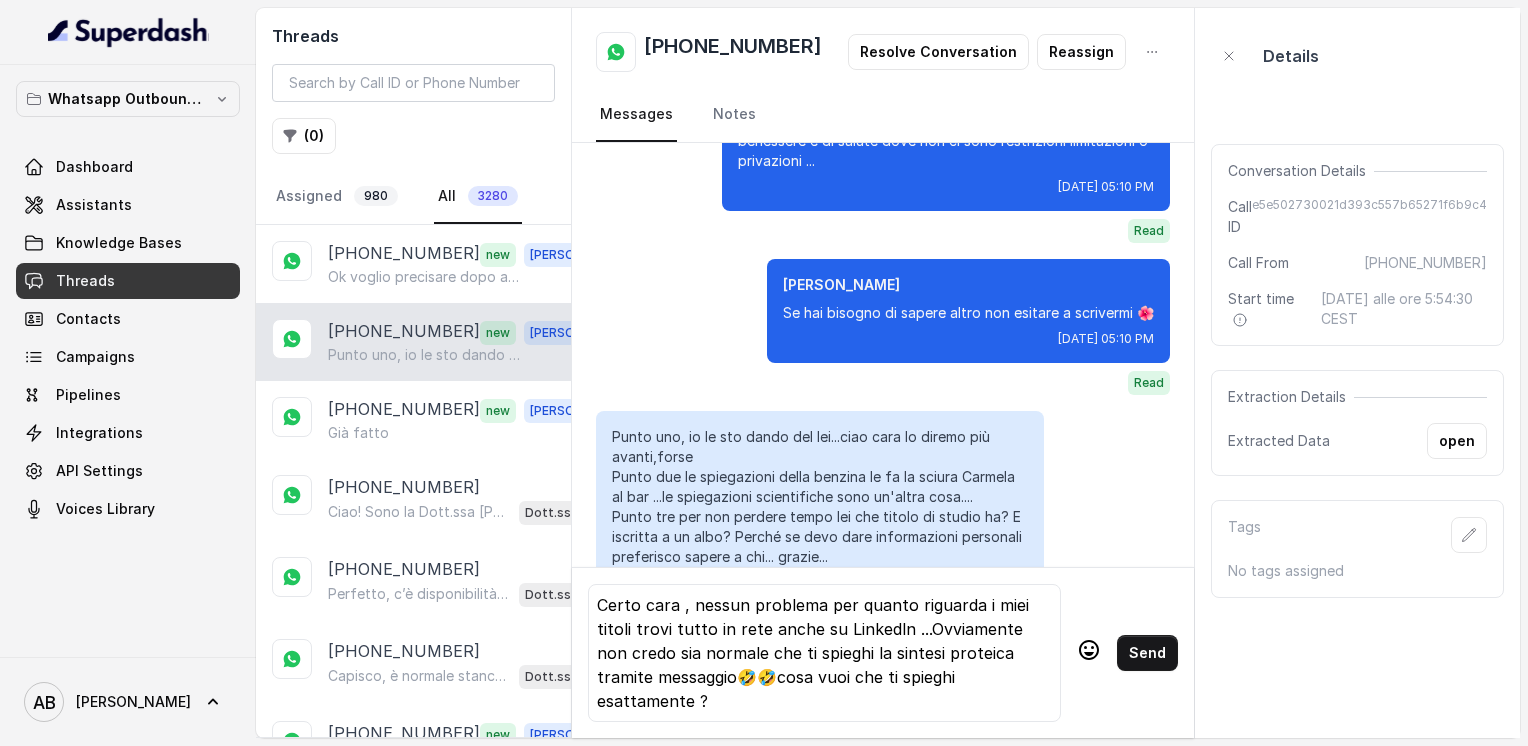 click on "Certo cara , nessun problema per quanto riguarda i miei titoli trovi tutto in rete anche su Linkedln ...Ovviamente non credo sia normale che ti spieghi la sintesi proteica tramite messaggio🤣🤣   cosa vuoi che ti spieghi esattamente ?" at bounding box center [824, 653] 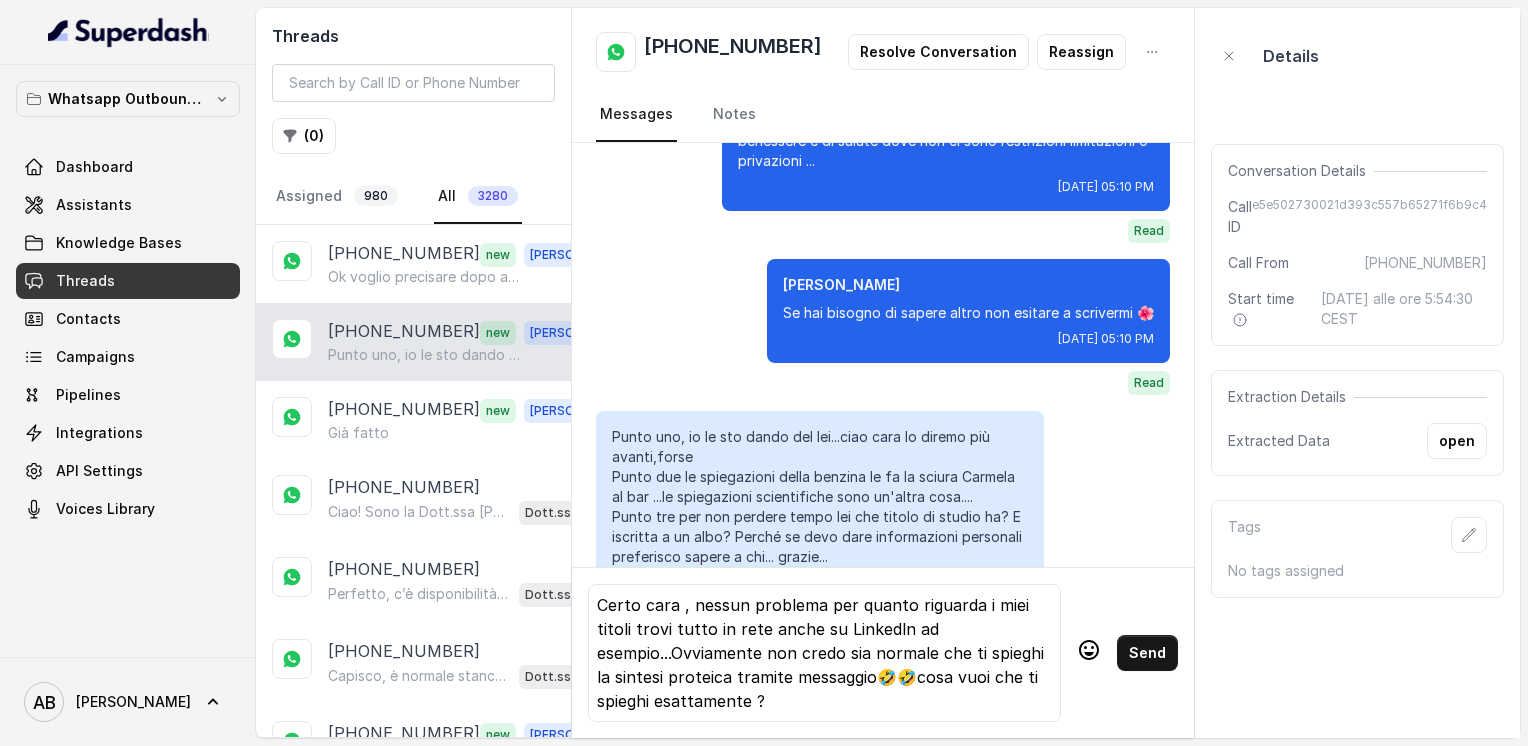 scroll, scrollTop: 7, scrollLeft: 0, axis: vertical 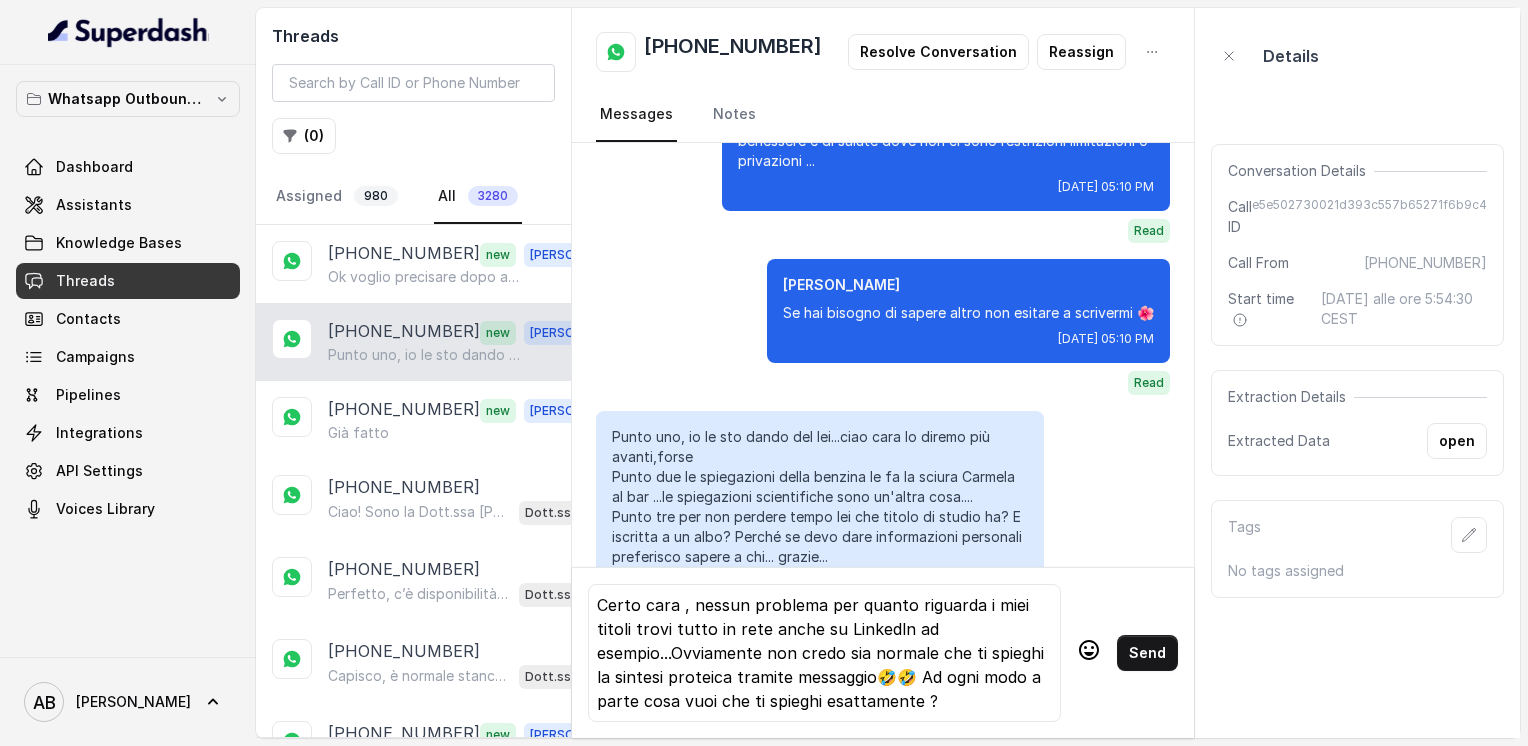 click on "Certo cara , nessun problema per quanto riguarda i miei titoli trovi tutto in rete anche su Linkedln ad esempio...Ovviamente non credo sia normale che ti spieghi la sintesi proteica tramite messaggio🤣🤣 Ad ogni modo a parte c osa vuoi che ti spieghi esattamente ?" at bounding box center [824, 653] 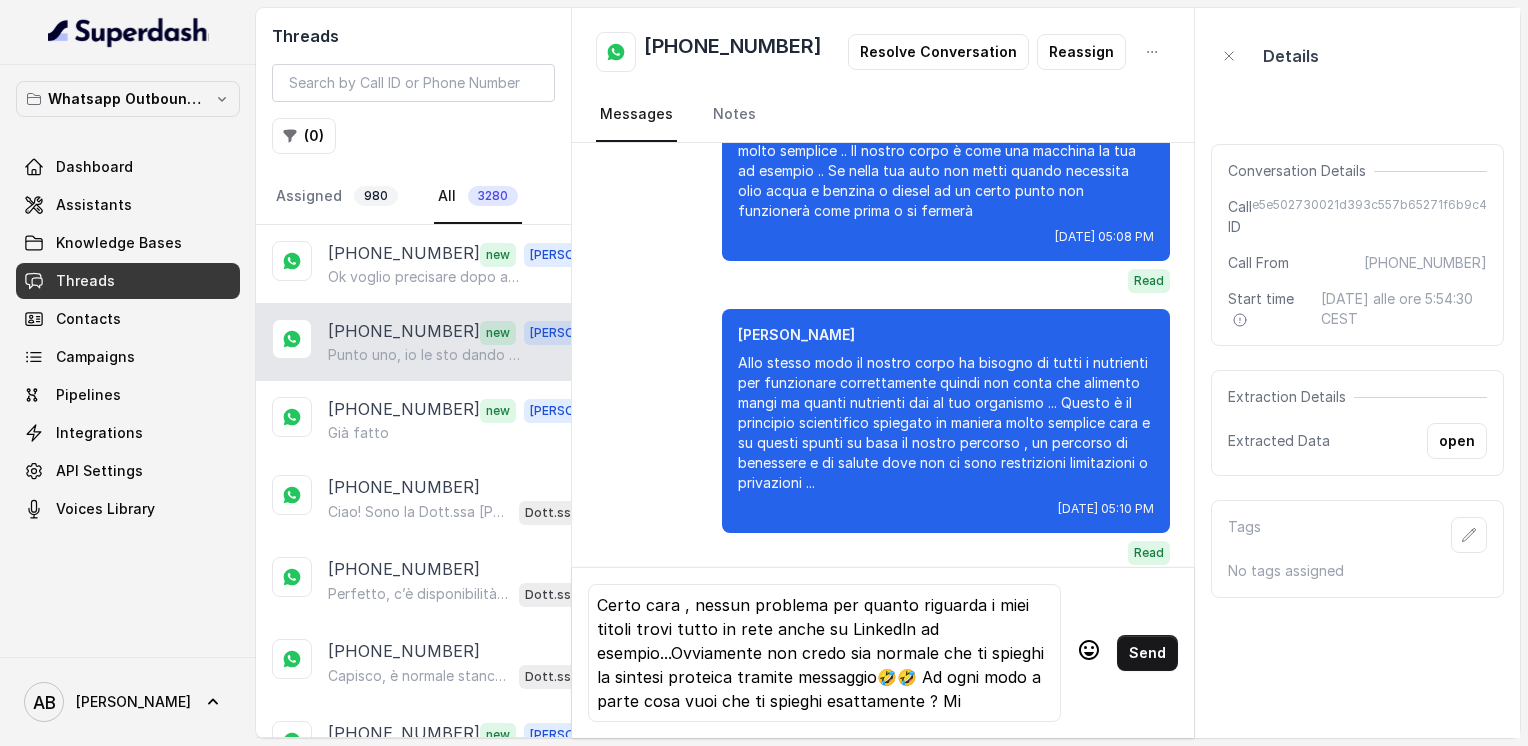 scroll, scrollTop: 4024, scrollLeft: 0, axis: vertical 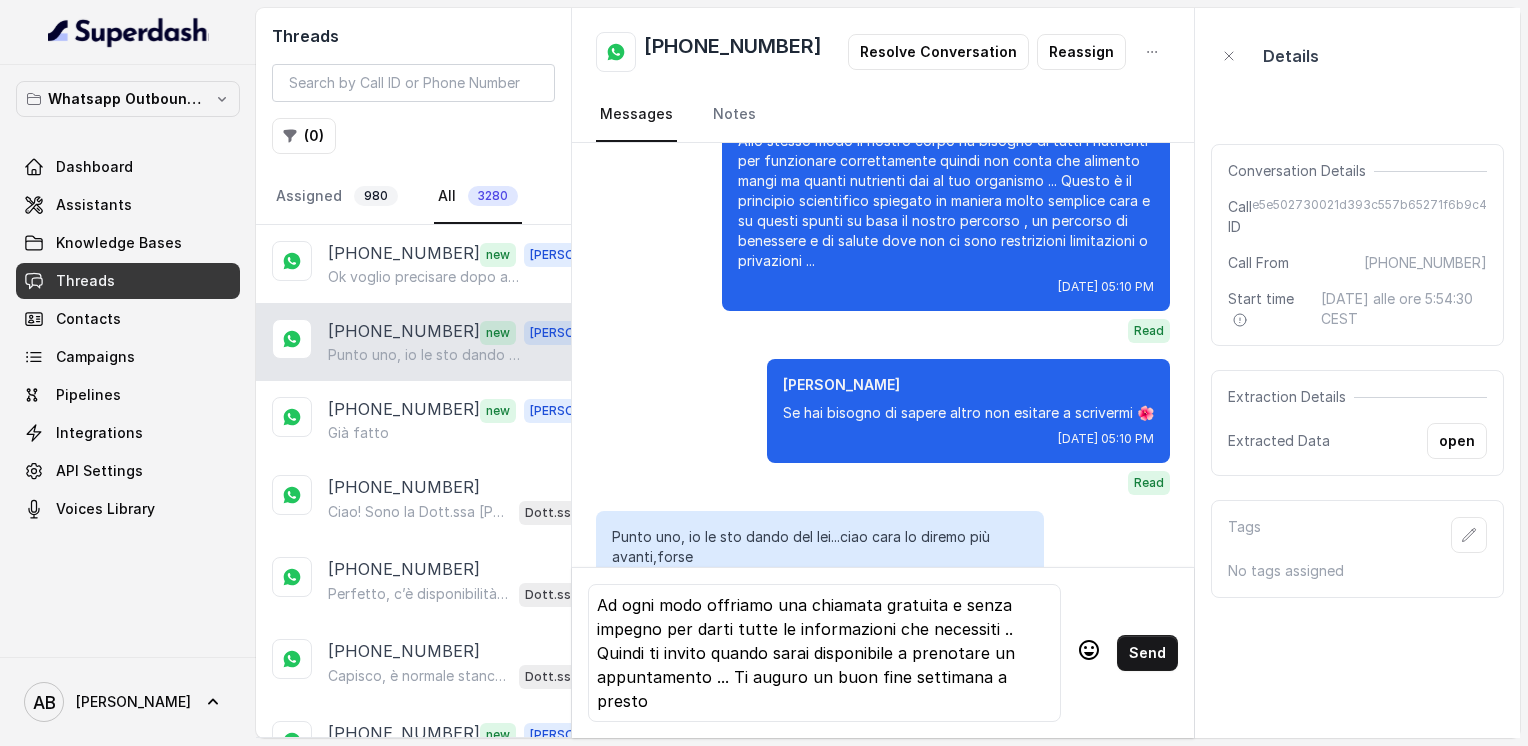 click 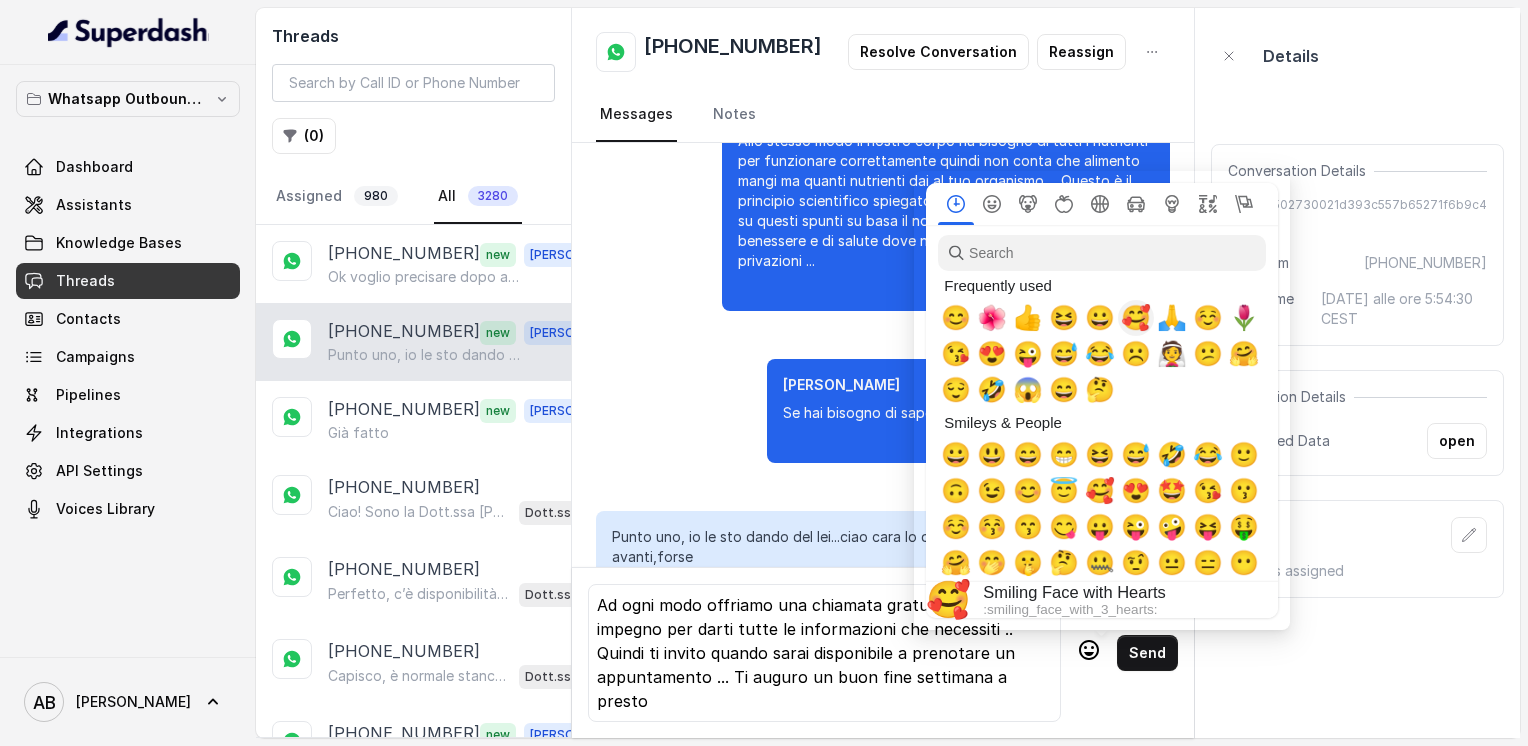 click on "🥰" at bounding box center (1136, 318) 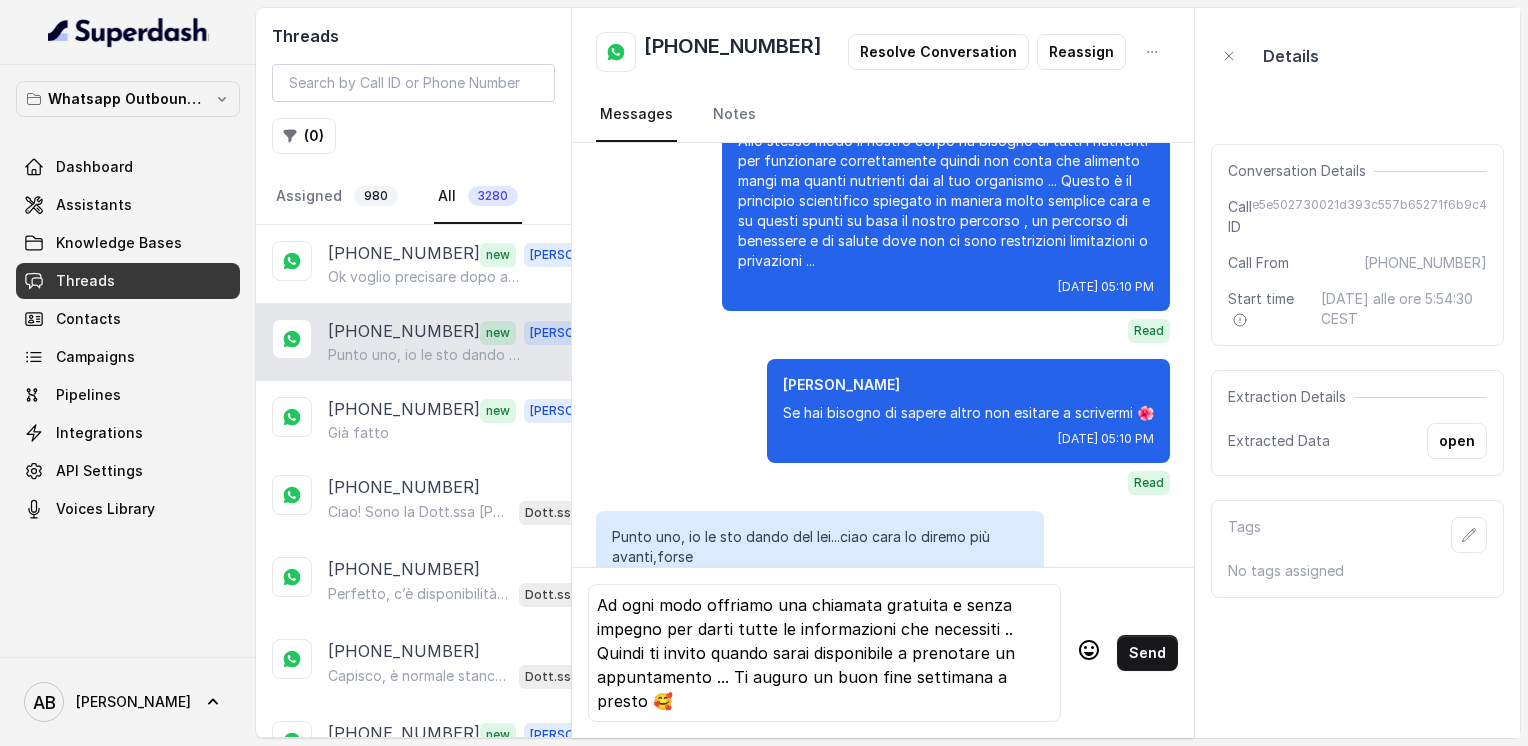 click on "Send" at bounding box center (1147, 653) 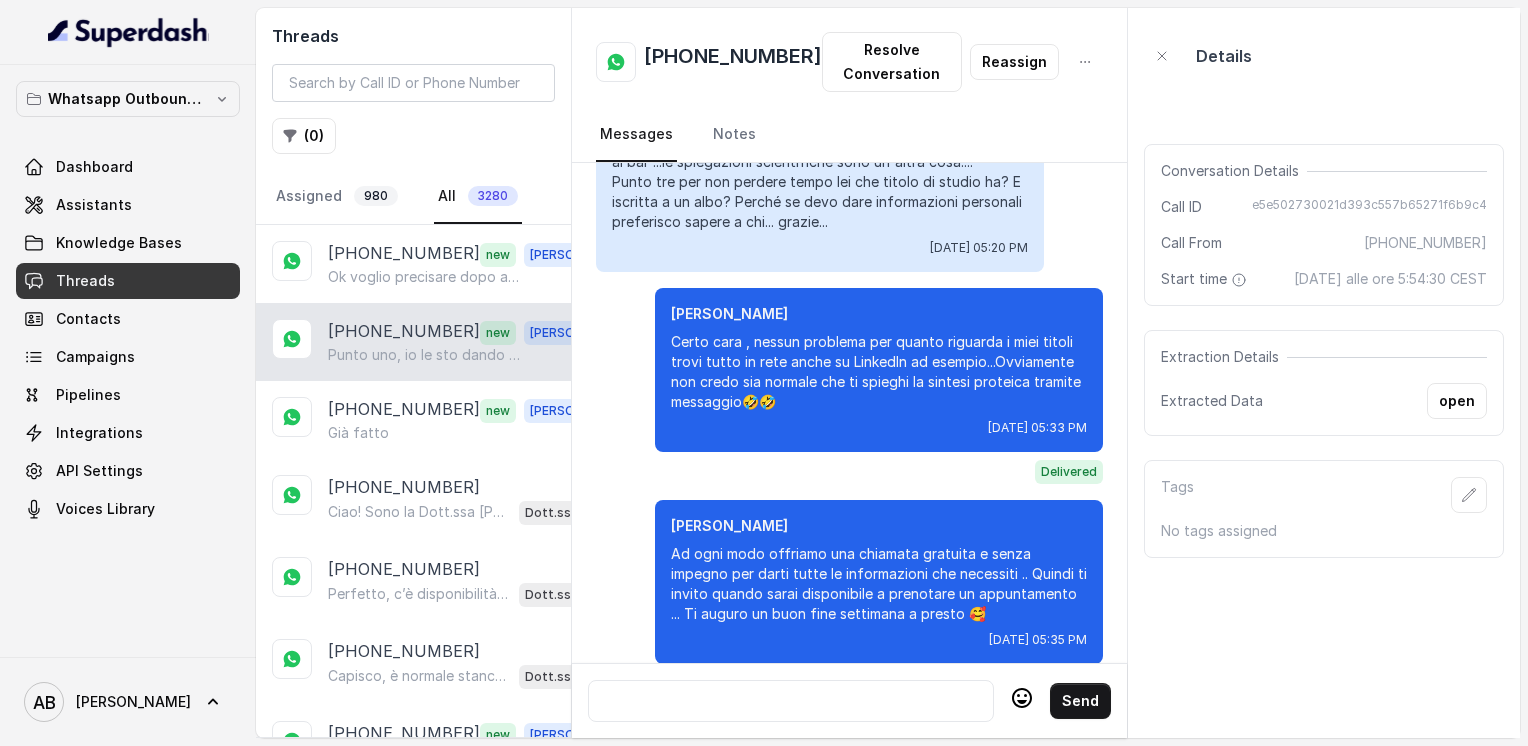 scroll, scrollTop: 4516, scrollLeft: 0, axis: vertical 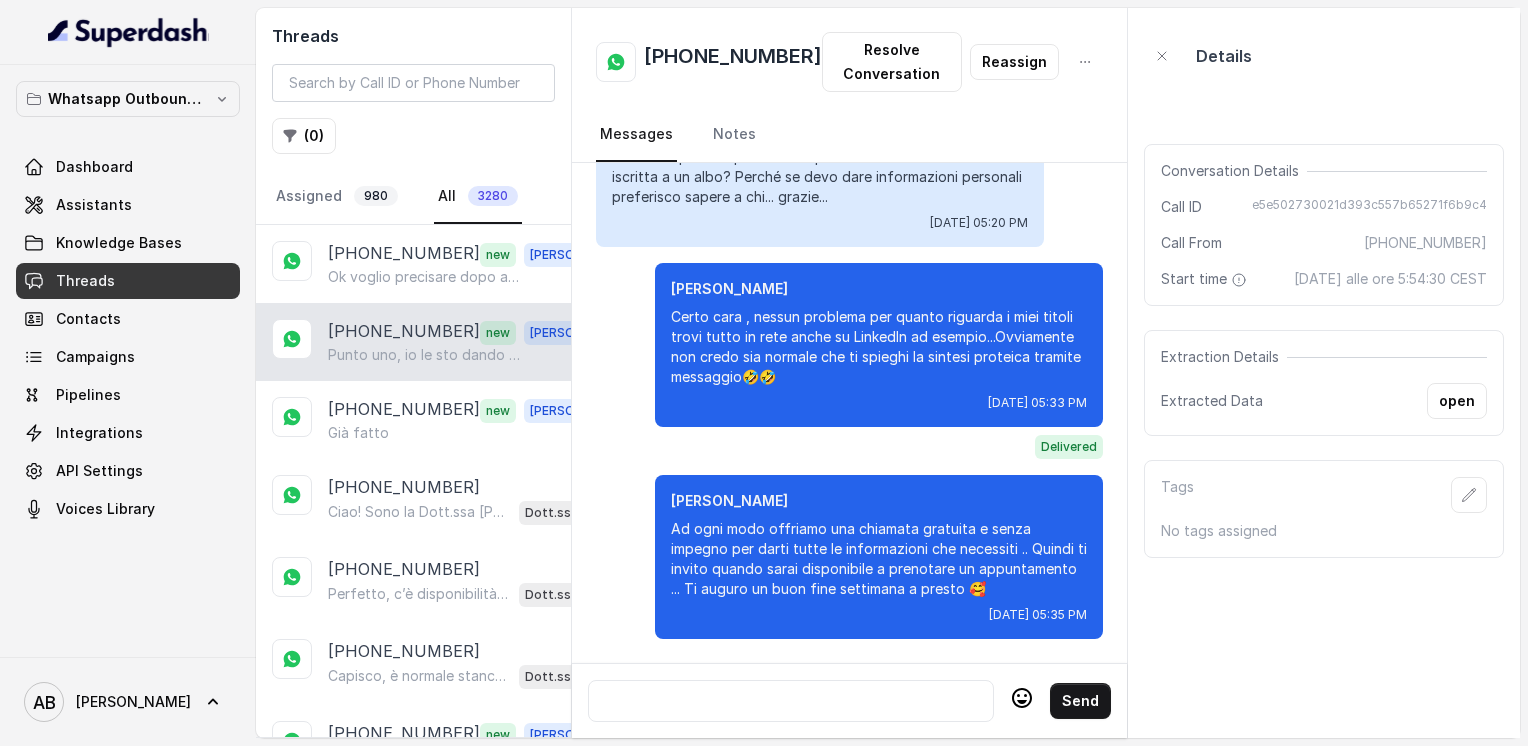 click at bounding box center [791, 701] 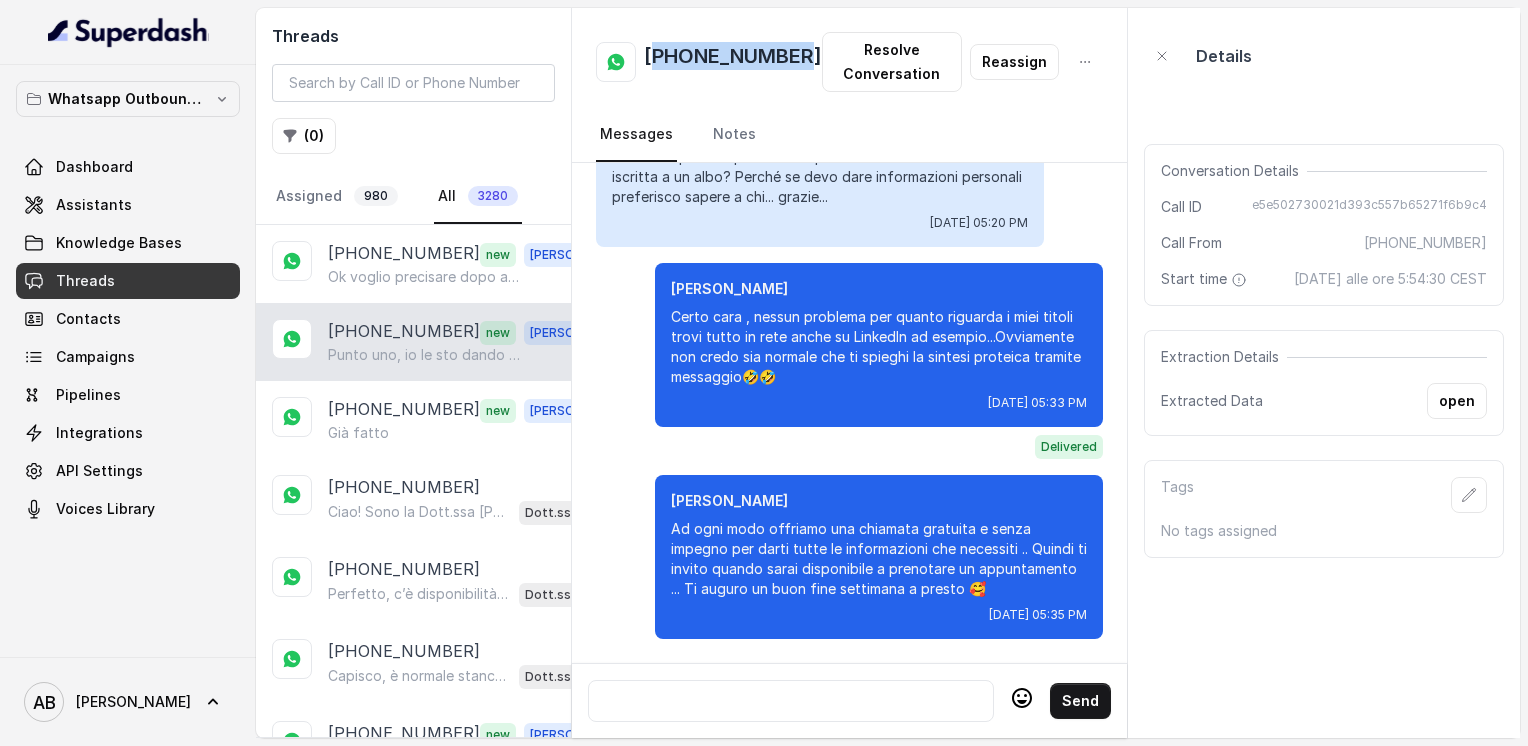 click on "[PHONE_NUMBER]" at bounding box center (733, 62) 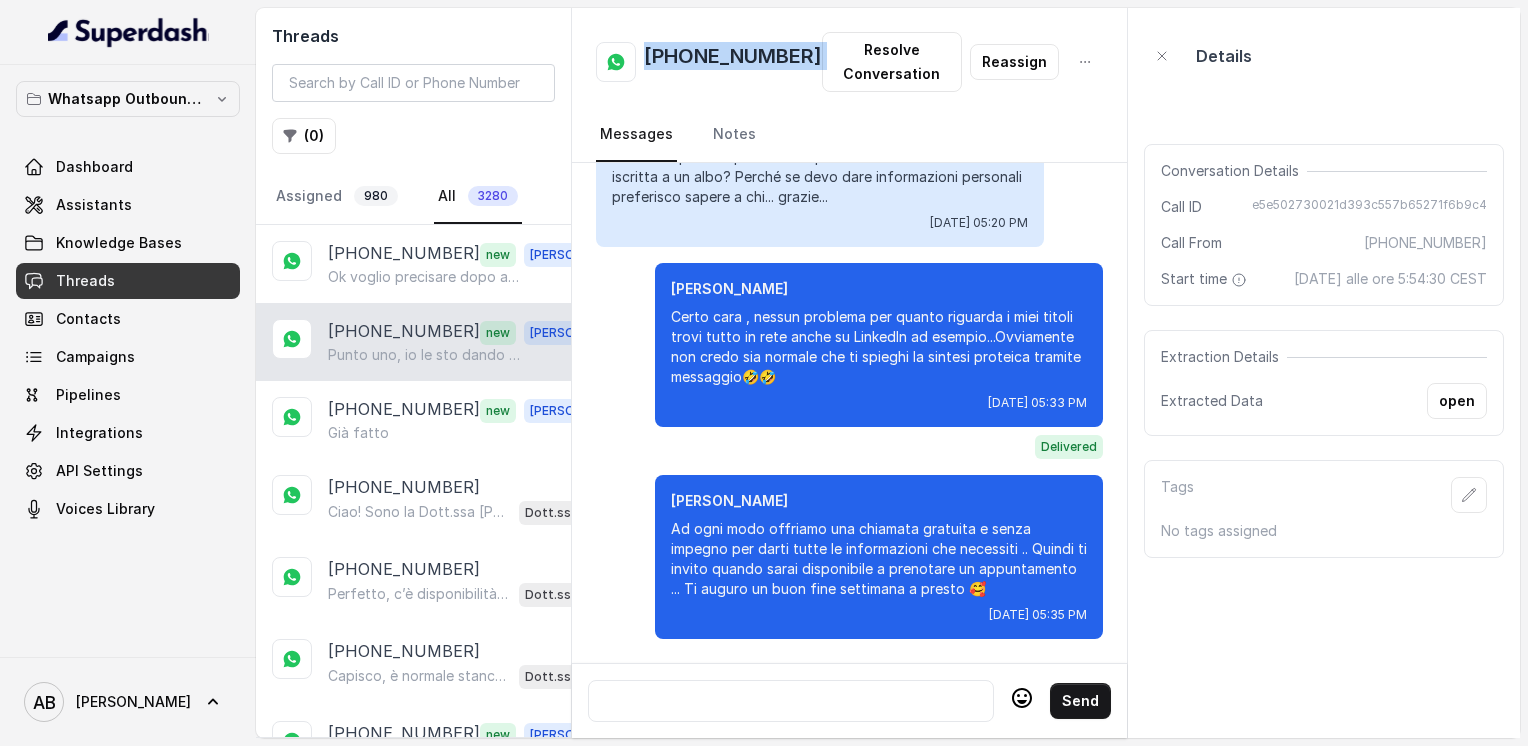 click on "[PHONE_NUMBER]" at bounding box center [733, 62] 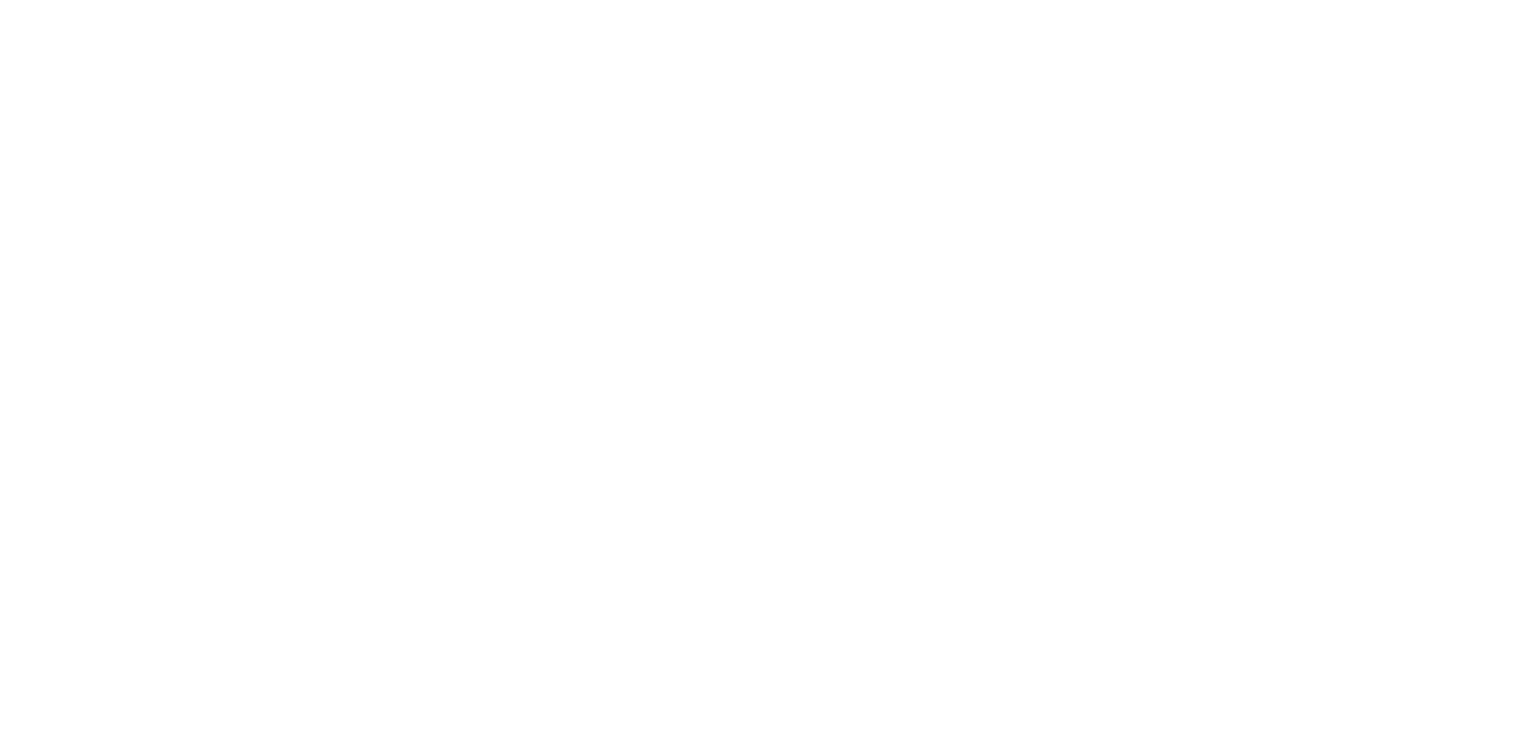 scroll, scrollTop: 0, scrollLeft: 0, axis: both 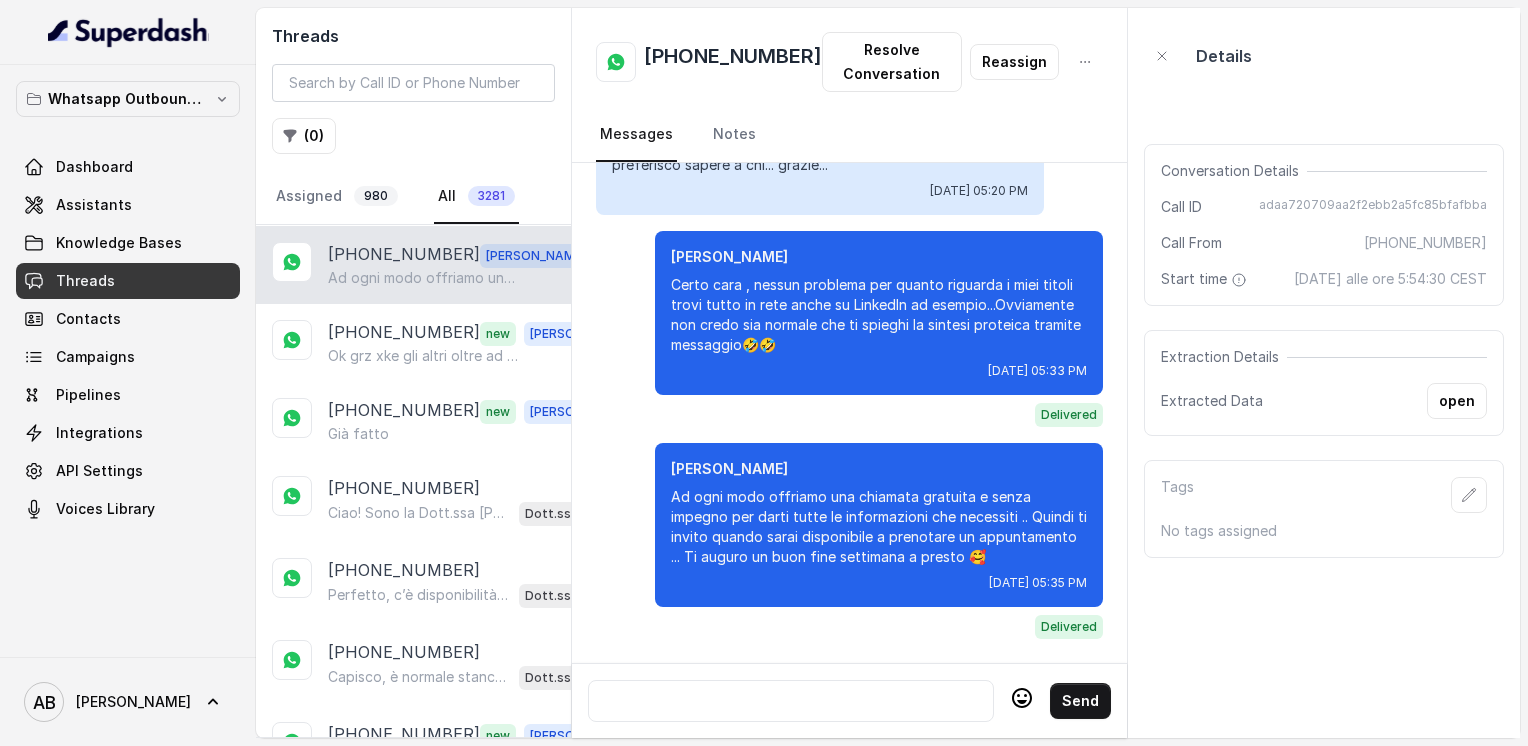 click at bounding box center [791, 701] 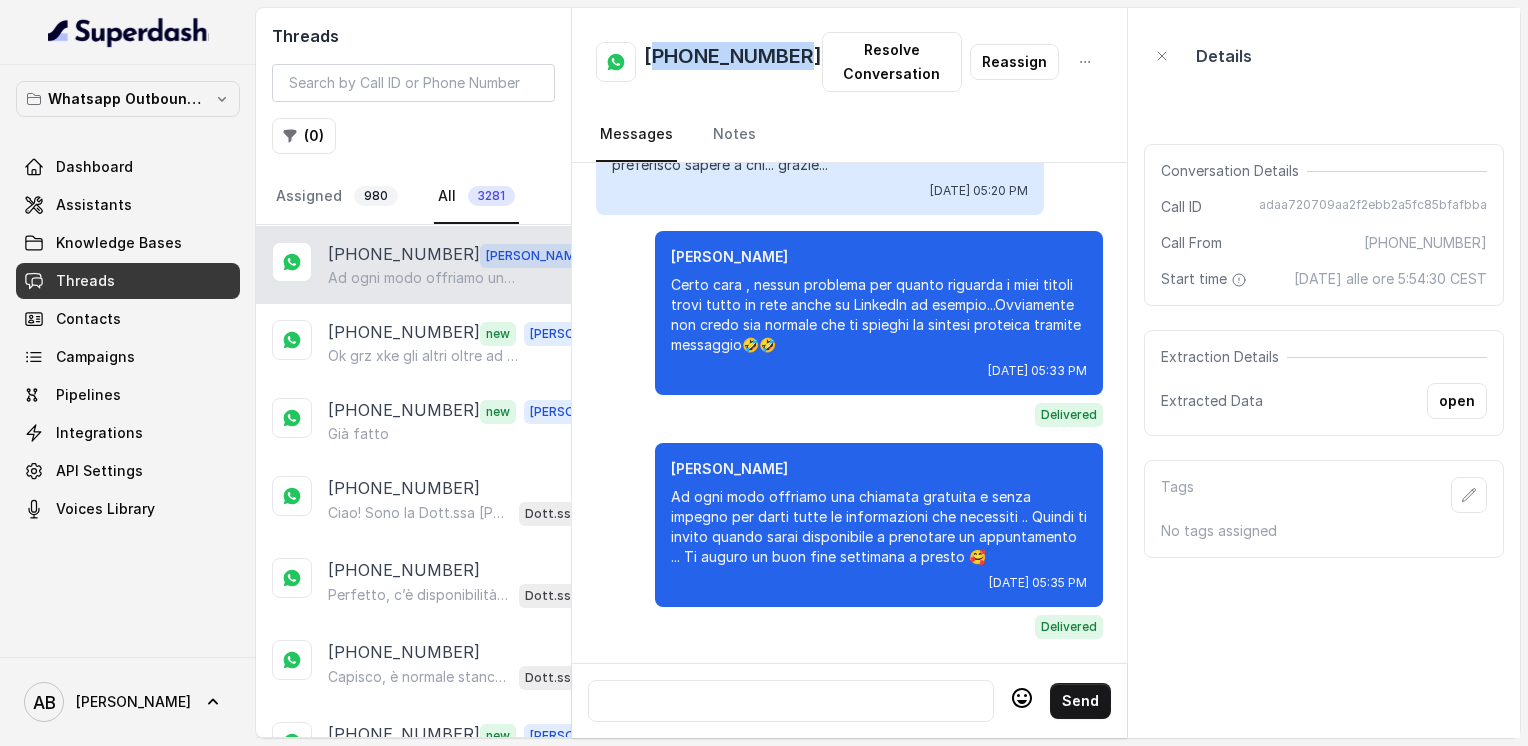 click on "[PHONE_NUMBER]" at bounding box center (733, 62) 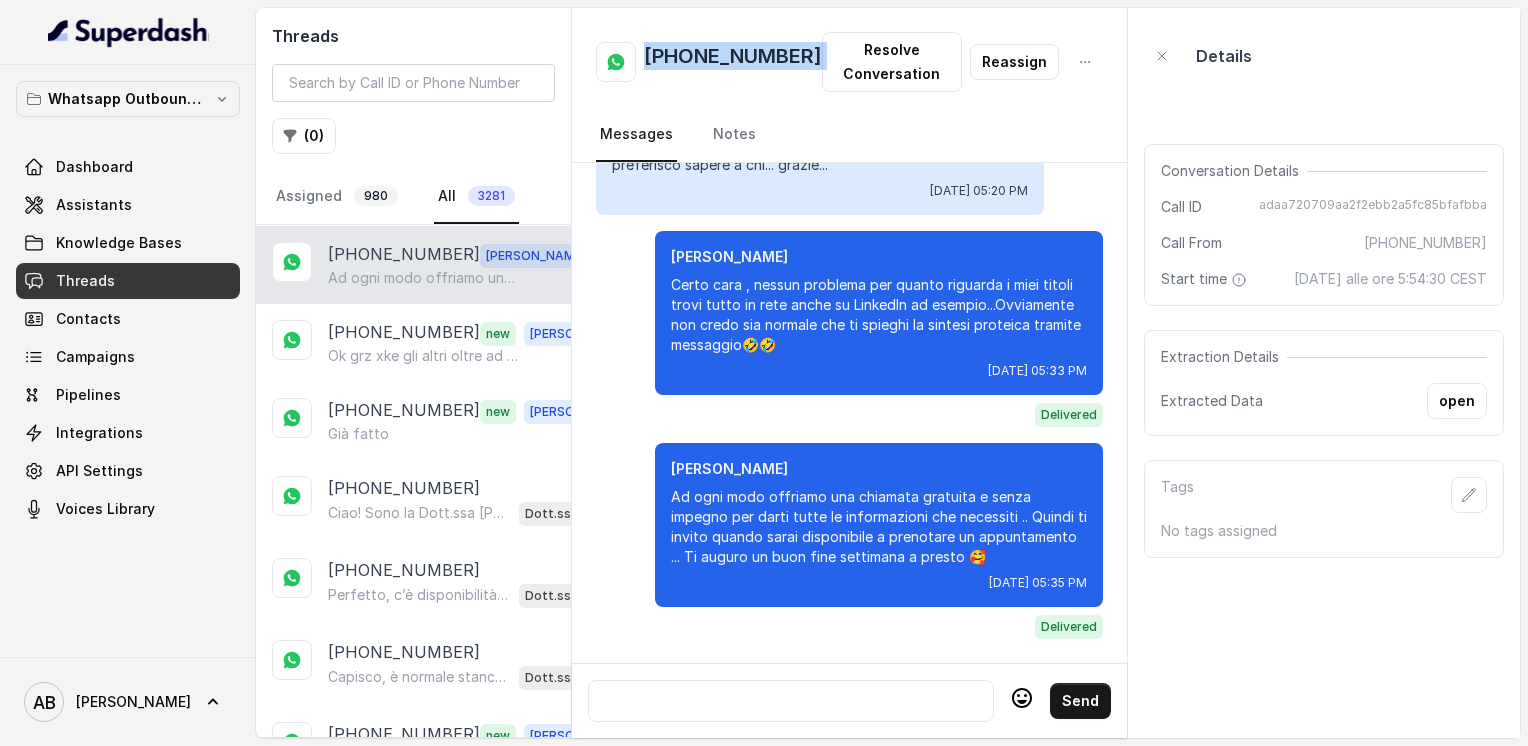 click on "[PHONE_NUMBER]" at bounding box center [733, 62] 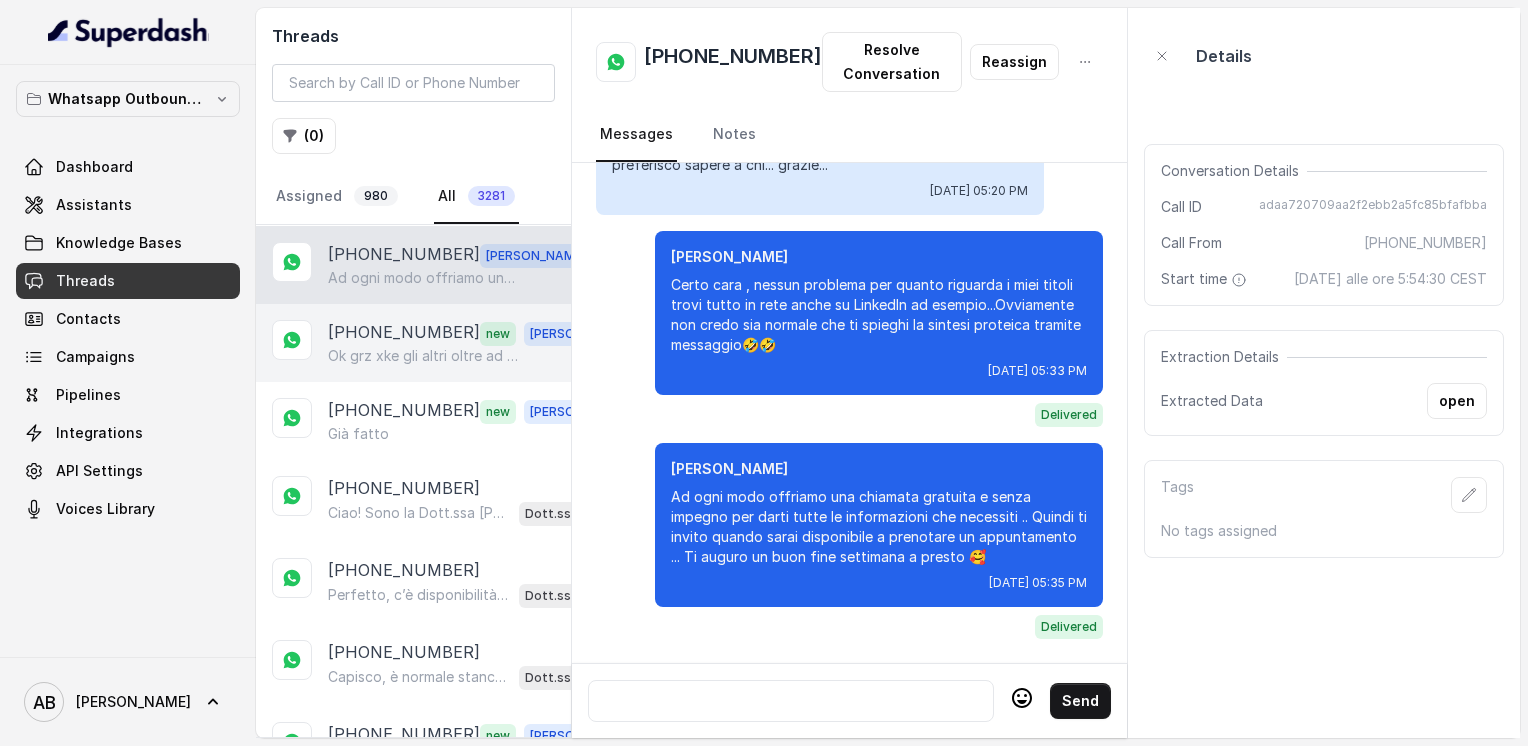 click on "[PHONE_NUMBER]" at bounding box center (404, 333) 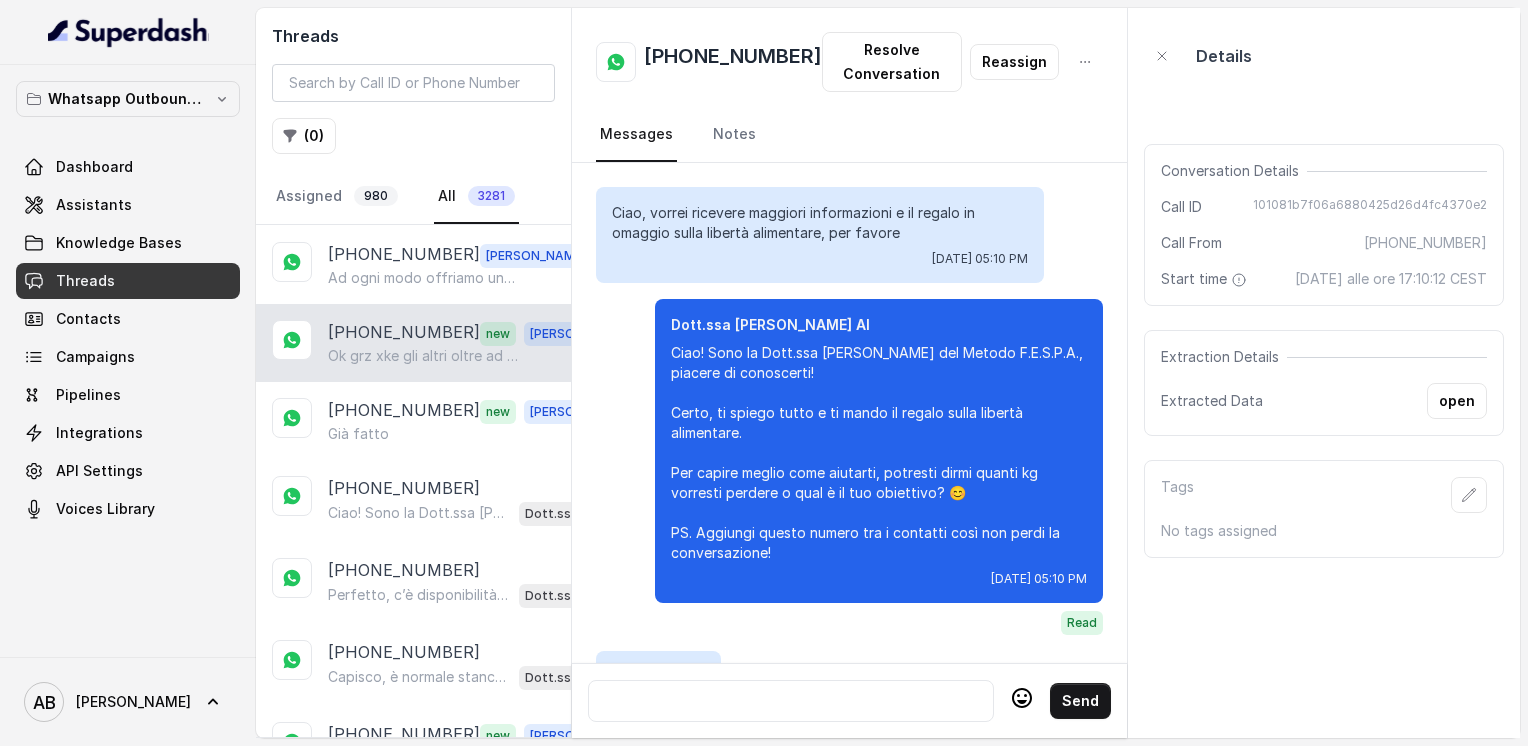 scroll, scrollTop: 3256, scrollLeft: 0, axis: vertical 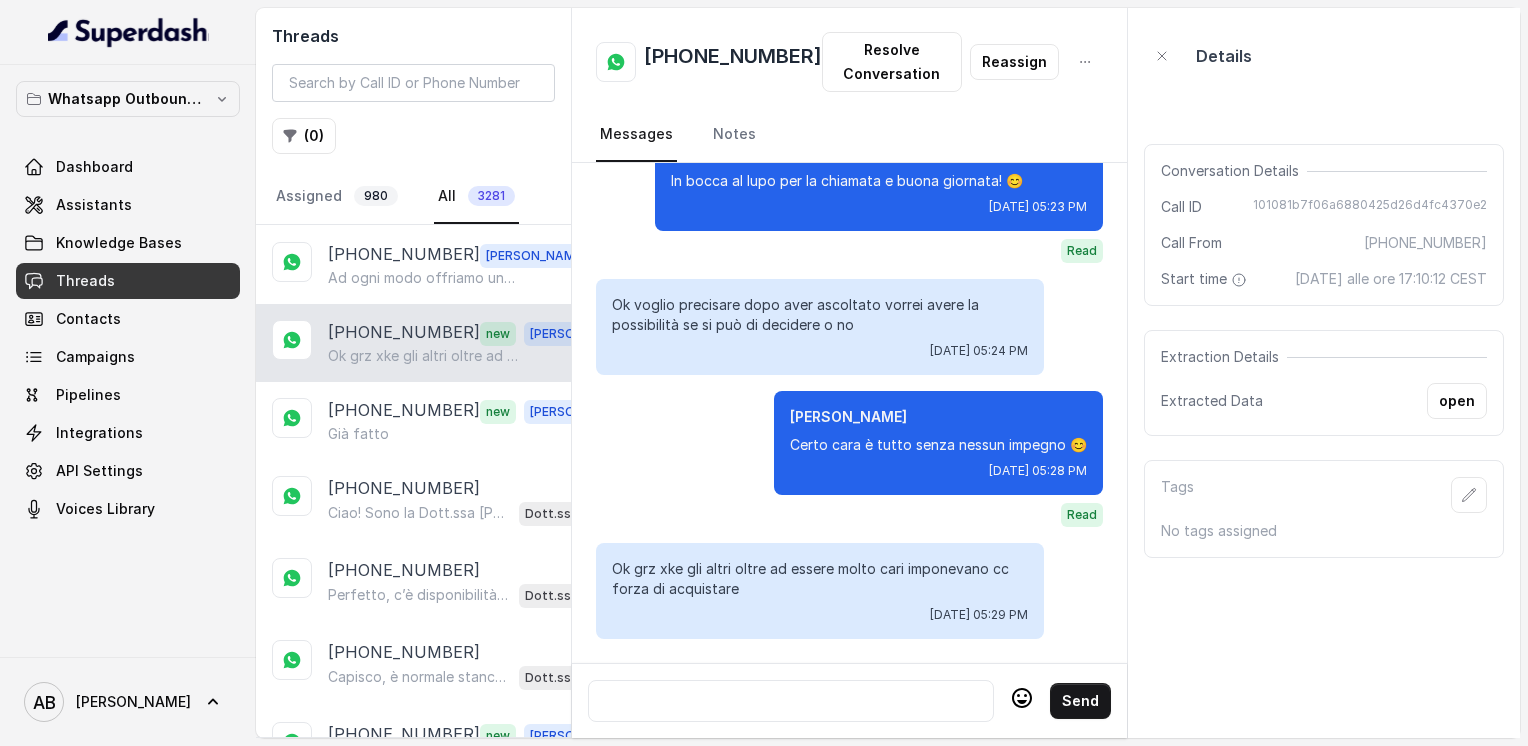 click at bounding box center (791, 701) 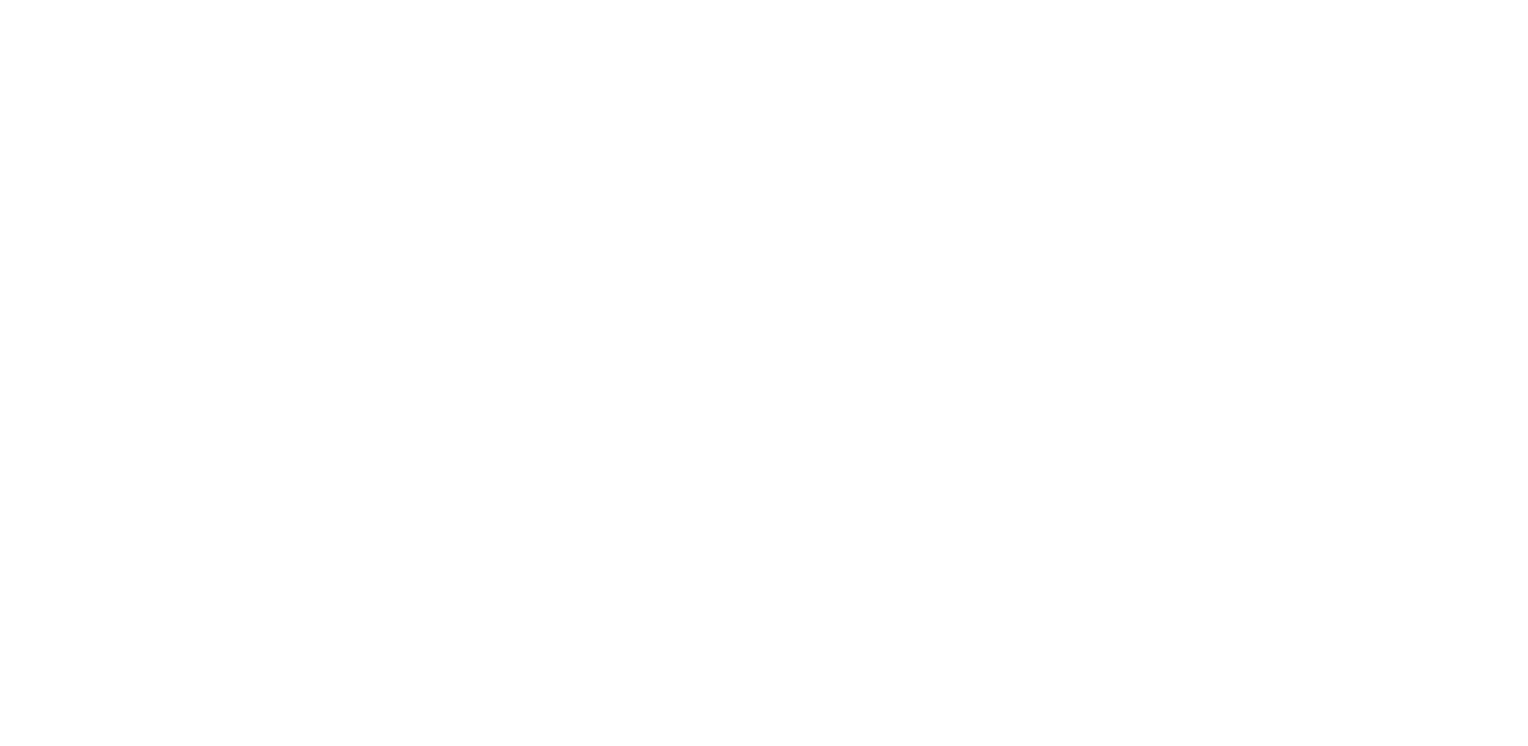scroll, scrollTop: 0, scrollLeft: 0, axis: both 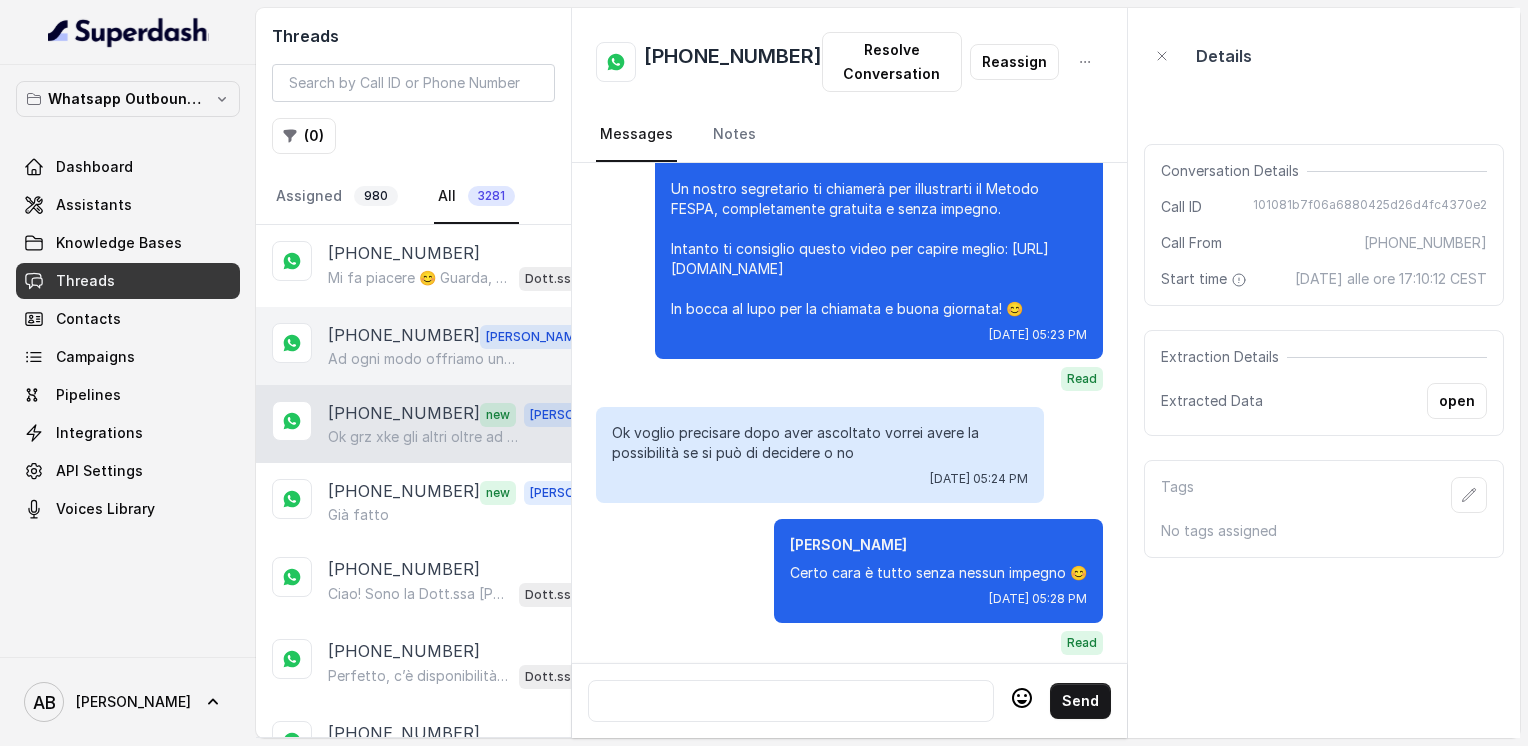 click on "Ad ogni modo offriamo una chiamata gratuita e senza impegno per darti tutte le informazioni che necessiti .. Quindi ti invito quando sarai disponibile a prenotare un appuntamento ... Ti auguro un buon fine settimana a presto 🥰" at bounding box center [424, 359] 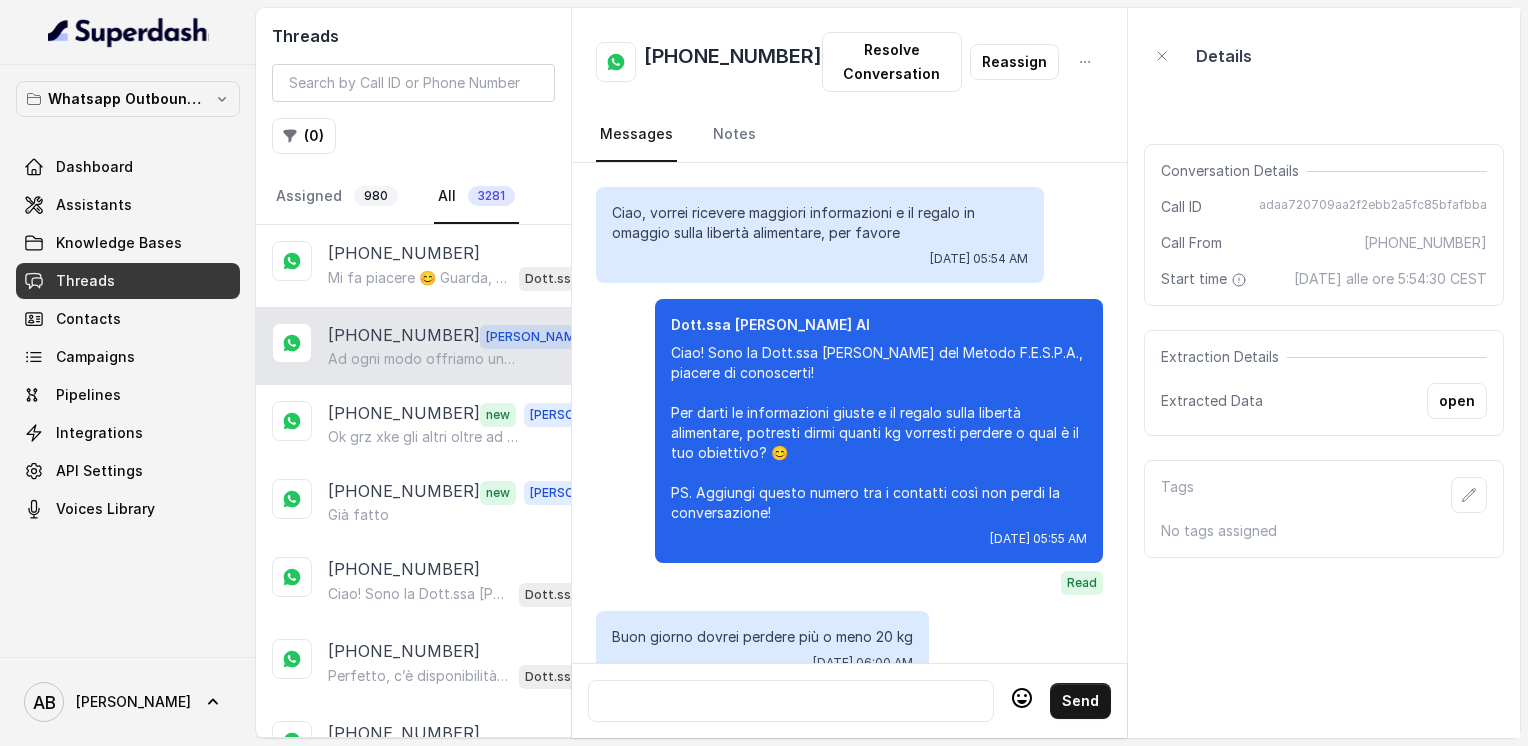 scroll, scrollTop: 4548, scrollLeft: 0, axis: vertical 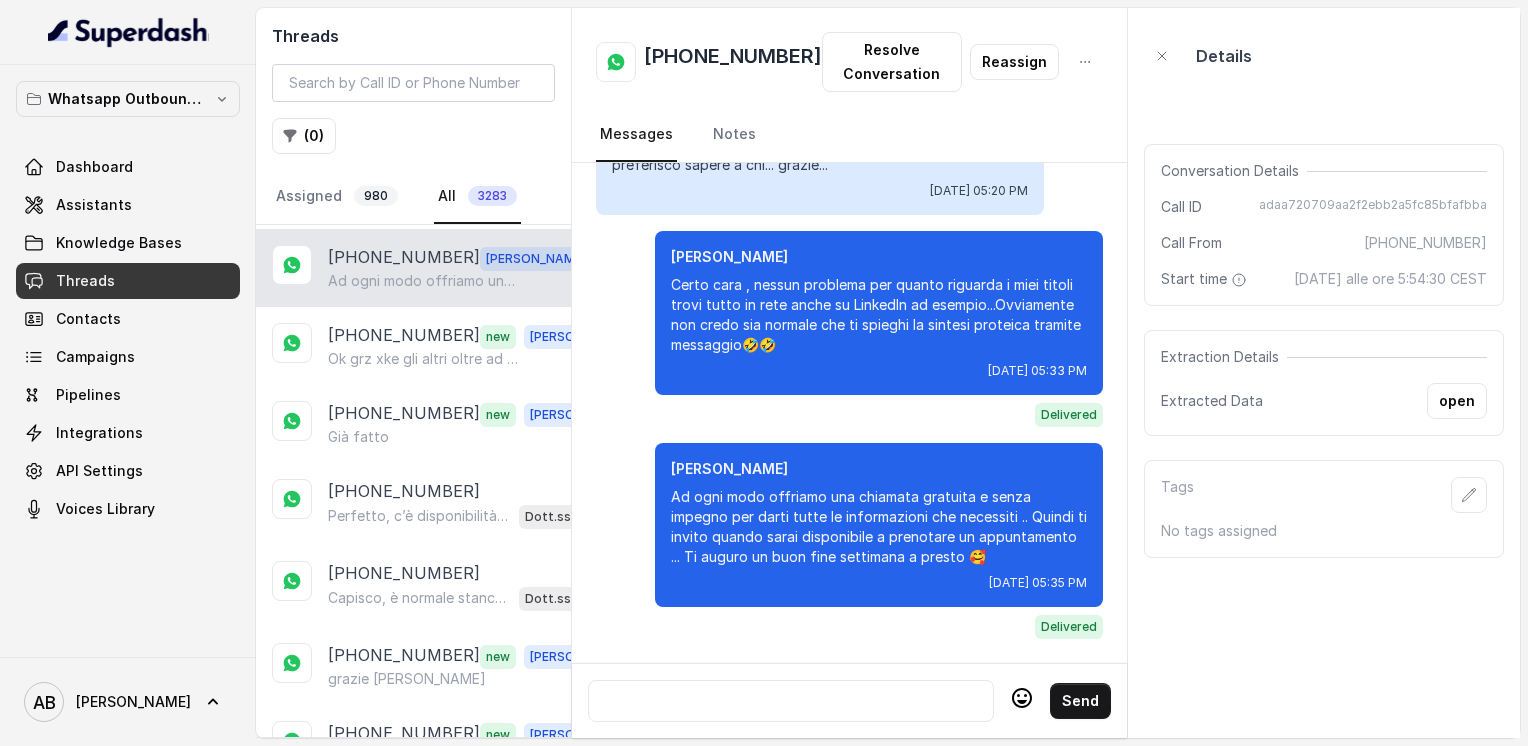 click at bounding box center [791, 701] 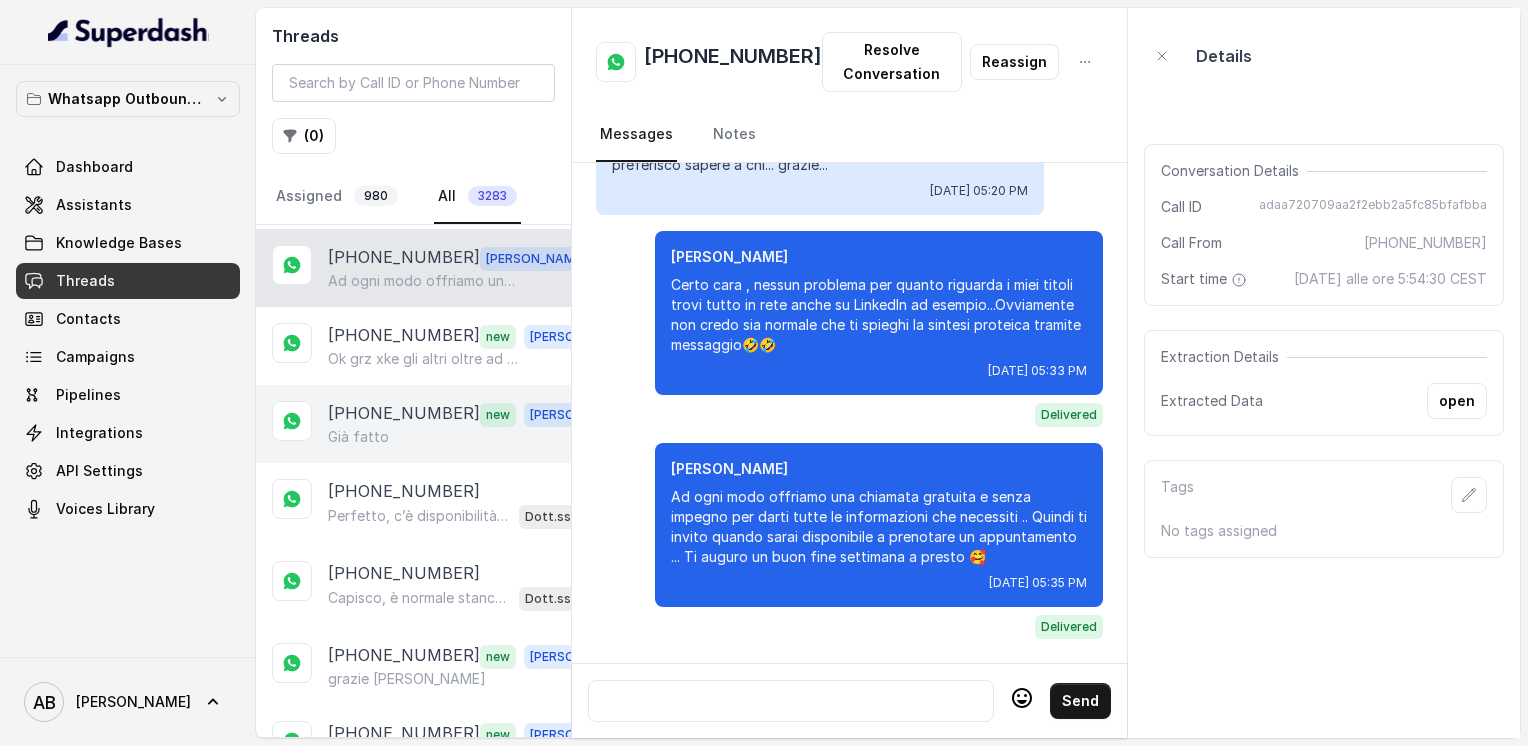 click on "[PHONE_NUMBER]   new [PERSON_NAME] fatto" at bounding box center [413, 424] 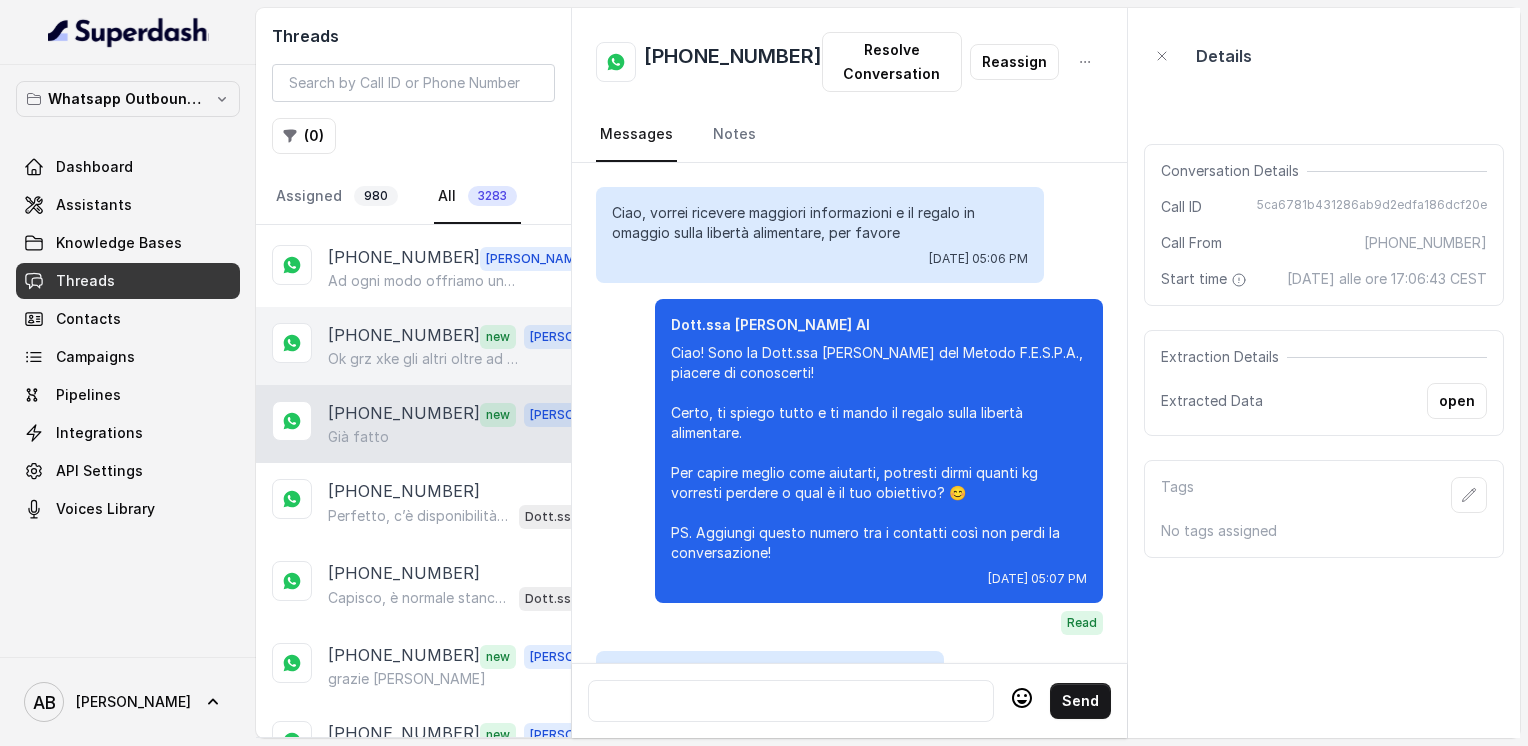 scroll, scrollTop: 3048, scrollLeft: 0, axis: vertical 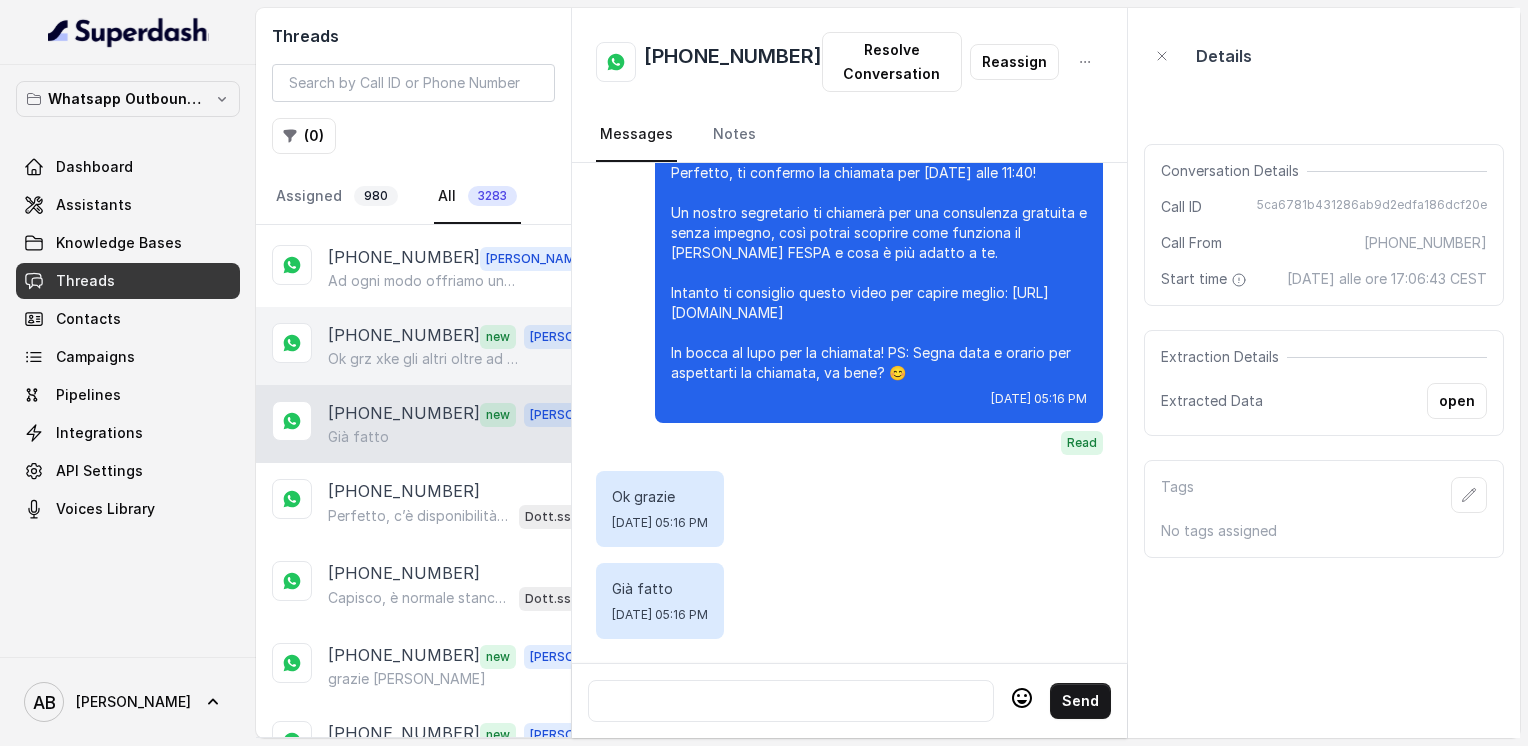 click on "Ok grz xke gli altri oltre ad essere molto cari imponevano cc forza di acquistare" at bounding box center [424, 359] 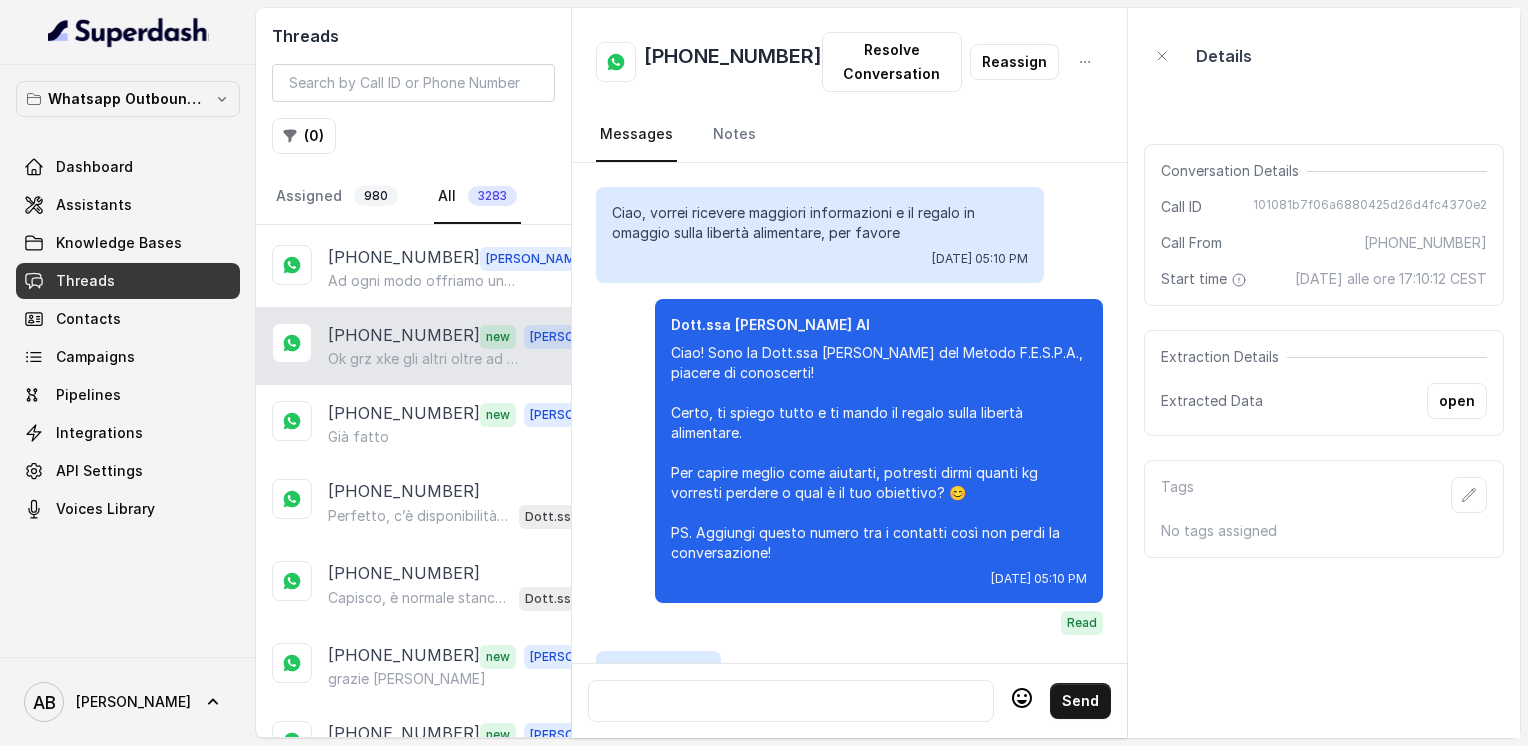 scroll, scrollTop: 3256, scrollLeft: 0, axis: vertical 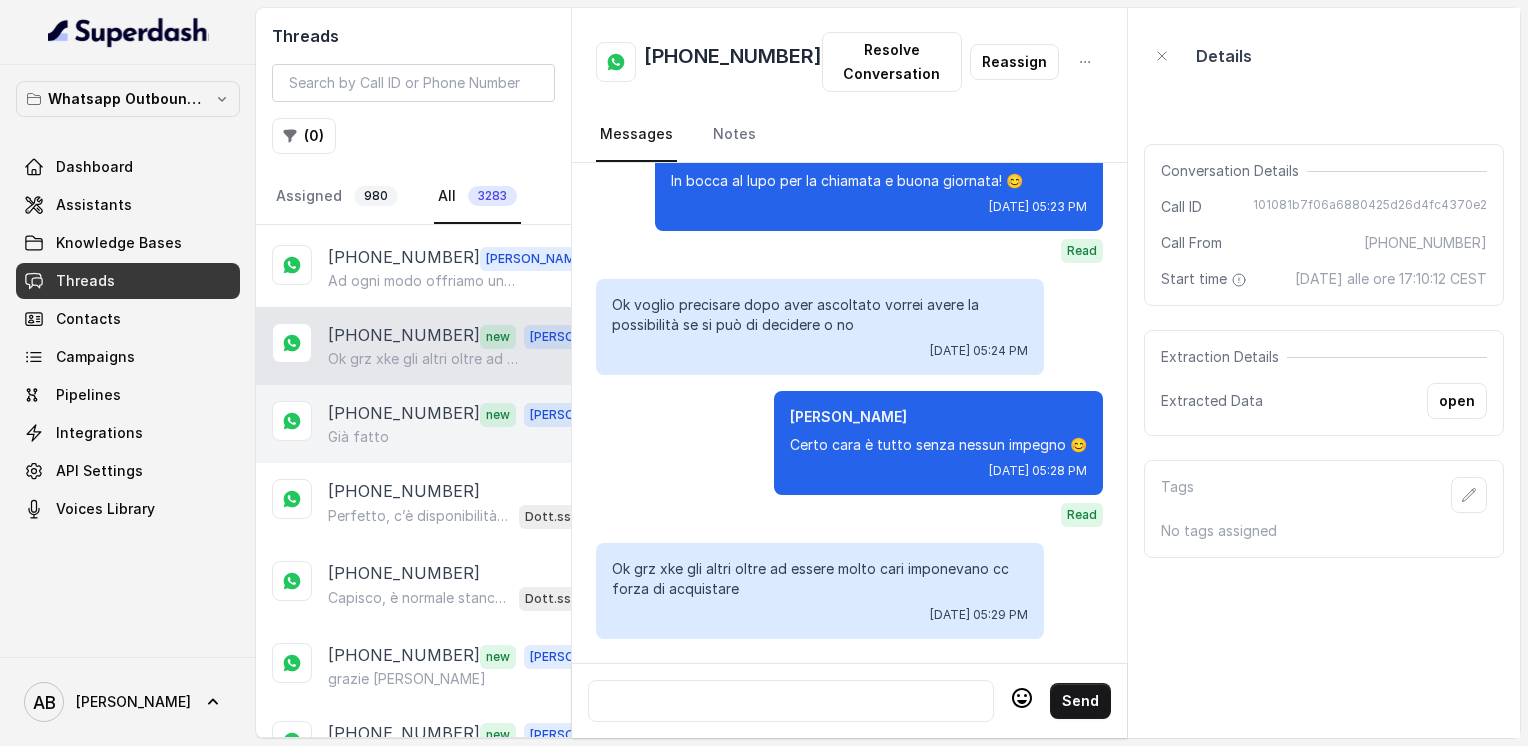 click on "Già fatto" at bounding box center (469, 437) 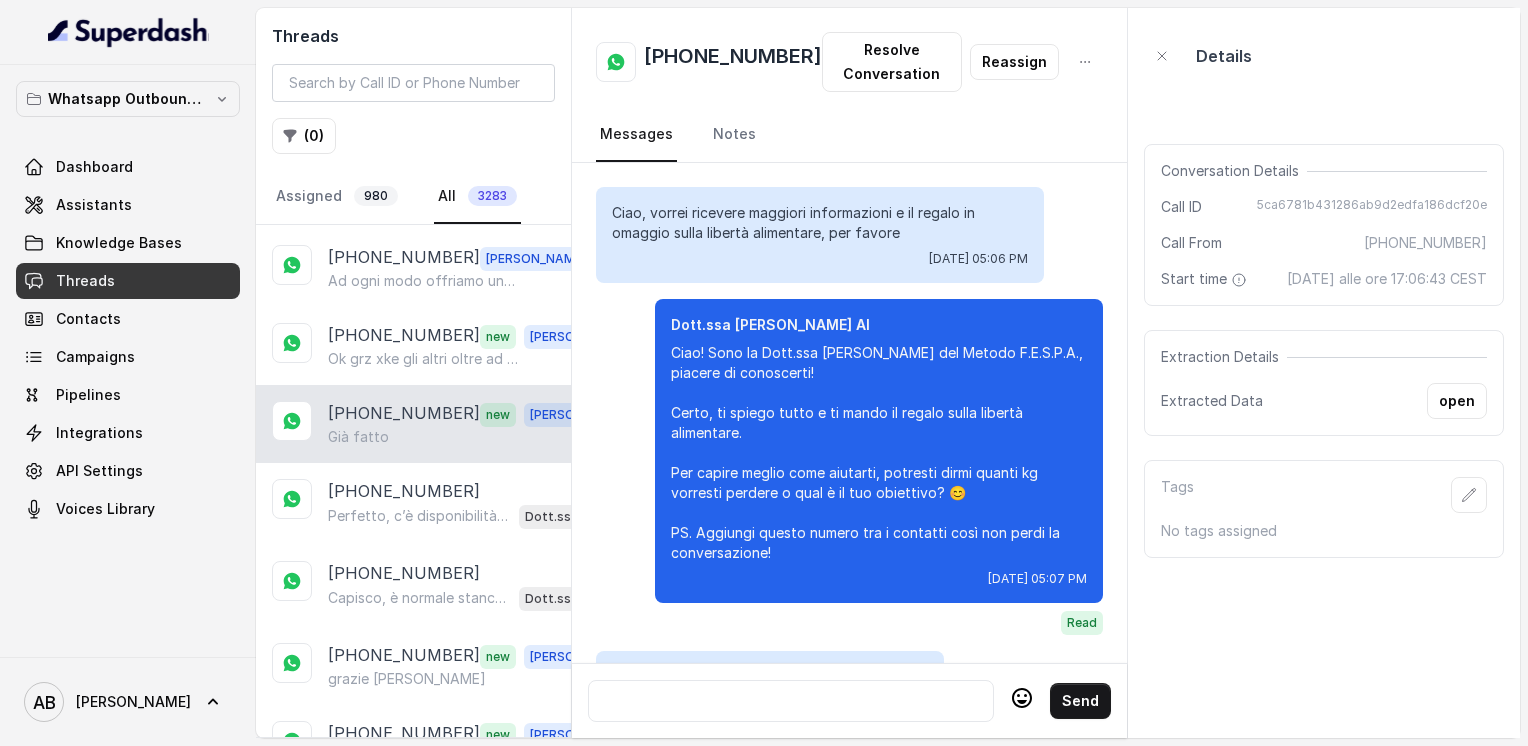 scroll, scrollTop: 3048, scrollLeft: 0, axis: vertical 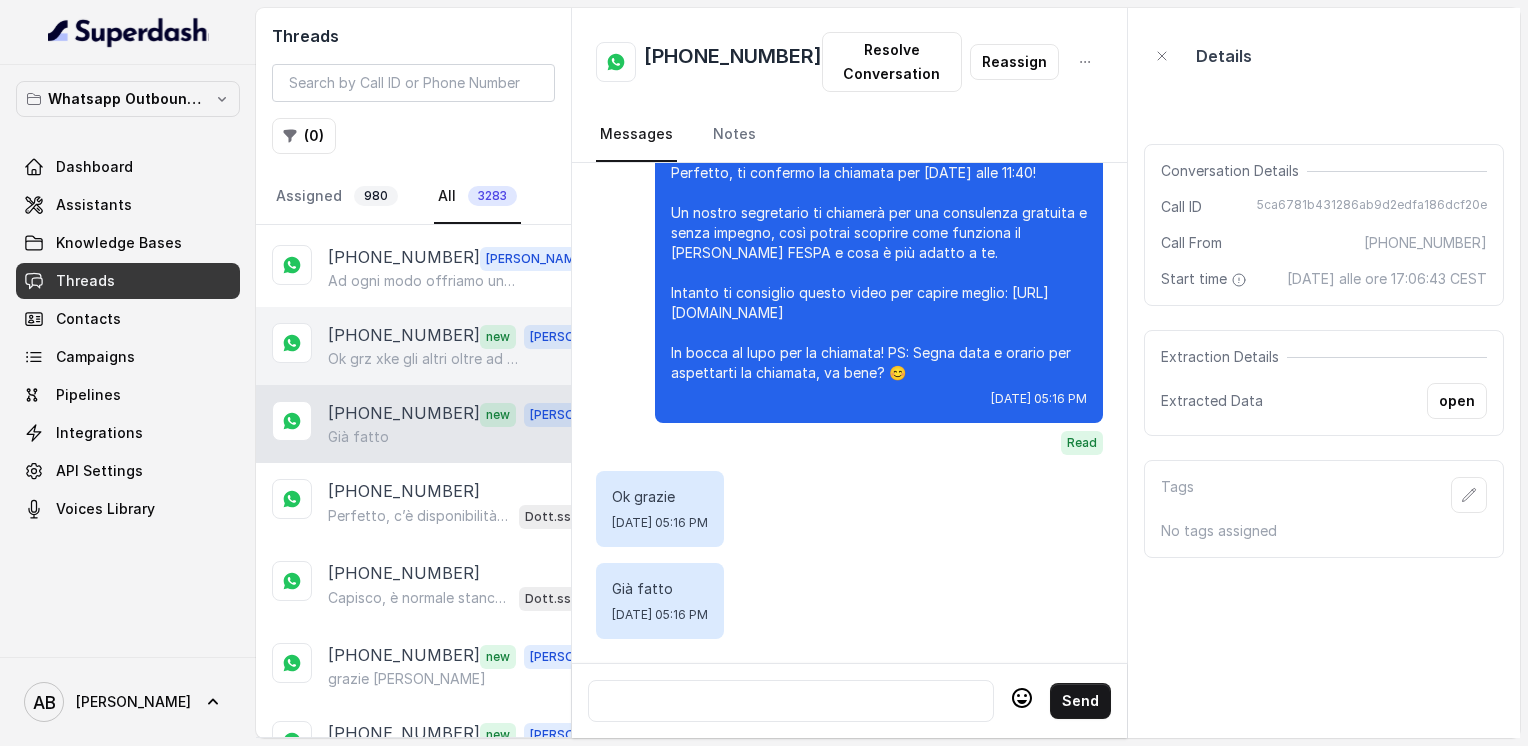 click on "[PHONE_NUMBER]   new [PERSON_NAME] xke gli altri oltre ad essere molto cari imponevano cc forza di acquistare" at bounding box center (413, 346) 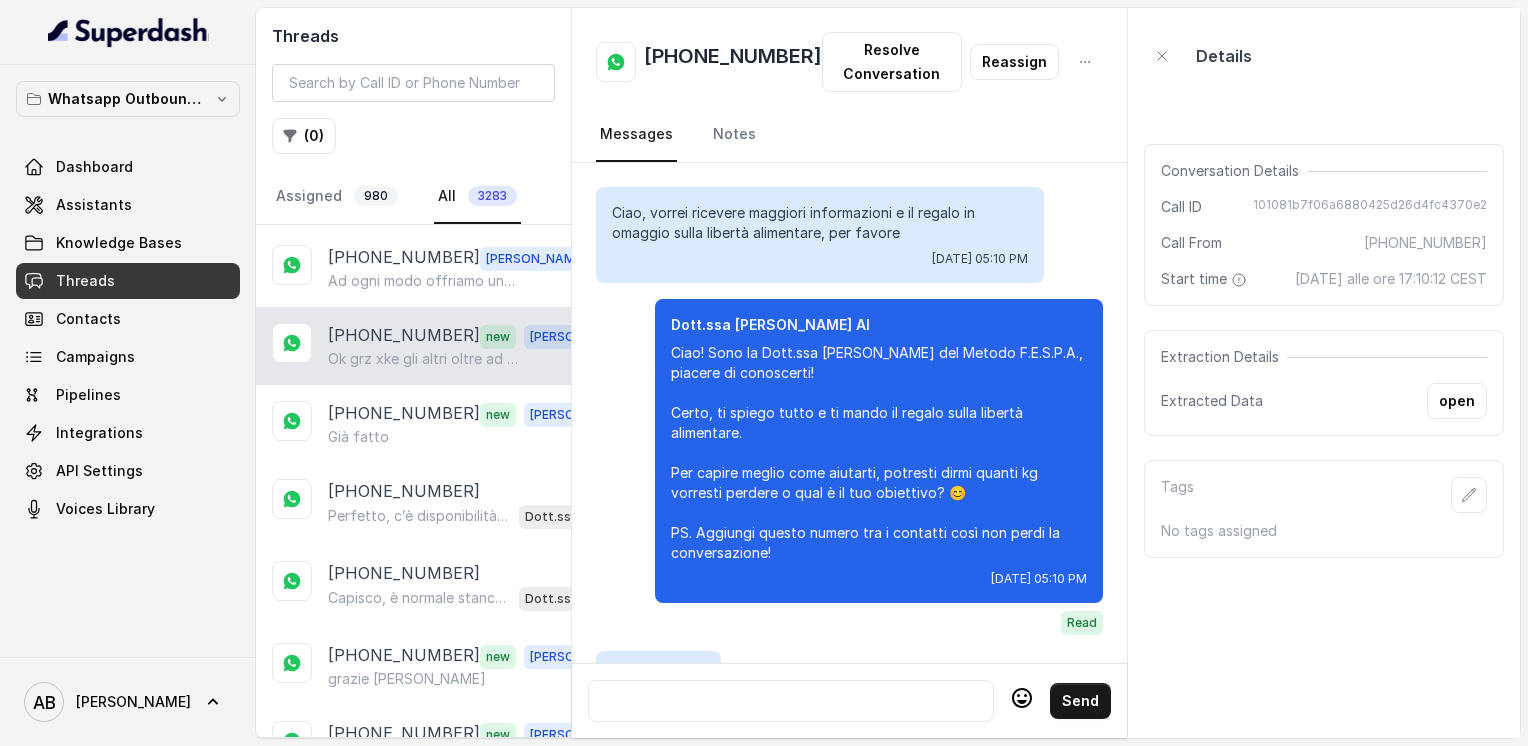 scroll, scrollTop: 3256, scrollLeft: 0, axis: vertical 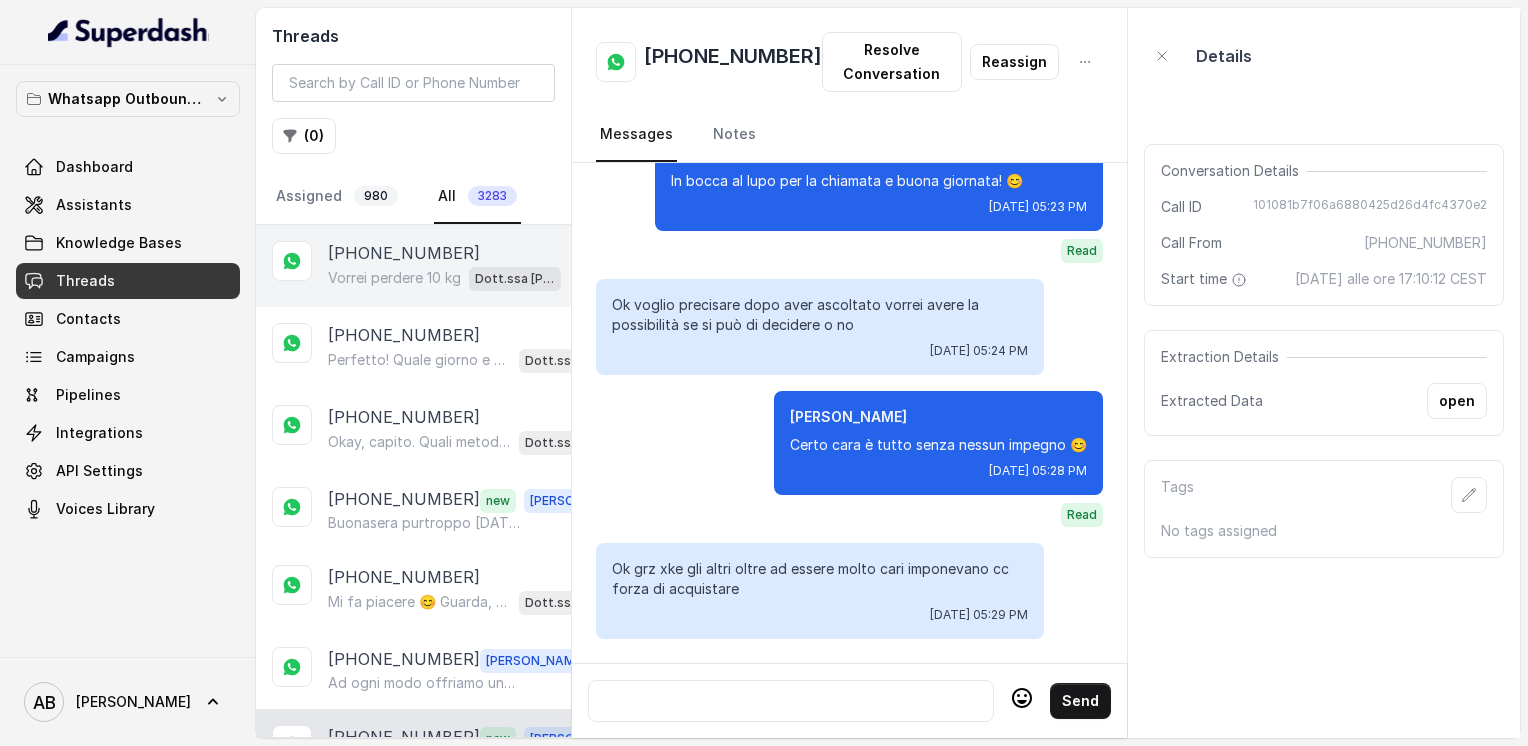 click on "[PHONE_NUMBER]   Vorrei perdere 10 kg Dott.ssa [PERSON_NAME] AI" at bounding box center (413, 266) 